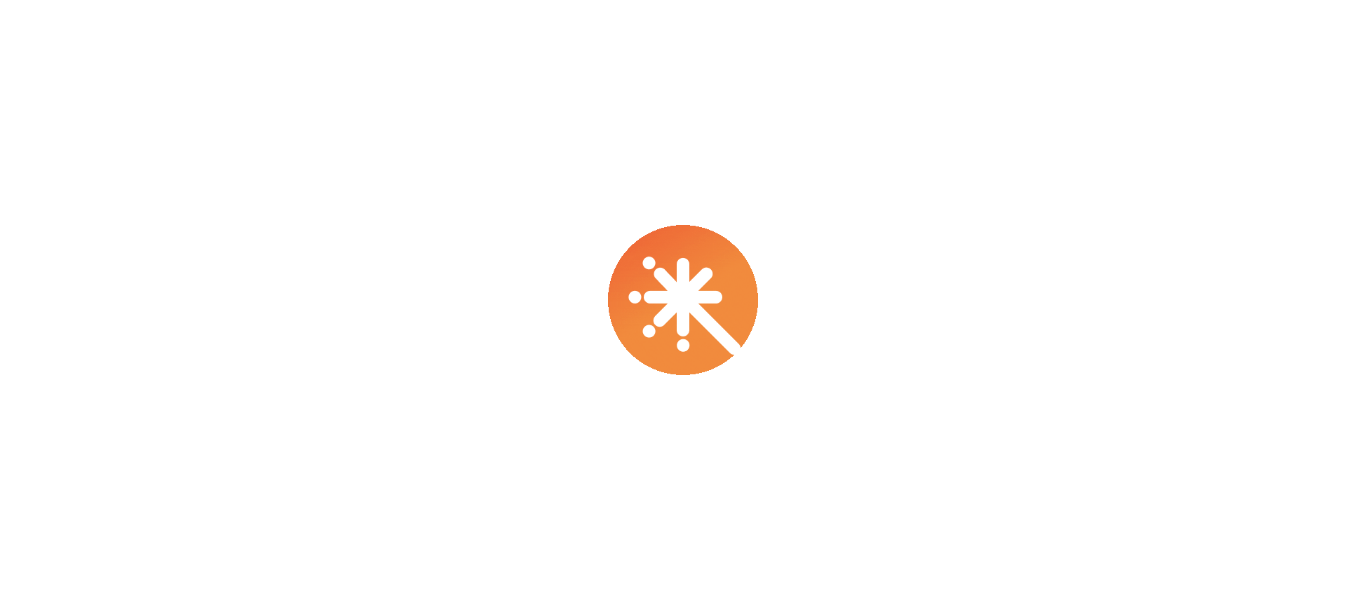 scroll, scrollTop: 0, scrollLeft: 0, axis: both 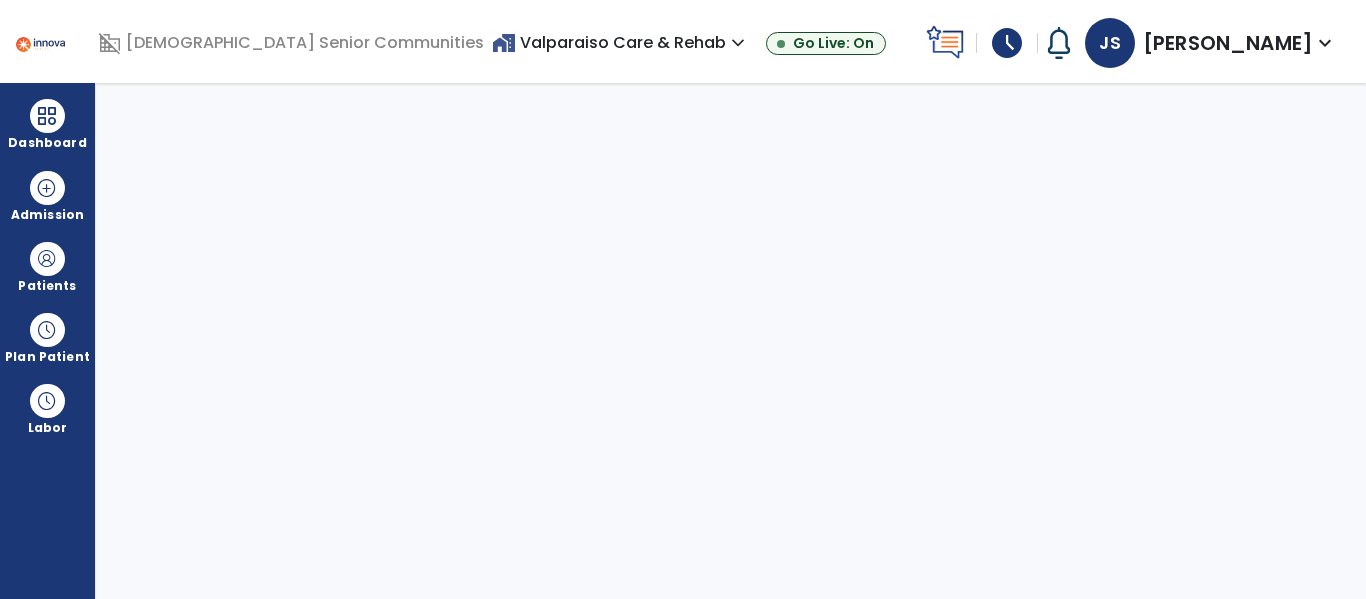 select on "****" 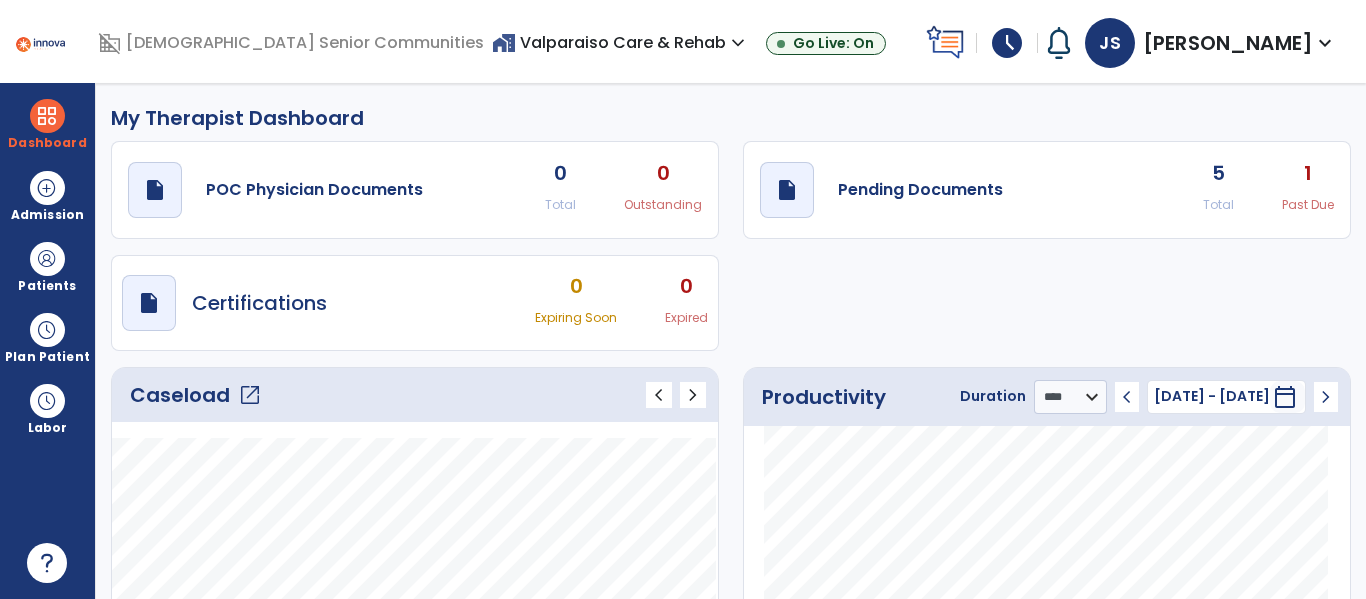 click on "expand_more" at bounding box center (1325, 43) 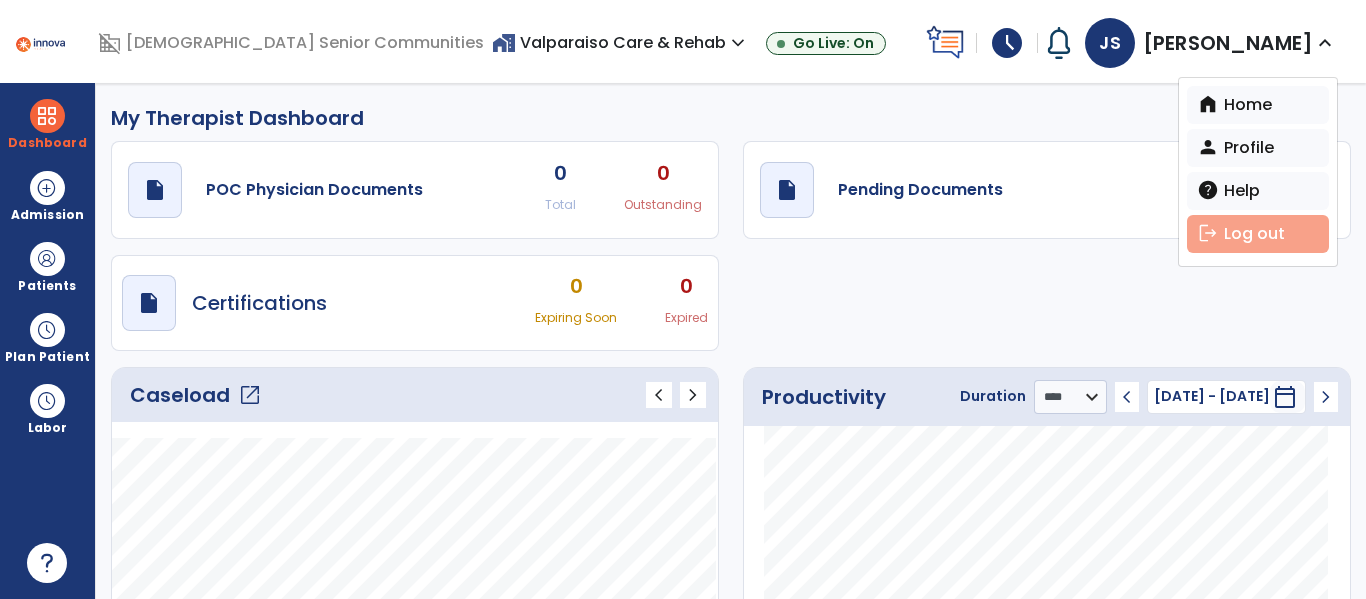 click on "logout" at bounding box center [1208, 233] 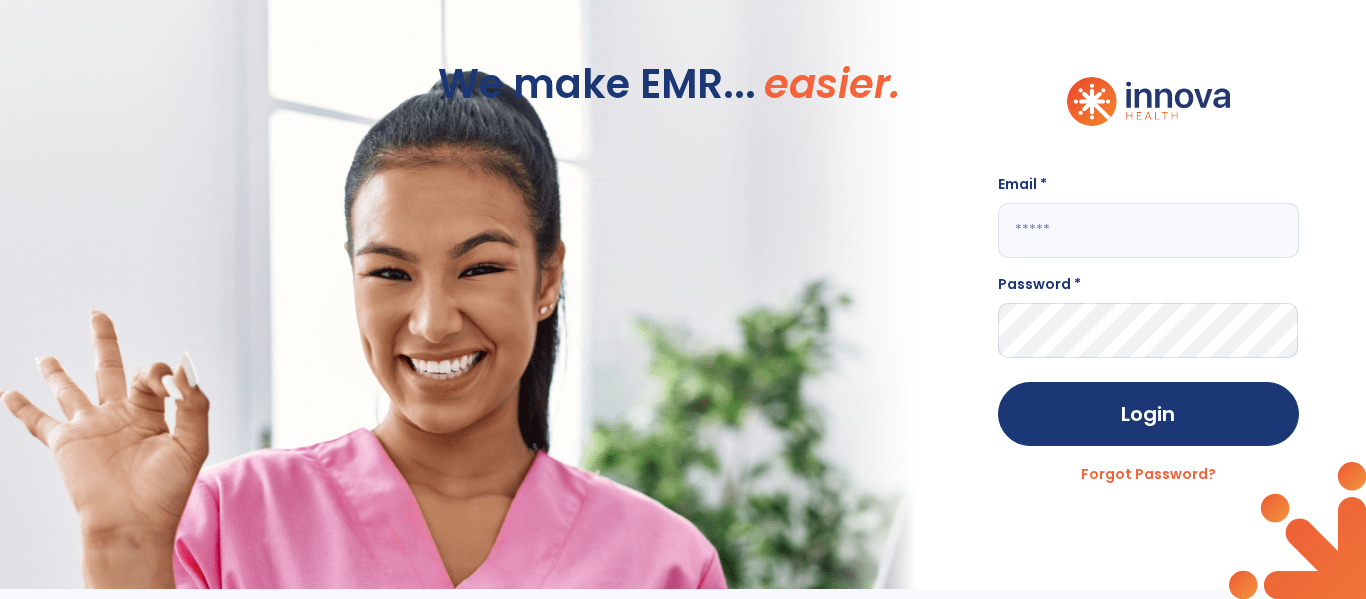 click 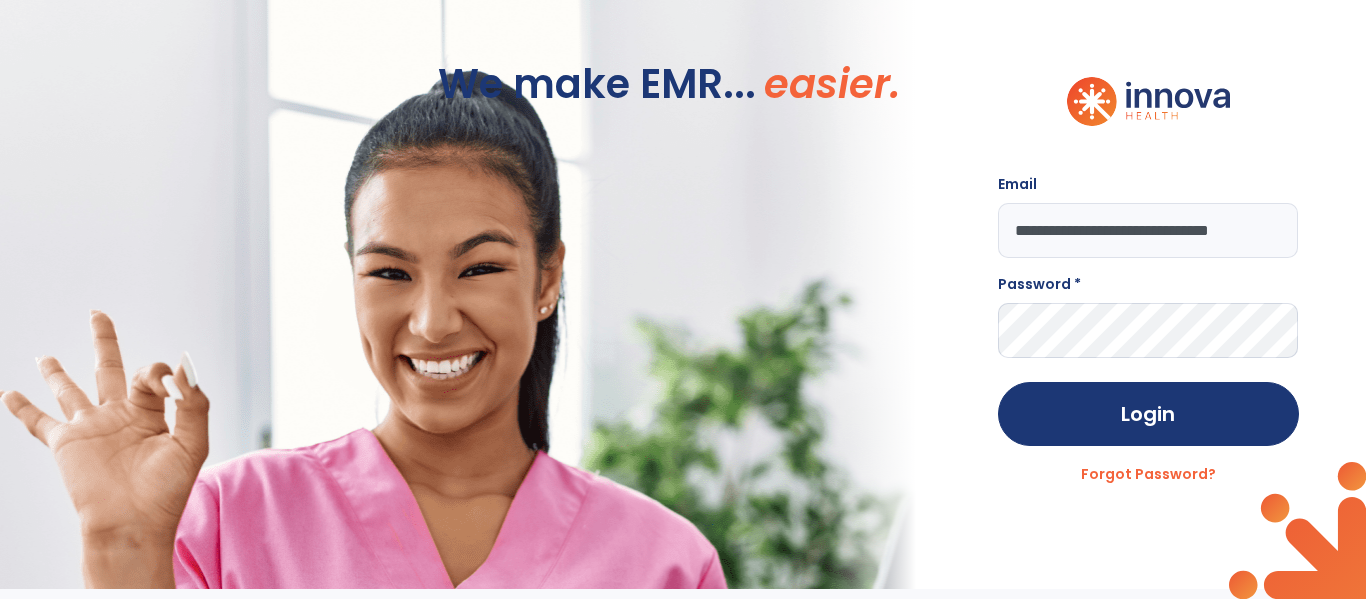 scroll, scrollTop: 0, scrollLeft: 26, axis: horizontal 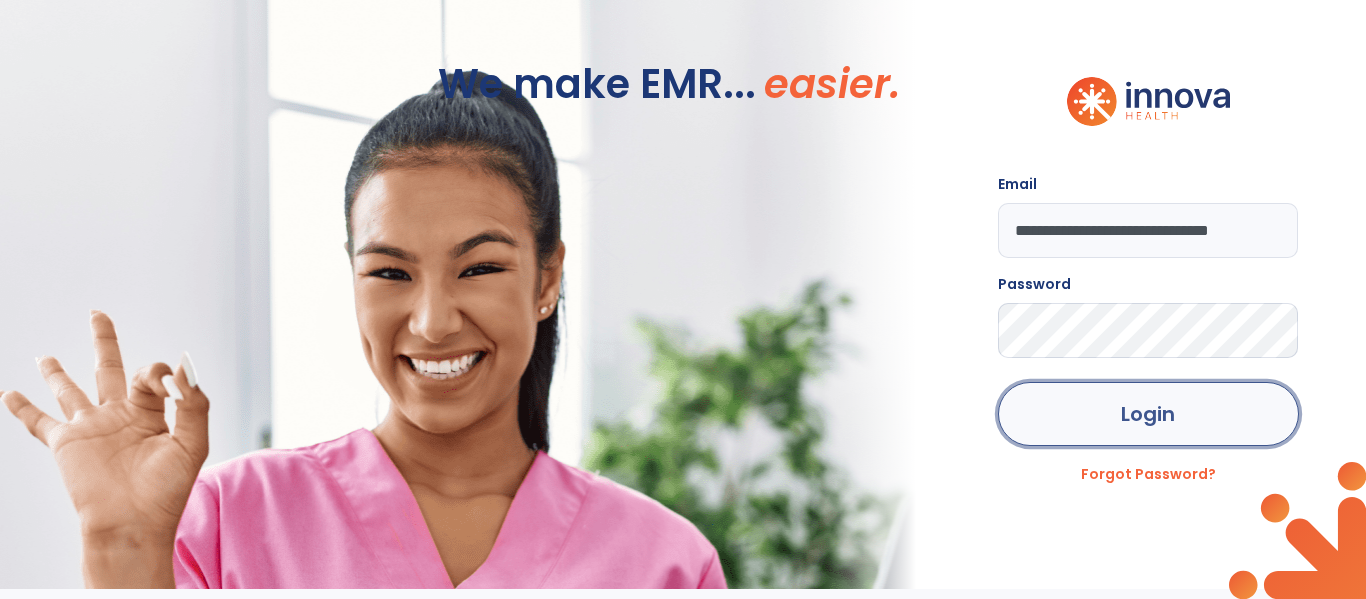 click on "Login" 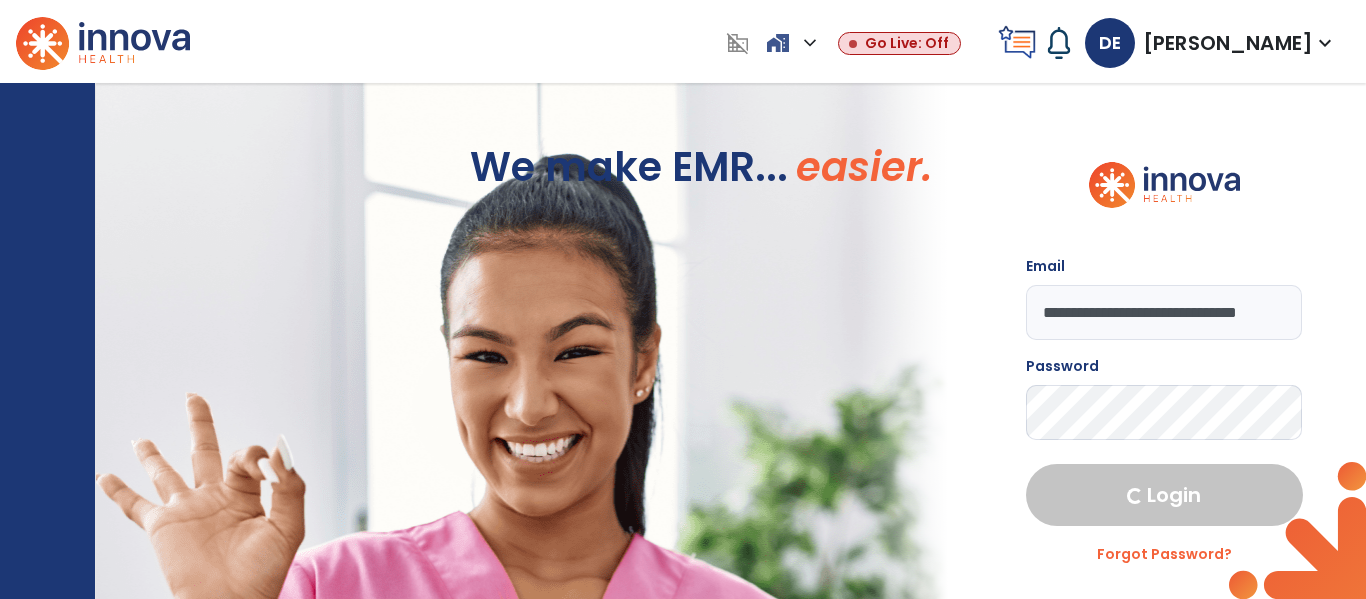 select on "****" 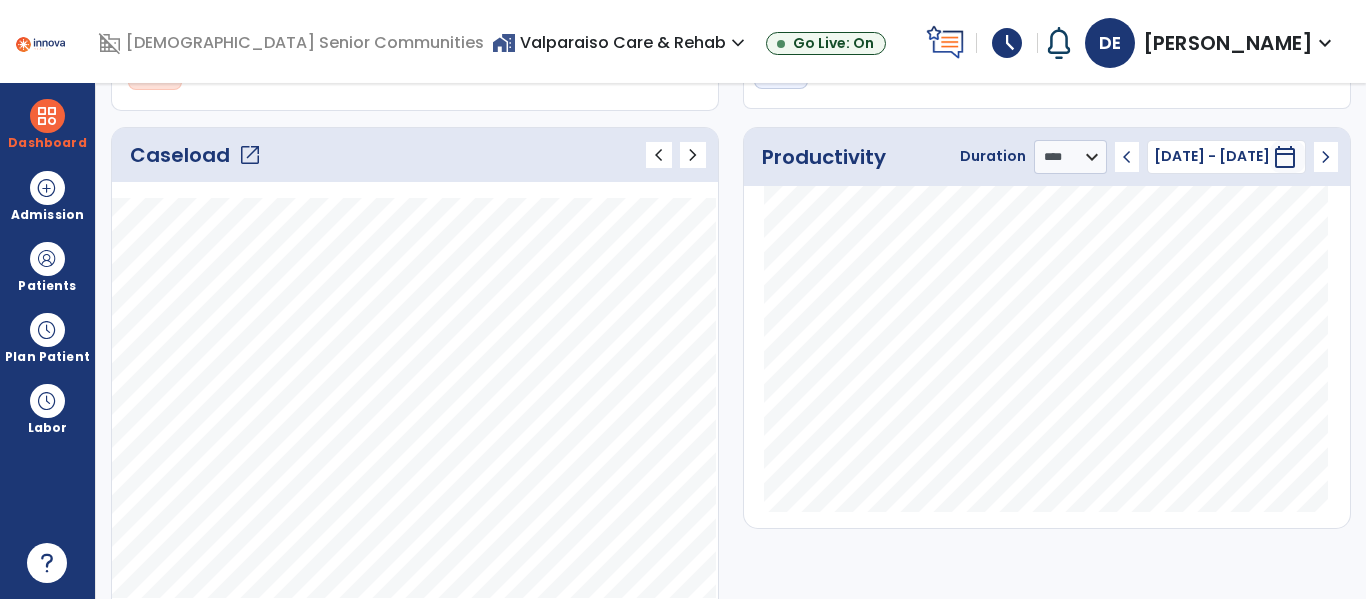 scroll, scrollTop: 0, scrollLeft: 0, axis: both 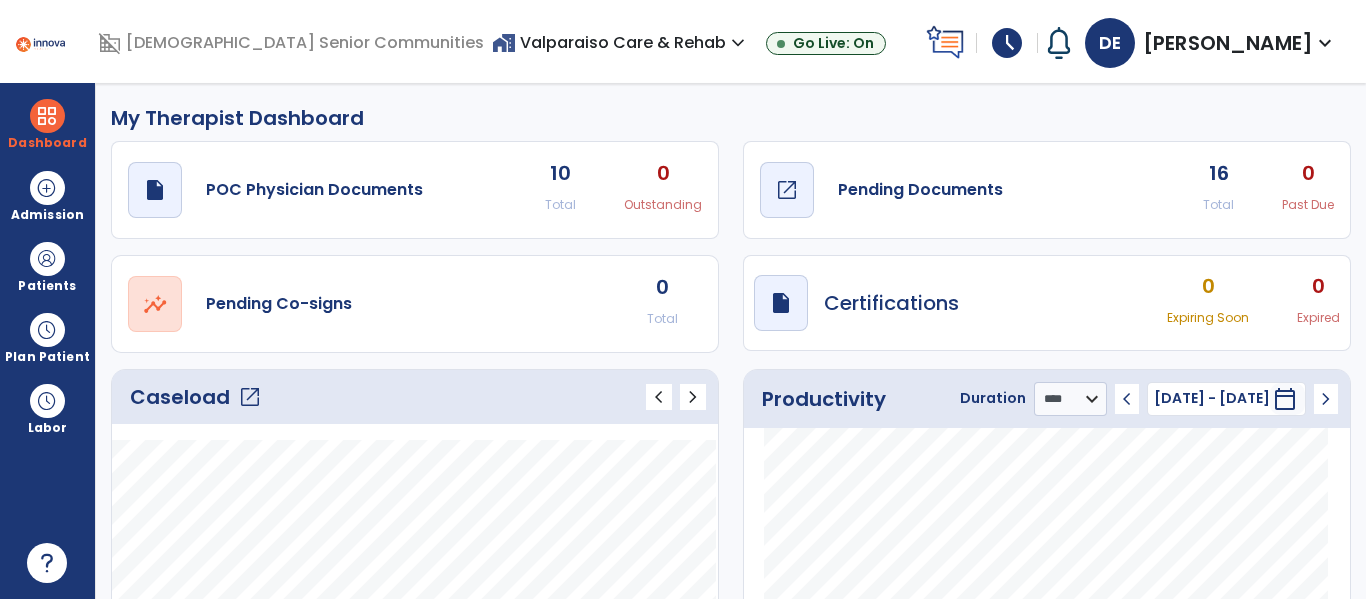 click on "Pending Documents" 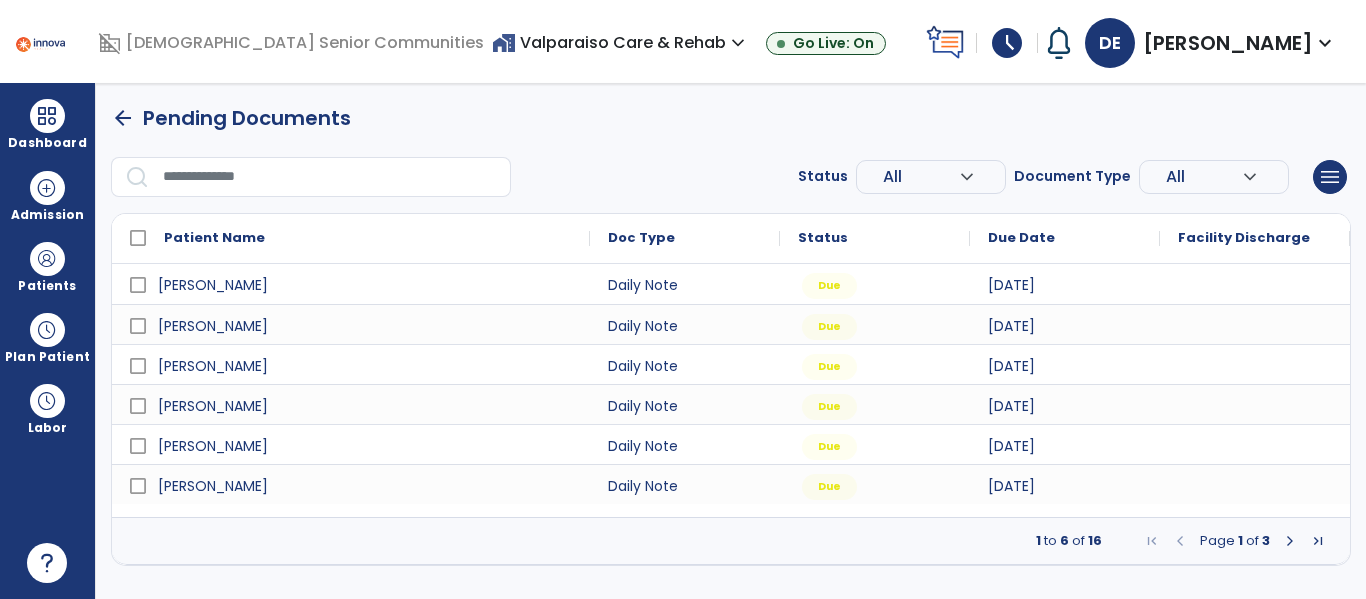 click at bounding box center [1290, 541] 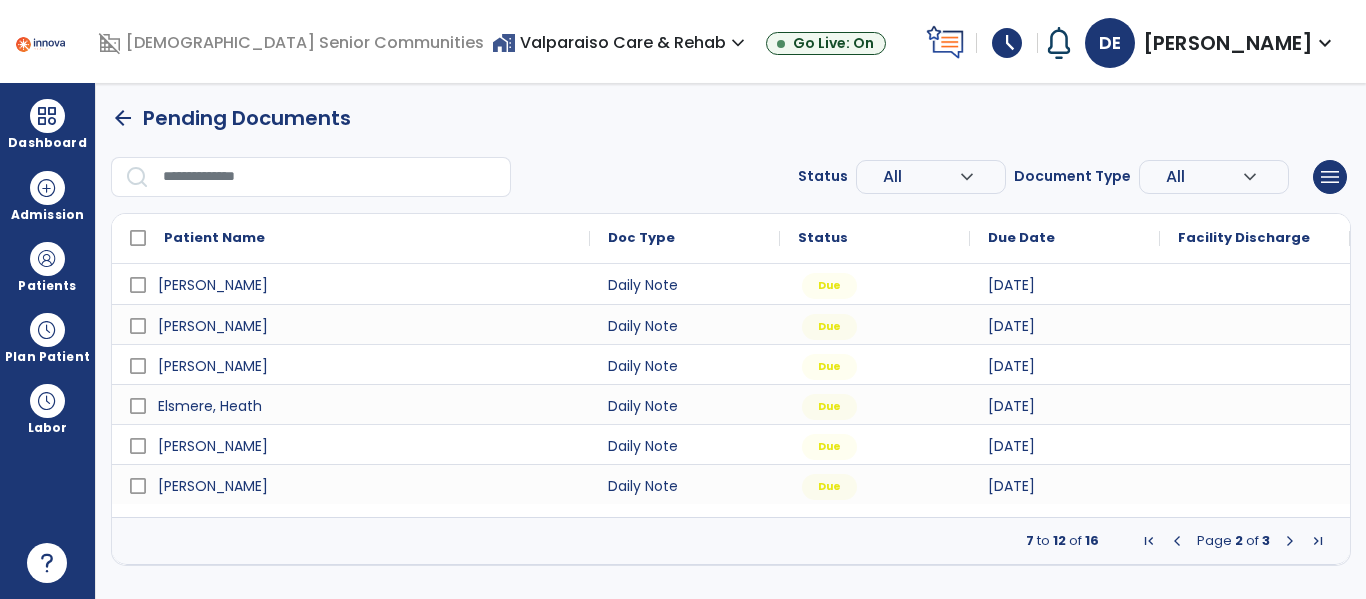 click at bounding box center [1290, 541] 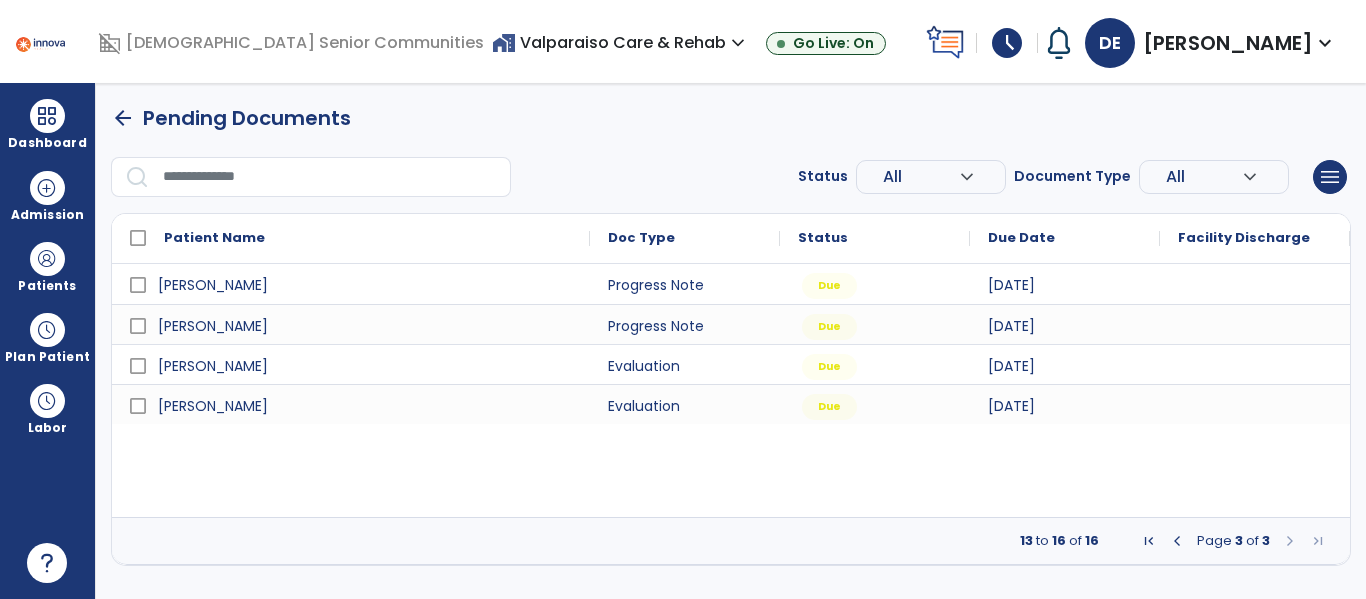 click at bounding box center (1177, 541) 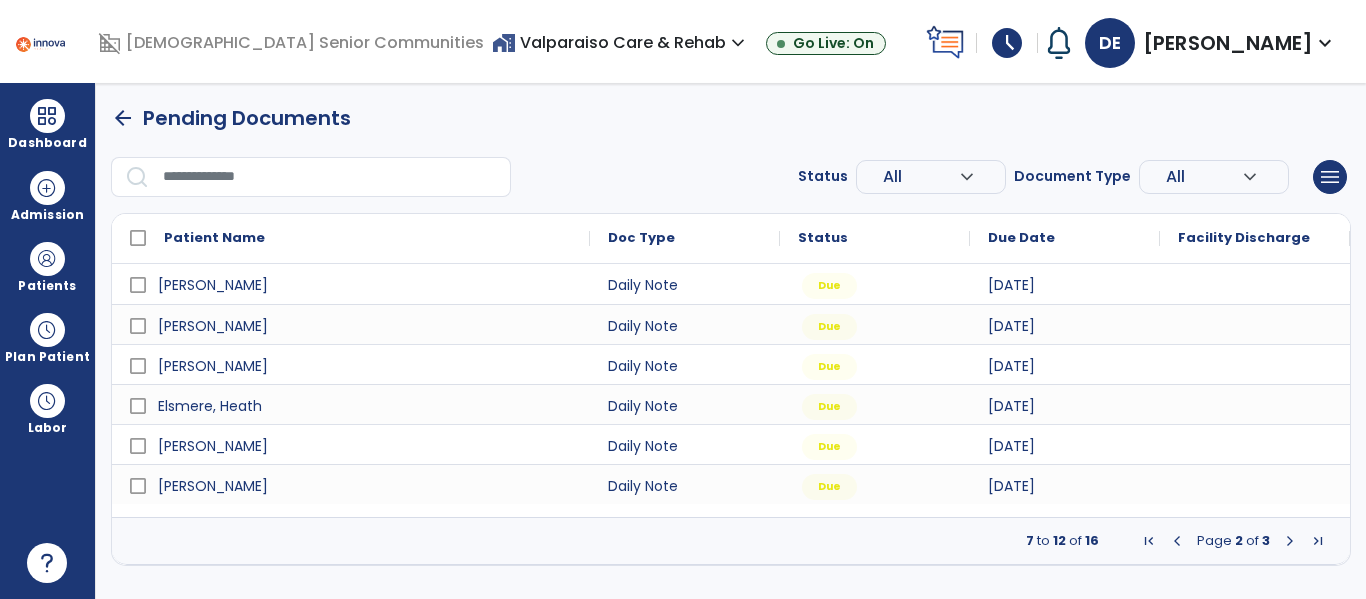 click at bounding box center (1177, 541) 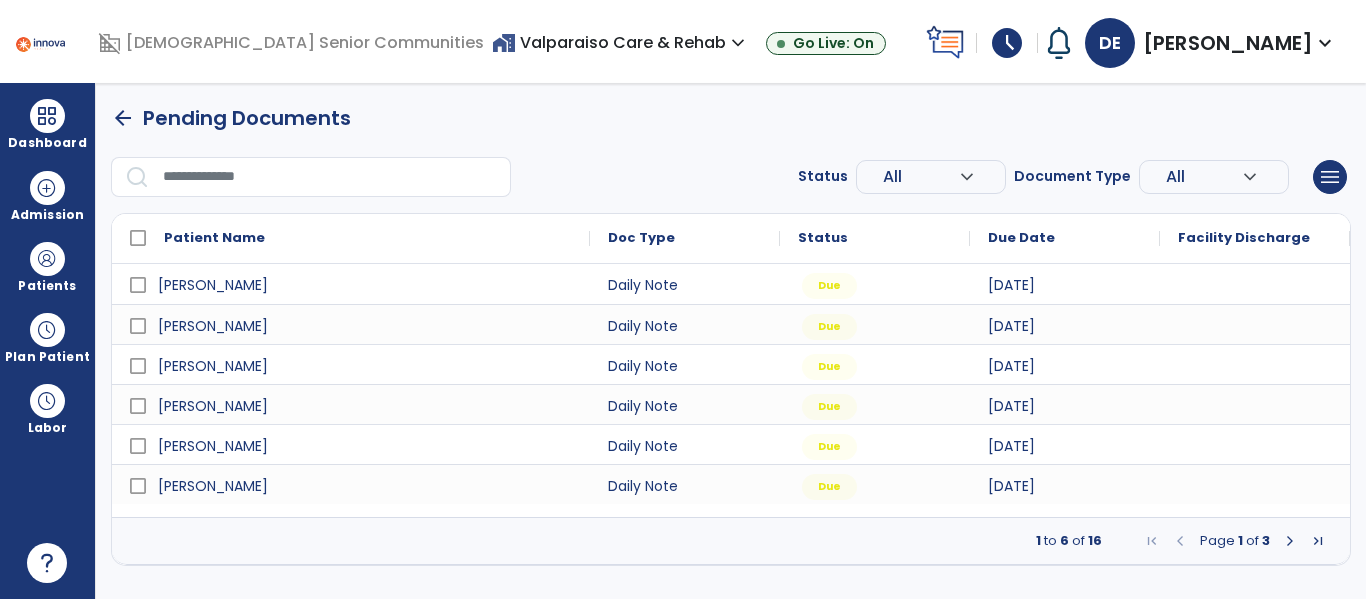 click at bounding box center [1290, 541] 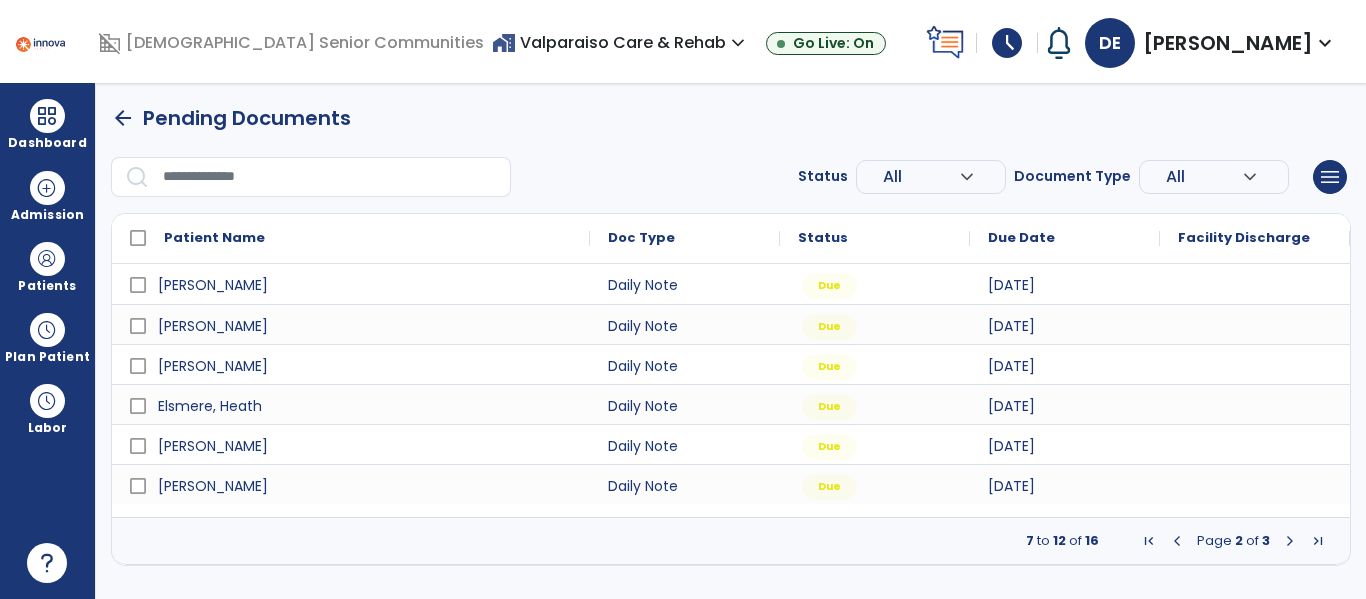 click at bounding box center [1290, 541] 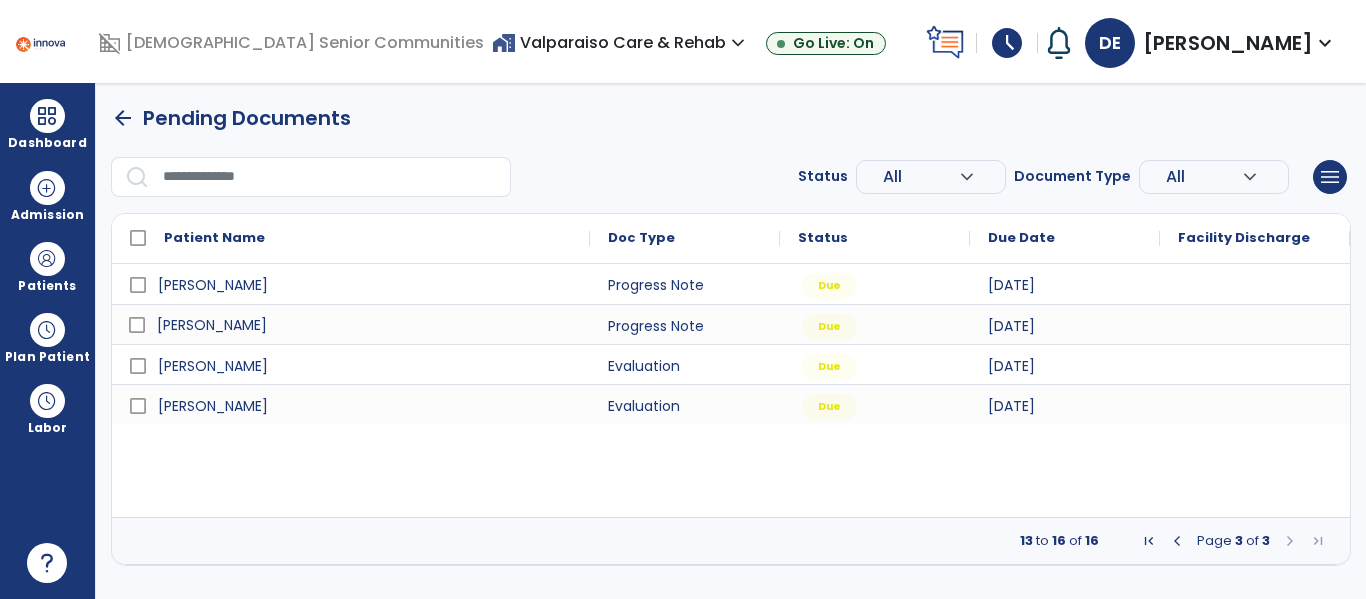 click on "[PERSON_NAME]" at bounding box center [365, 325] 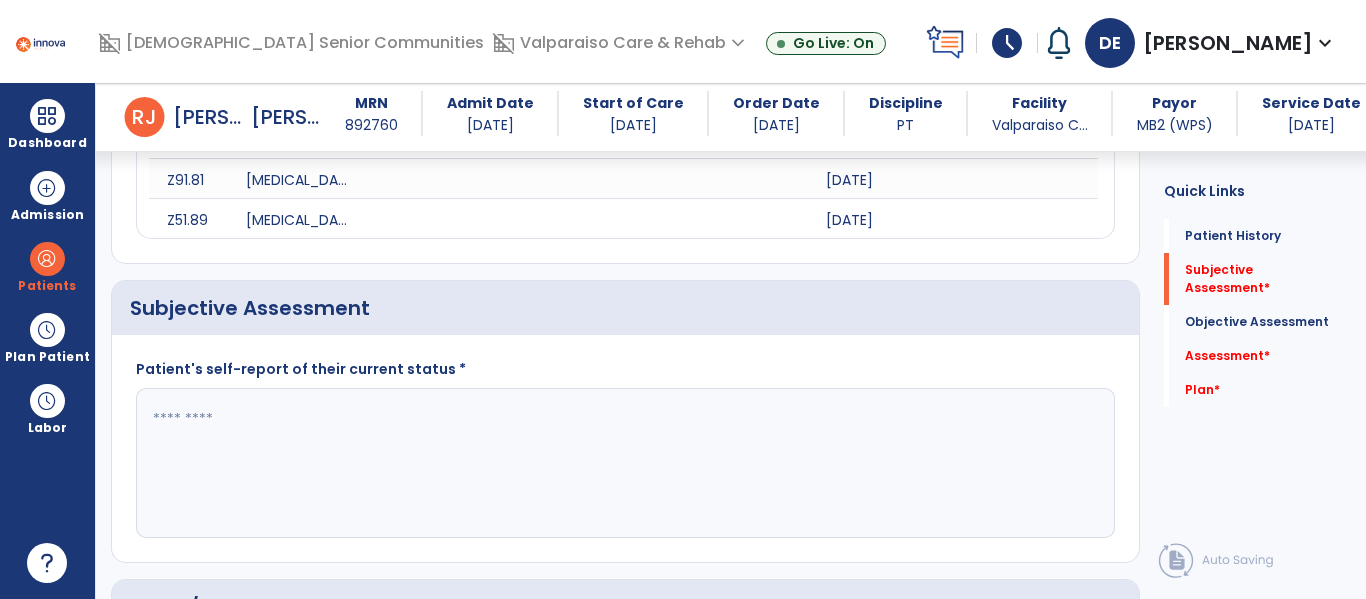 scroll, scrollTop: 965, scrollLeft: 0, axis: vertical 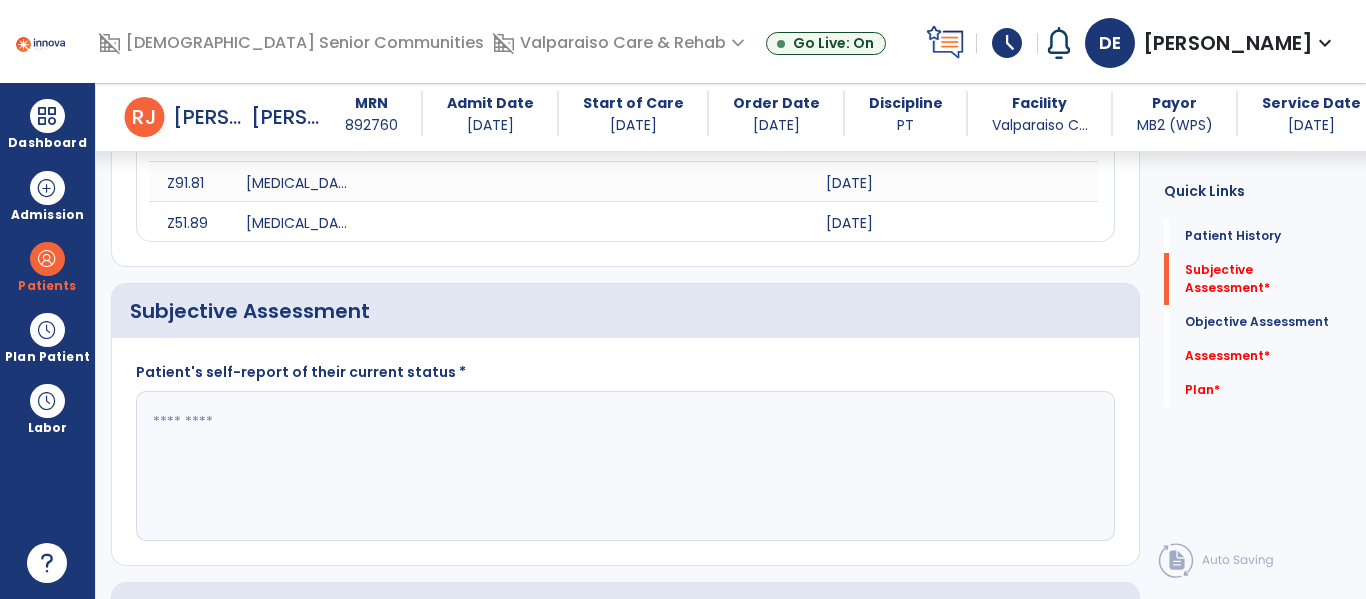 click 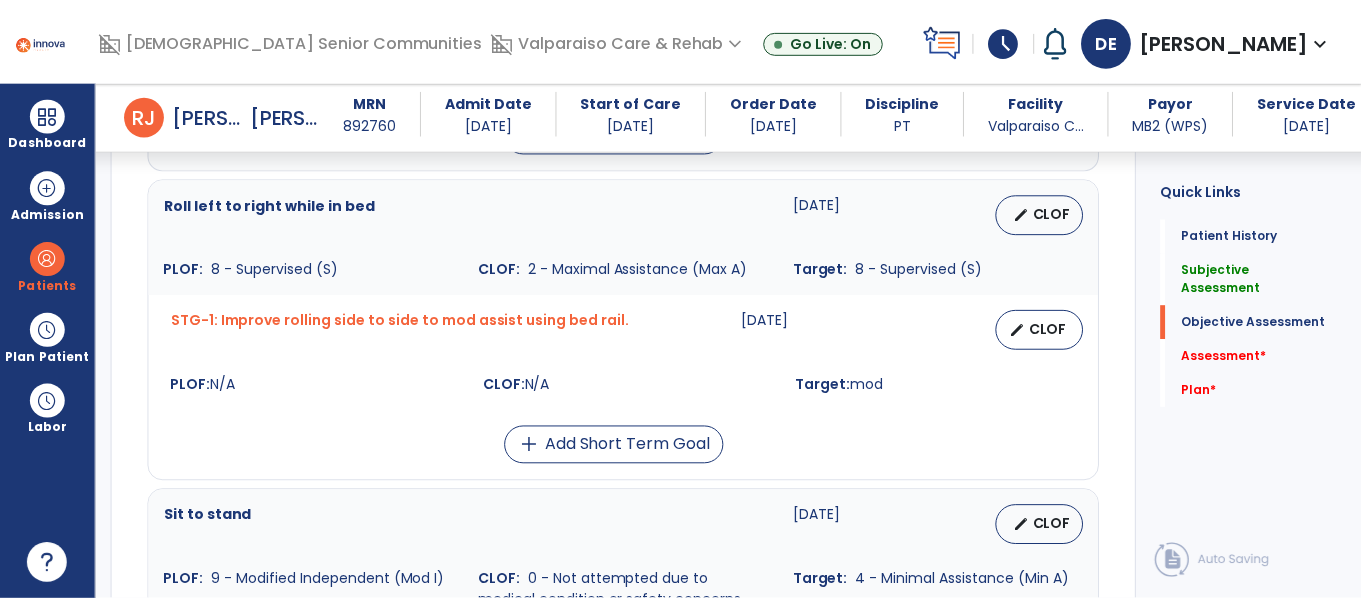 scroll, scrollTop: 1915, scrollLeft: 0, axis: vertical 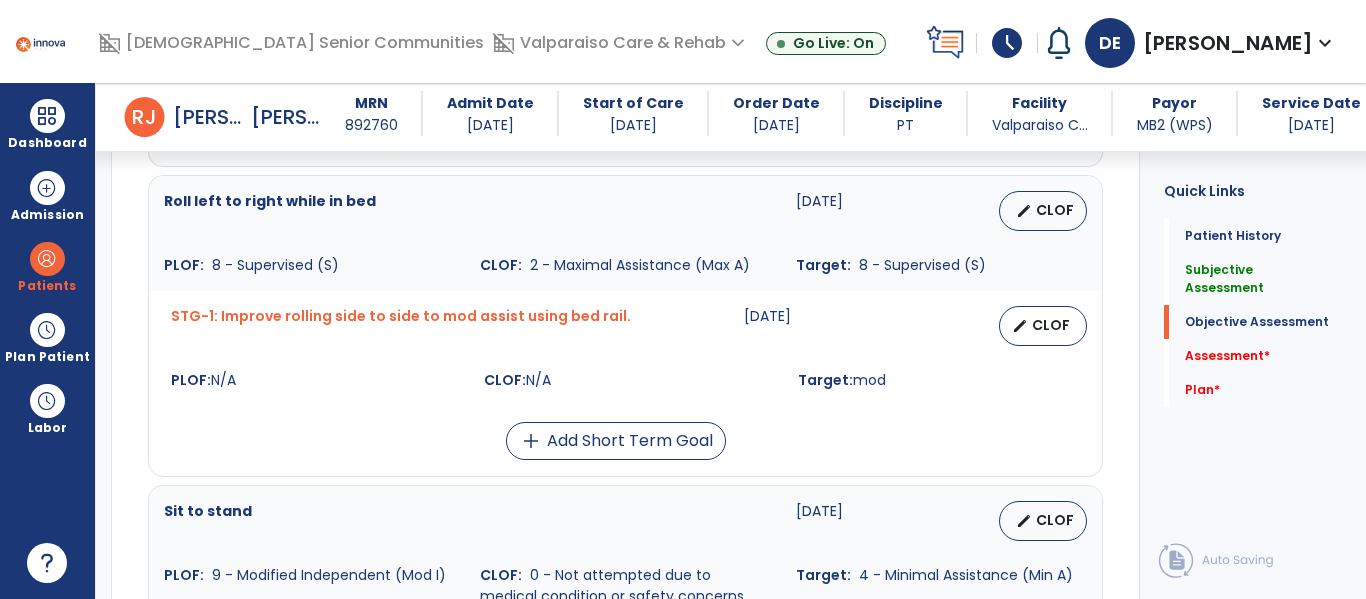 type on "****" 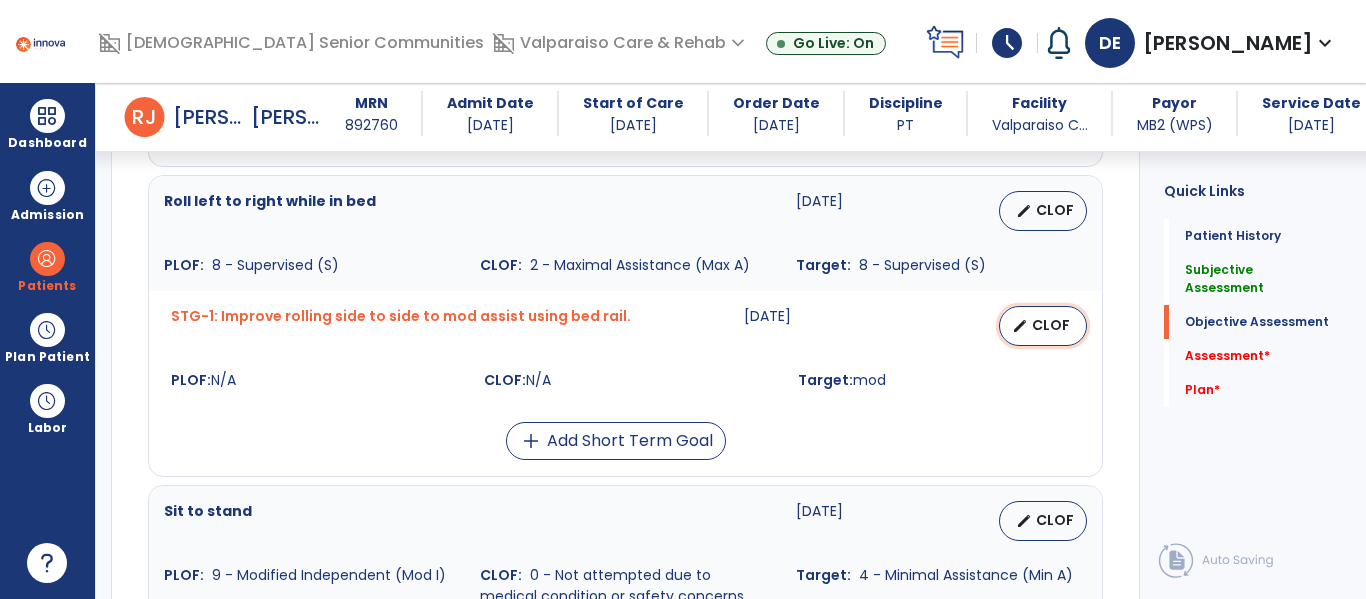 click on "CLOF" at bounding box center [1051, 325] 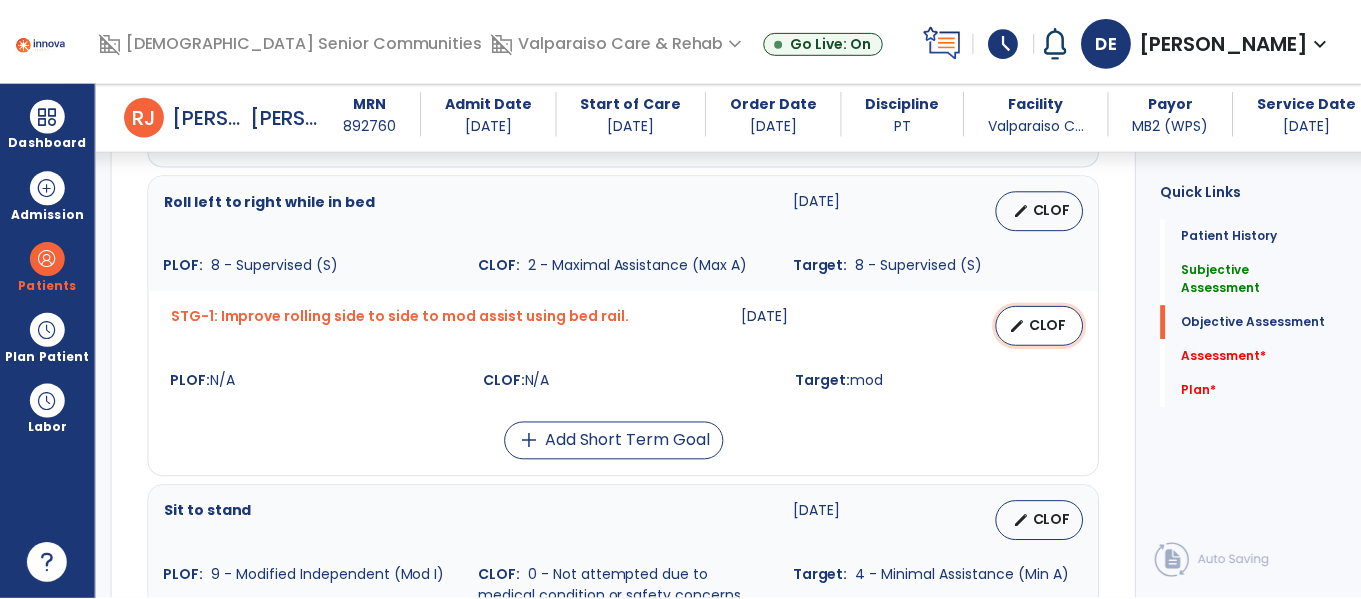 select on "********" 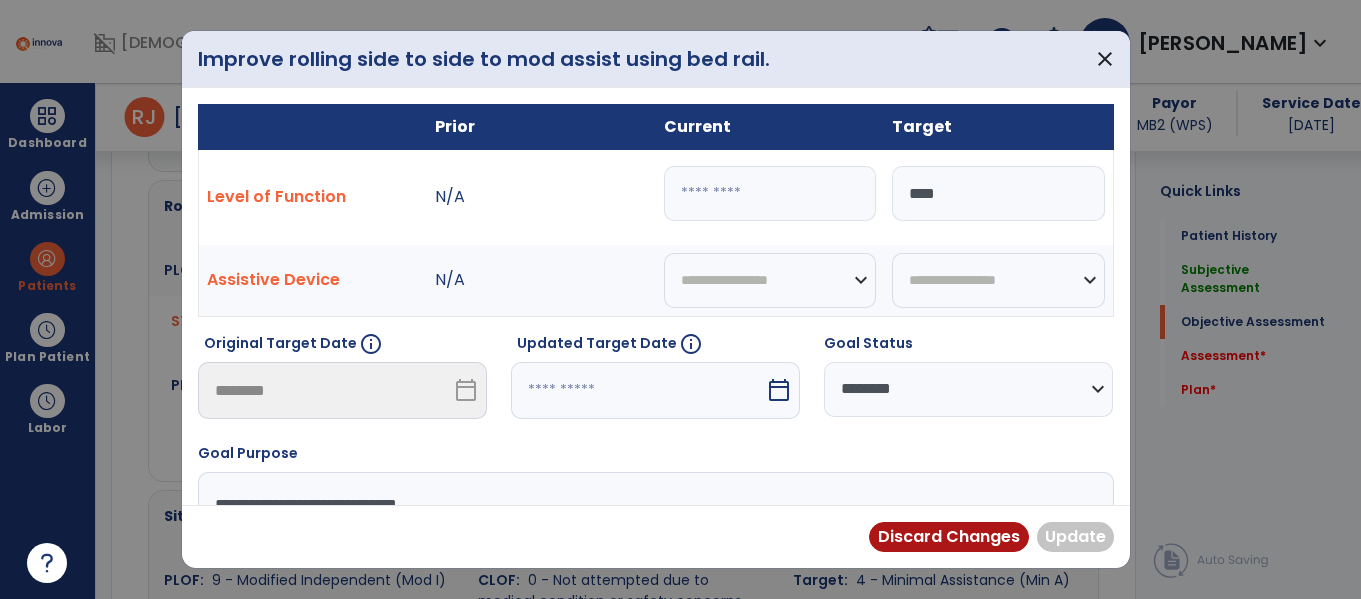 scroll, scrollTop: 1915, scrollLeft: 0, axis: vertical 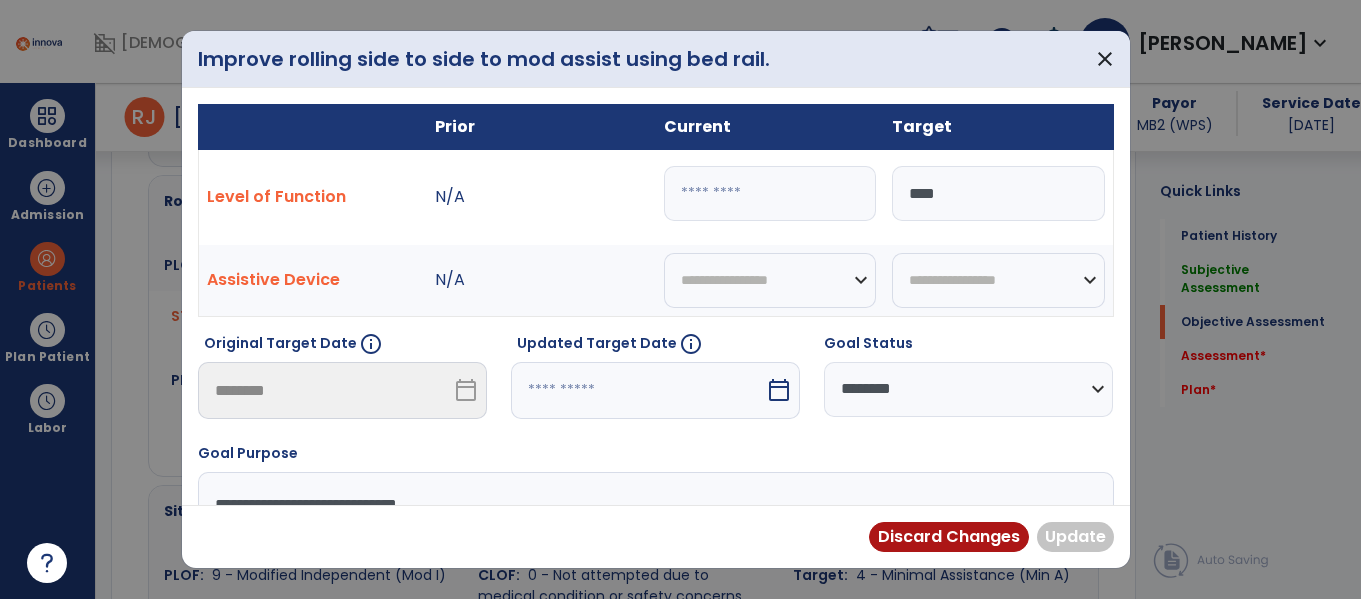 click at bounding box center (770, 193) 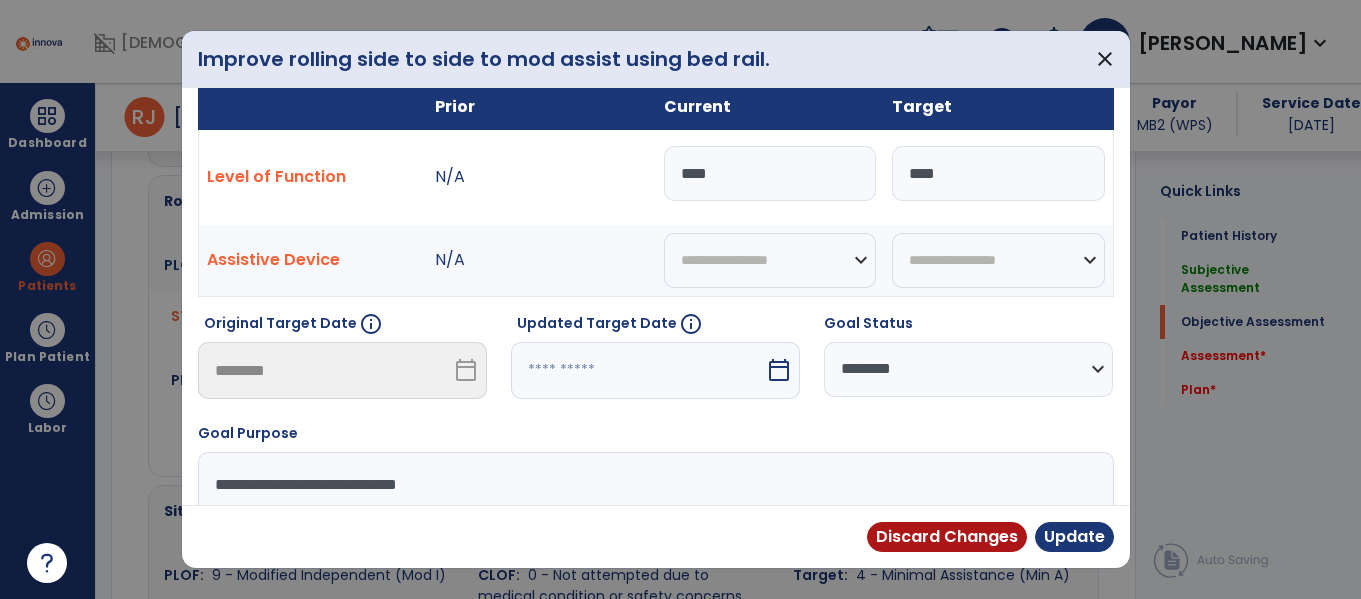 scroll, scrollTop: 25, scrollLeft: 0, axis: vertical 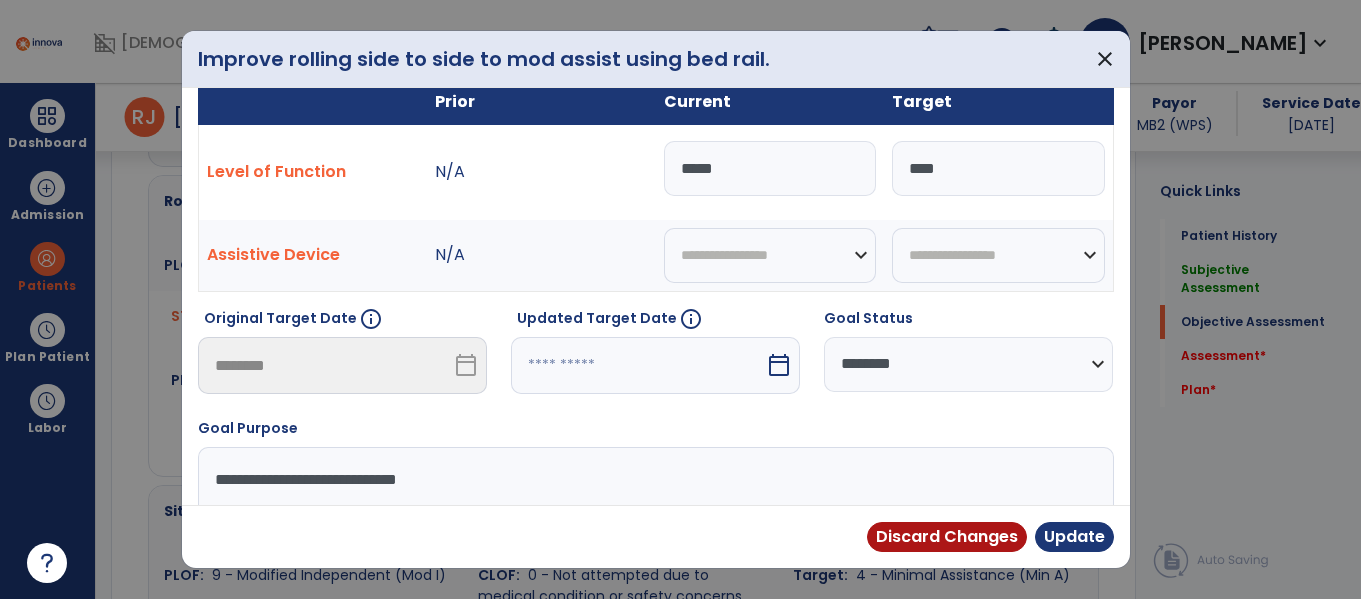 type on "*****" 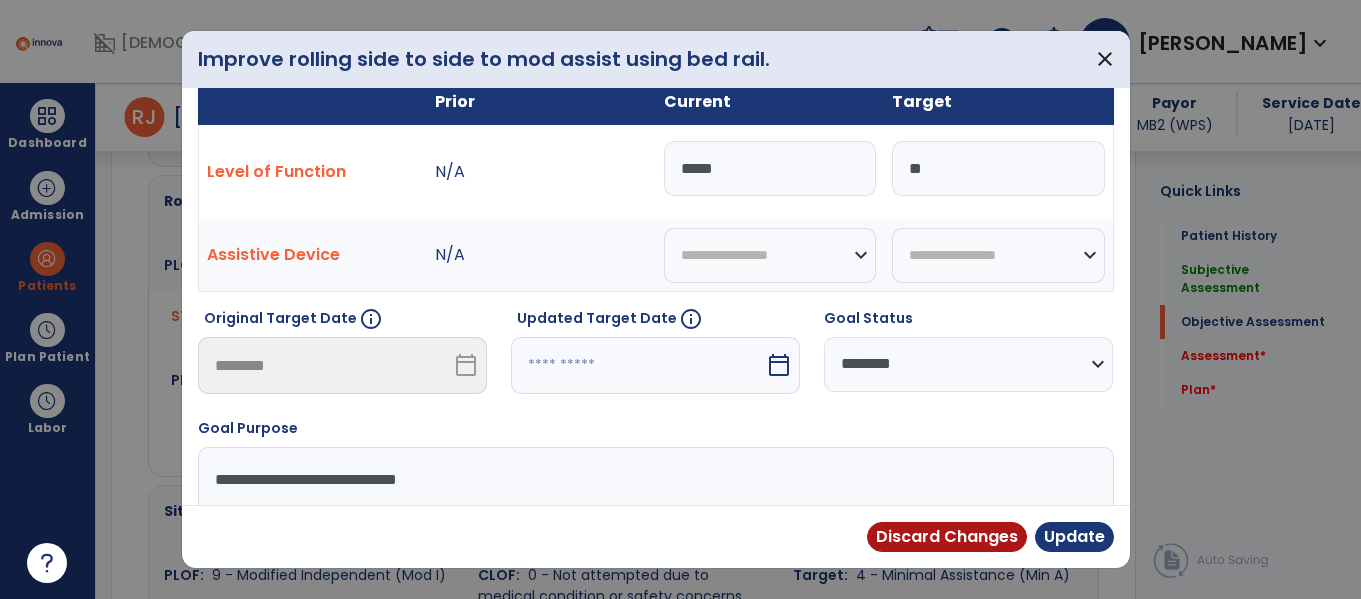 type on "*" 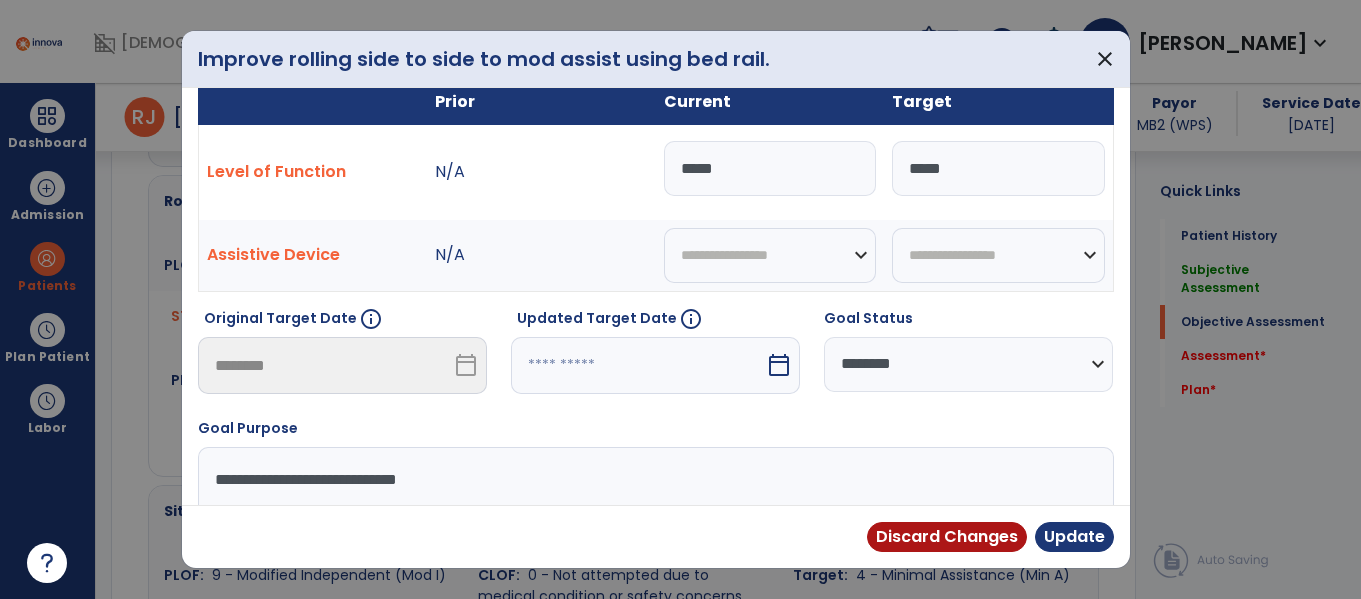 type on "*****" 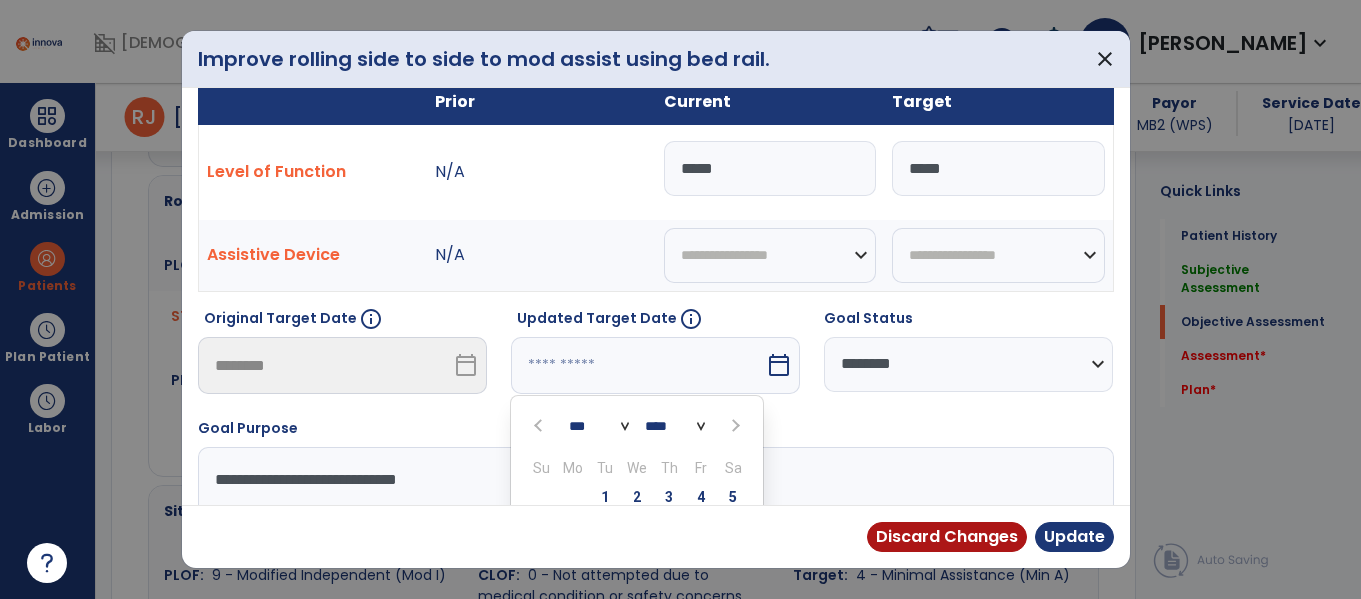 scroll, scrollTop: 211, scrollLeft: 0, axis: vertical 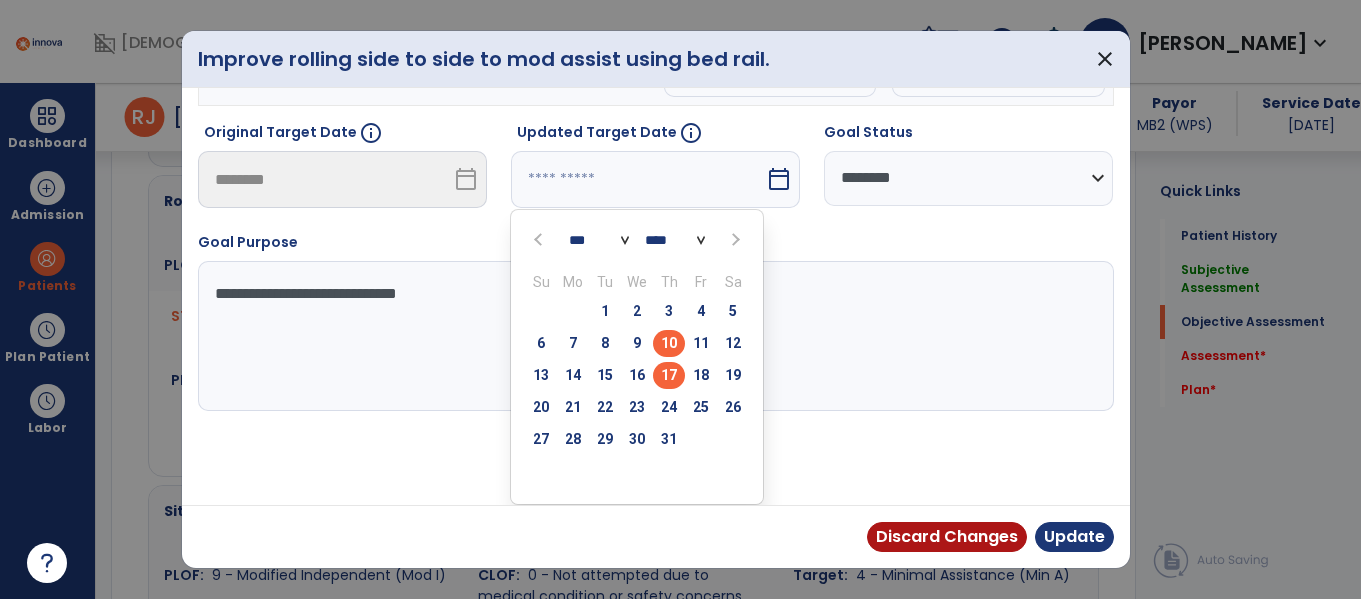 click on "17" at bounding box center (669, 375) 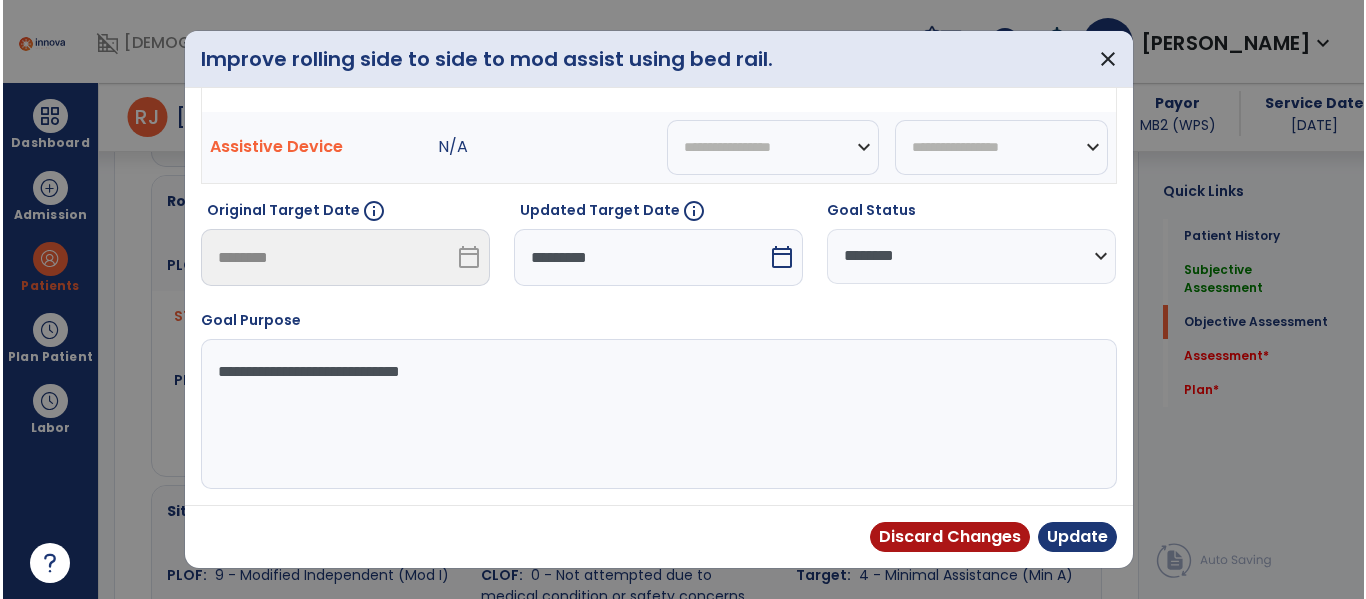 scroll, scrollTop: 133, scrollLeft: 0, axis: vertical 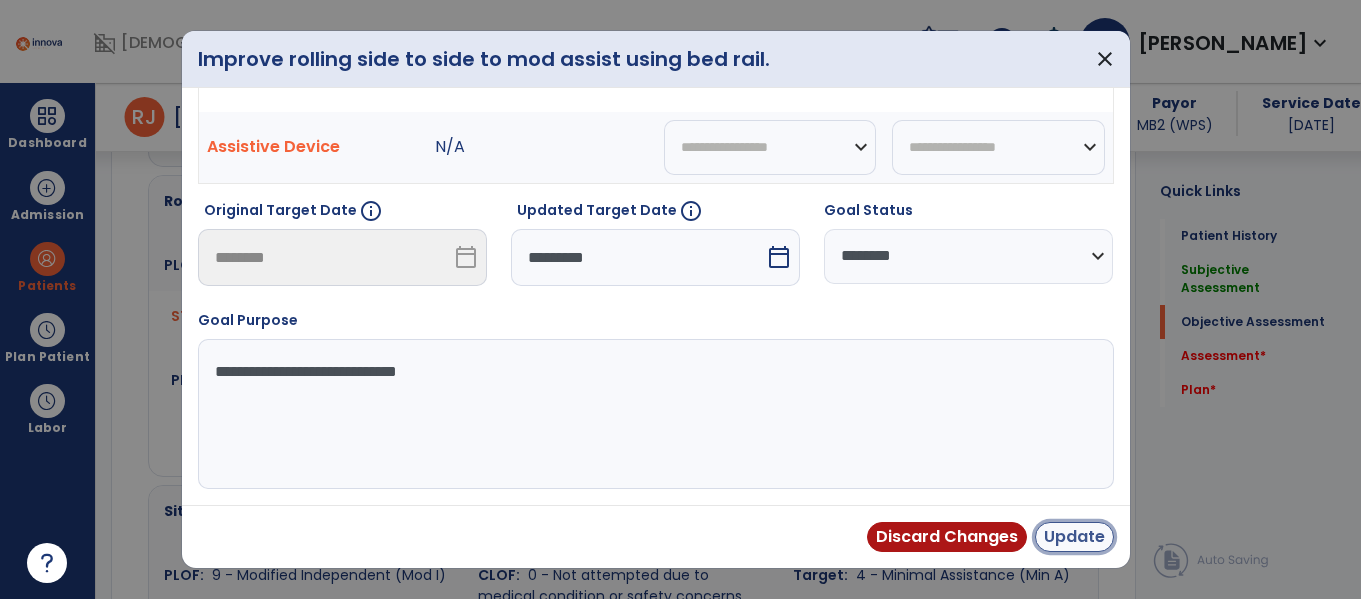 click on "Update" at bounding box center [1074, 537] 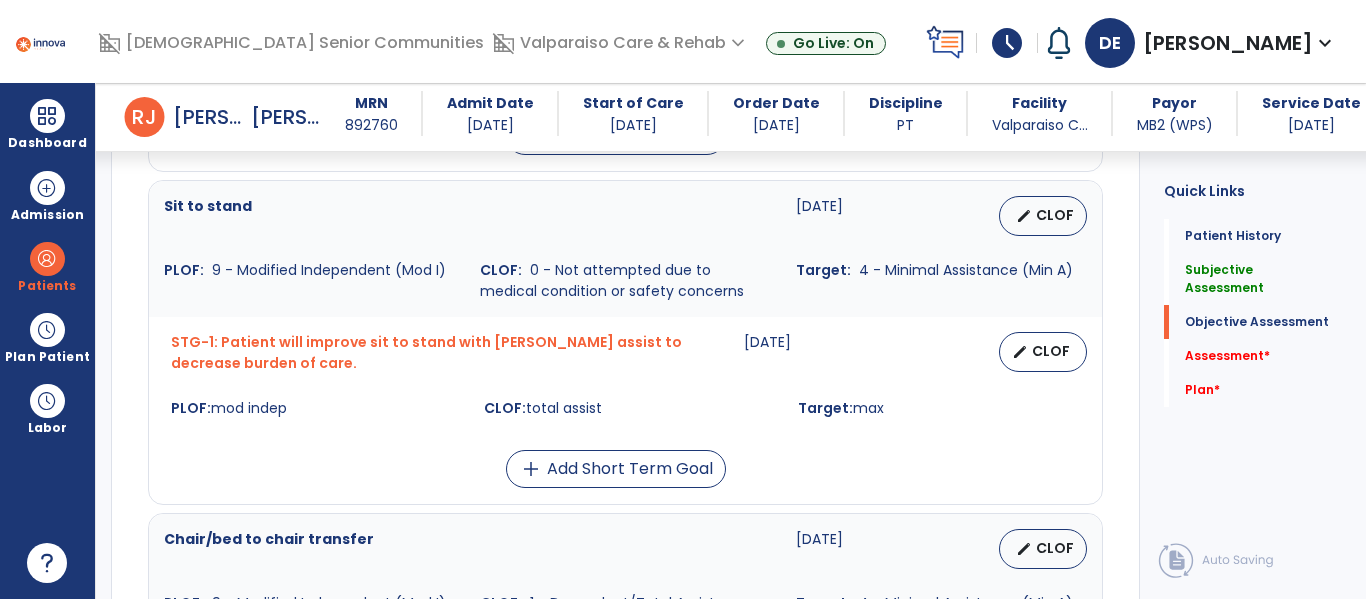 scroll, scrollTop: 2229, scrollLeft: 0, axis: vertical 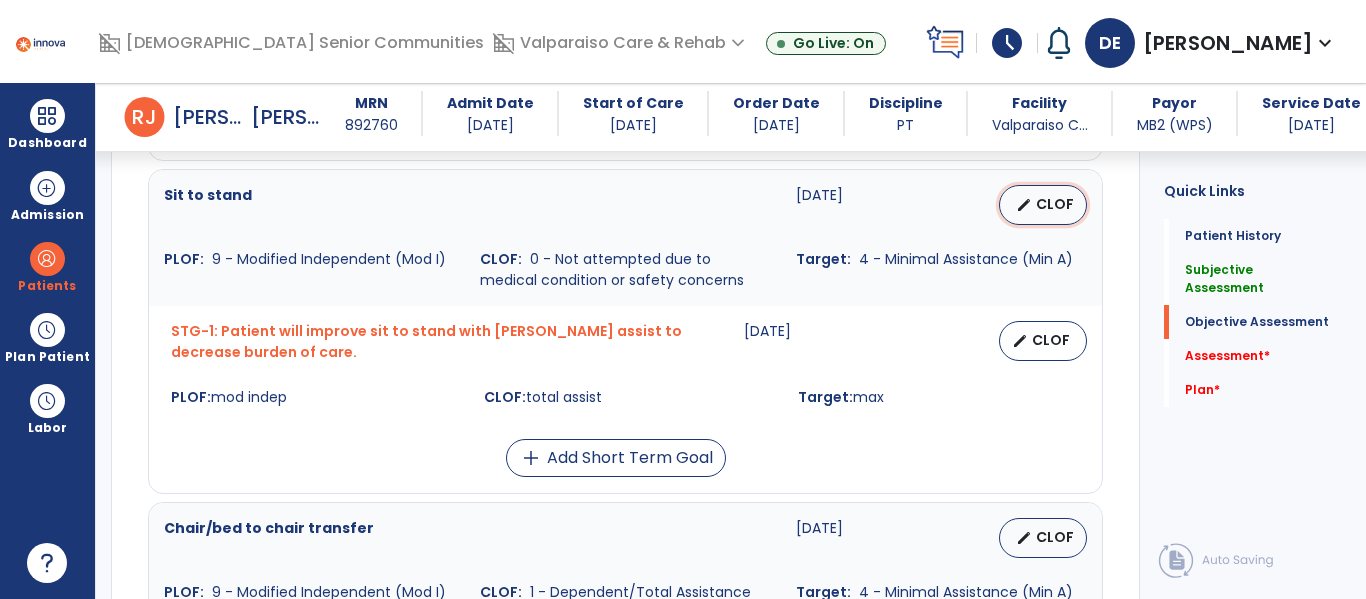 click on "CLOF" at bounding box center (1055, 204) 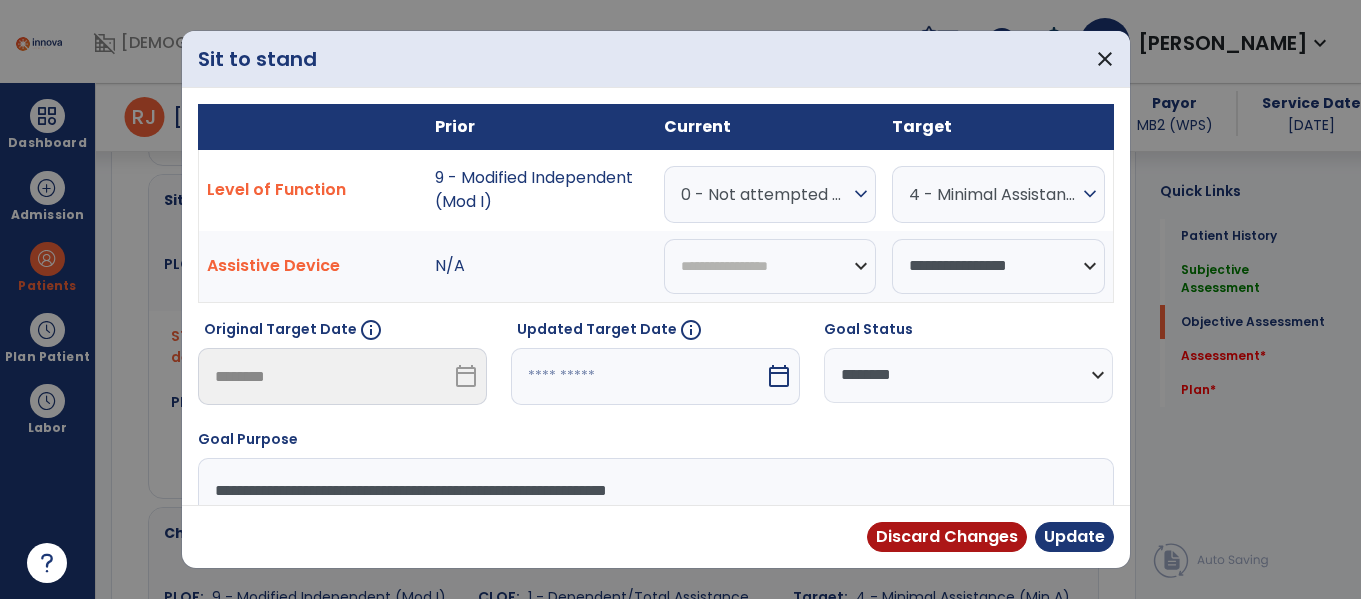 scroll, scrollTop: 2231, scrollLeft: 0, axis: vertical 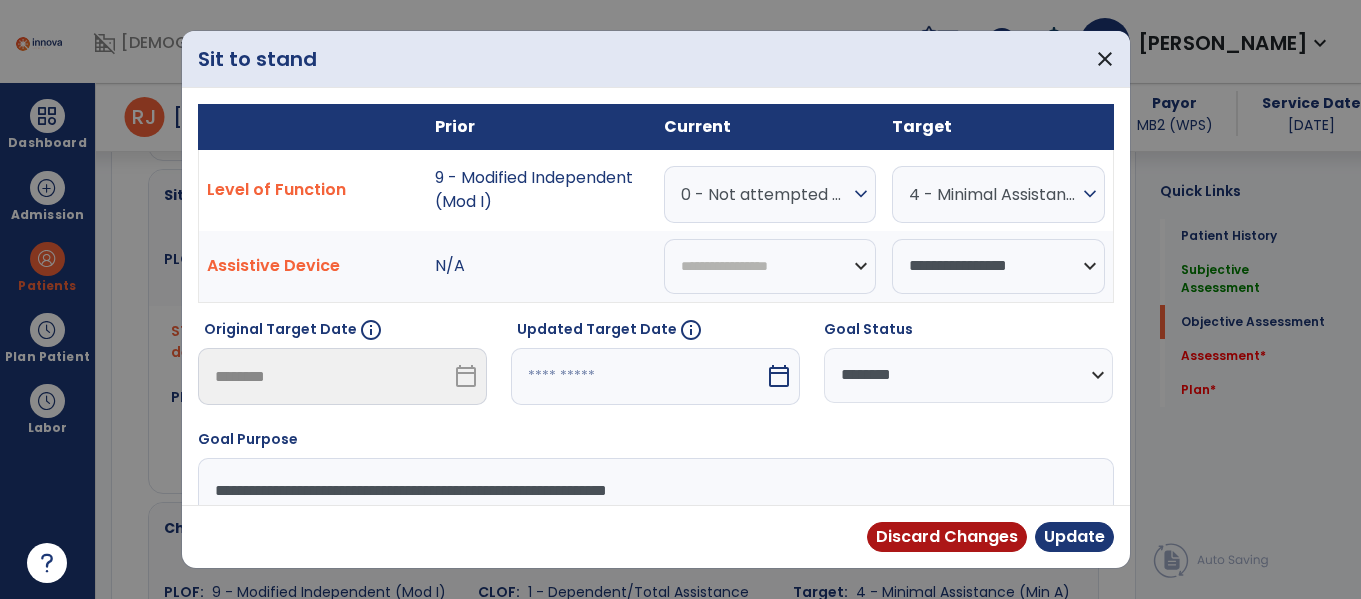 click on "expand_more" at bounding box center [861, 194] 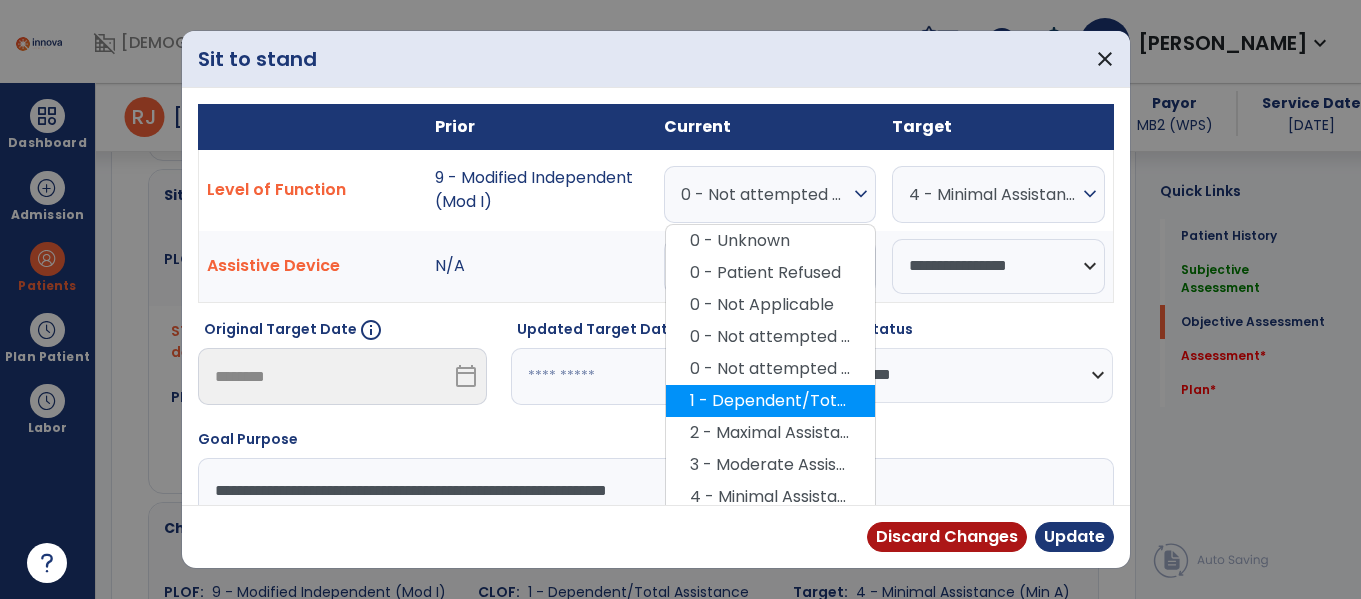 click on "1 - Dependent/Total Assistance (D)" at bounding box center [770, 401] 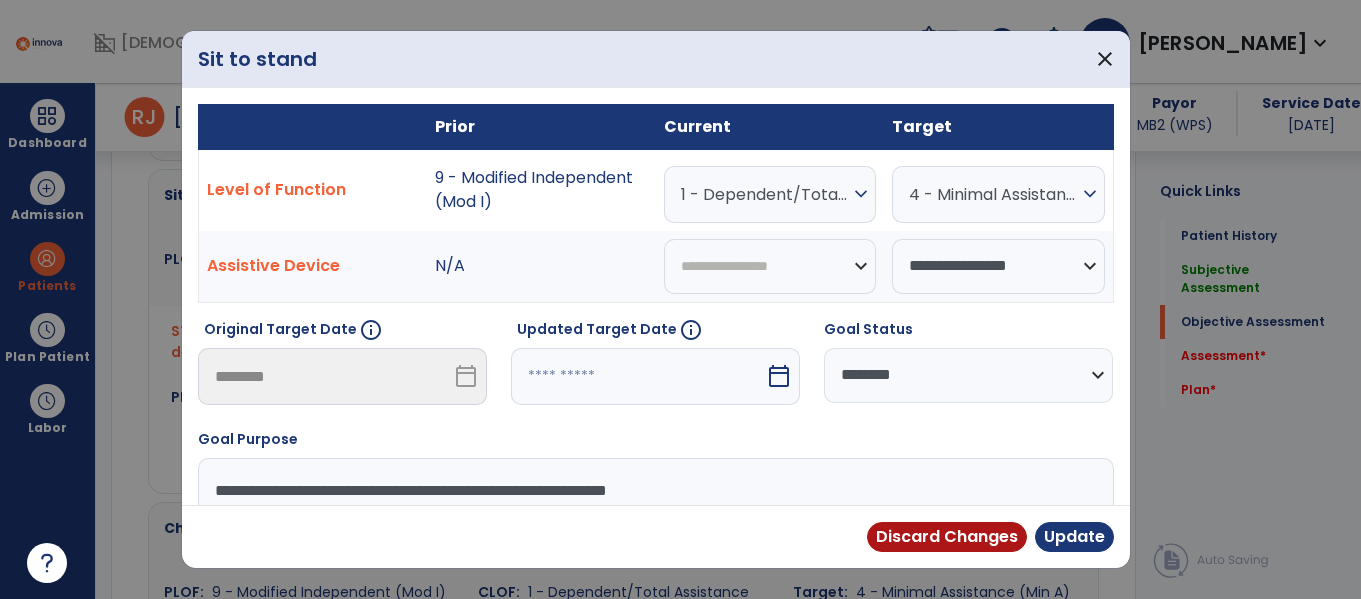 click at bounding box center [638, 376] 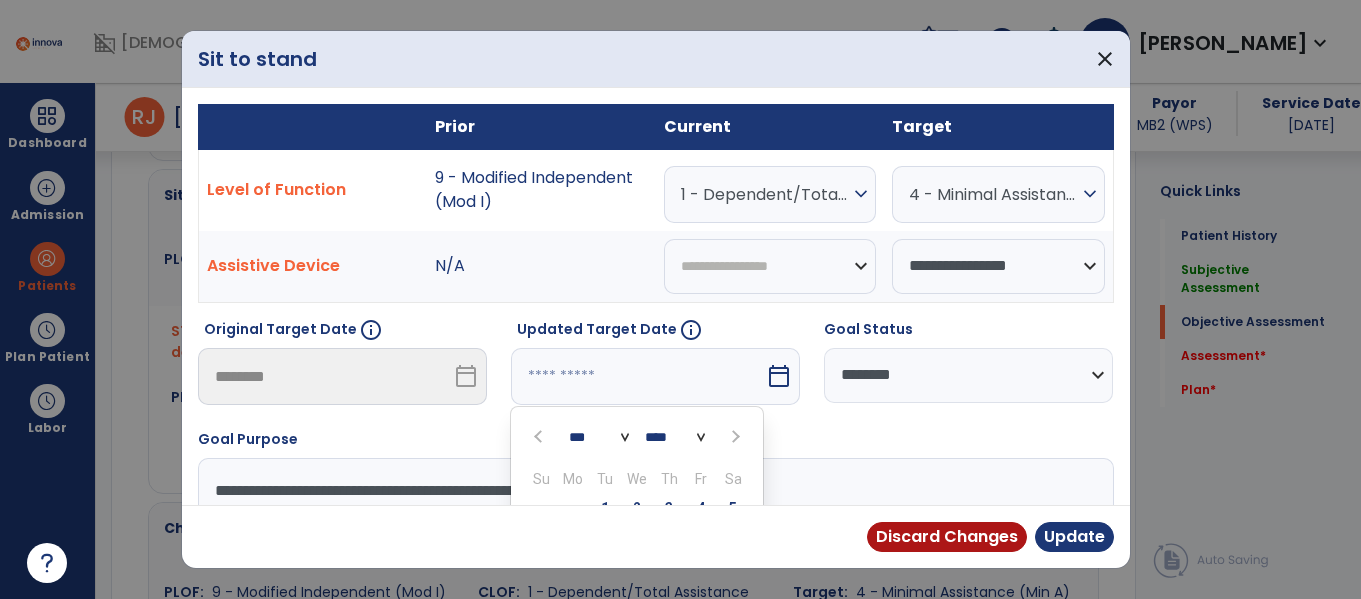 scroll, scrollTop: 197, scrollLeft: 0, axis: vertical 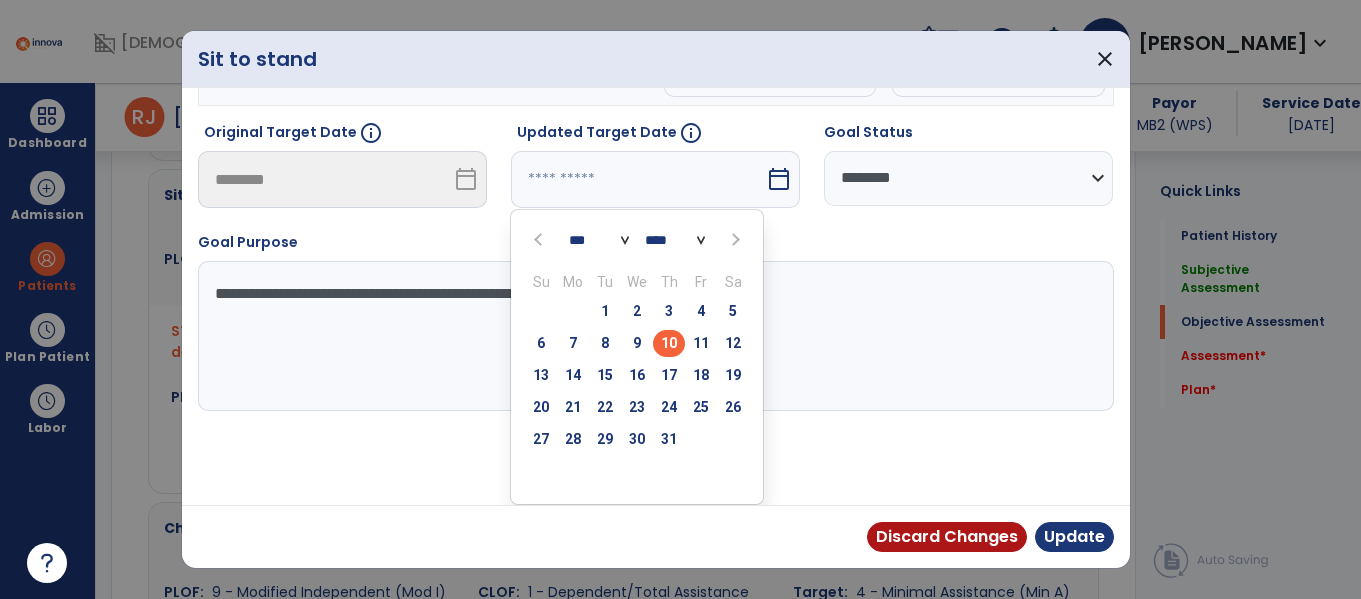click on "Prior Current Target Level of Function  9 - Modified Independent (Mod I)     1 - Dependent/Total Assistance (D)   expand_more   0 - Unknown   0 - Patient Refused   0 - Not Applicable   0 - Not attempted due to environmental limitation   0 - Not attempted due to medical condition or safety concerns   1 - Dependent/Total Assistance (D)   2 - Maximal Assistance (Max A)   3 - Moderate Assistance (Mod A)   4 - Minimal Assistance (Min A)   5 - Contact Guard Assistance (CGA)   6 - Standby Assist (SBA)   7 - Set-up or clean-up assistance   8 - Supervised (S)   9 - Modified Independent (Mod I)   10 - Independent (I)     4 - Minimal Assistance (Min A)   expand_more   0 - Unknown   0 - Patient Refused   0 - Not Applicable   0 - Not attempted due to environmental limitation   0 - Not attempted due to medical condition or safety concerns   1 - Dependent/Total Assistance (D)   2 - Maximal Assistance (Max A)   3 - Moderate Assistance (Mod A)   4 - Minimal Assistance (Min A)   5 - Contact Guard Assistance (CGA)   N/A  ****" at bounding box center (656, 296) 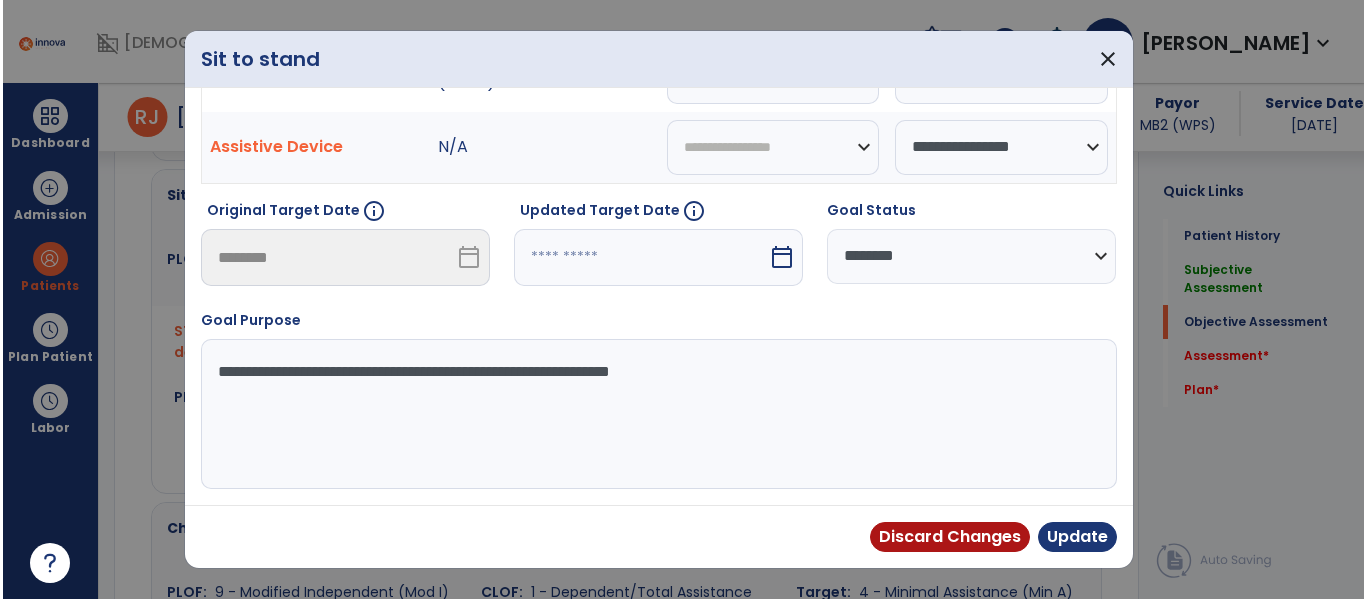 scroll, scrollTop: 119, scrollLeft: 0, axis: vertical 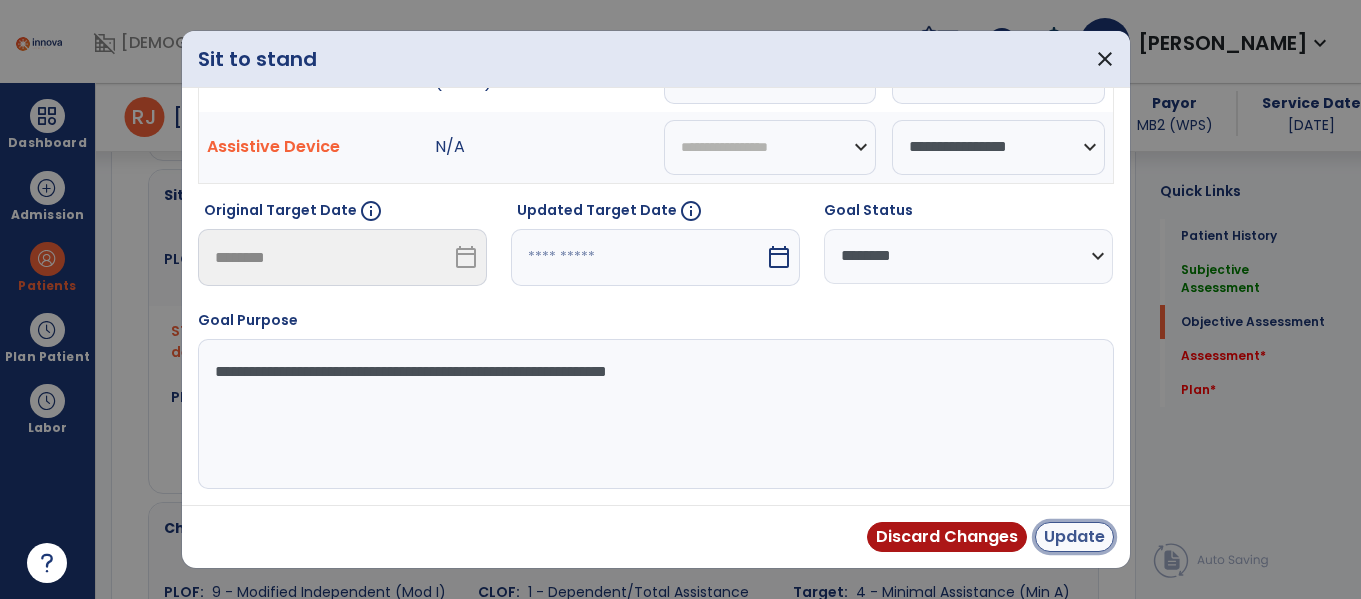 click on "Update" at bounding box center (1074, 537) 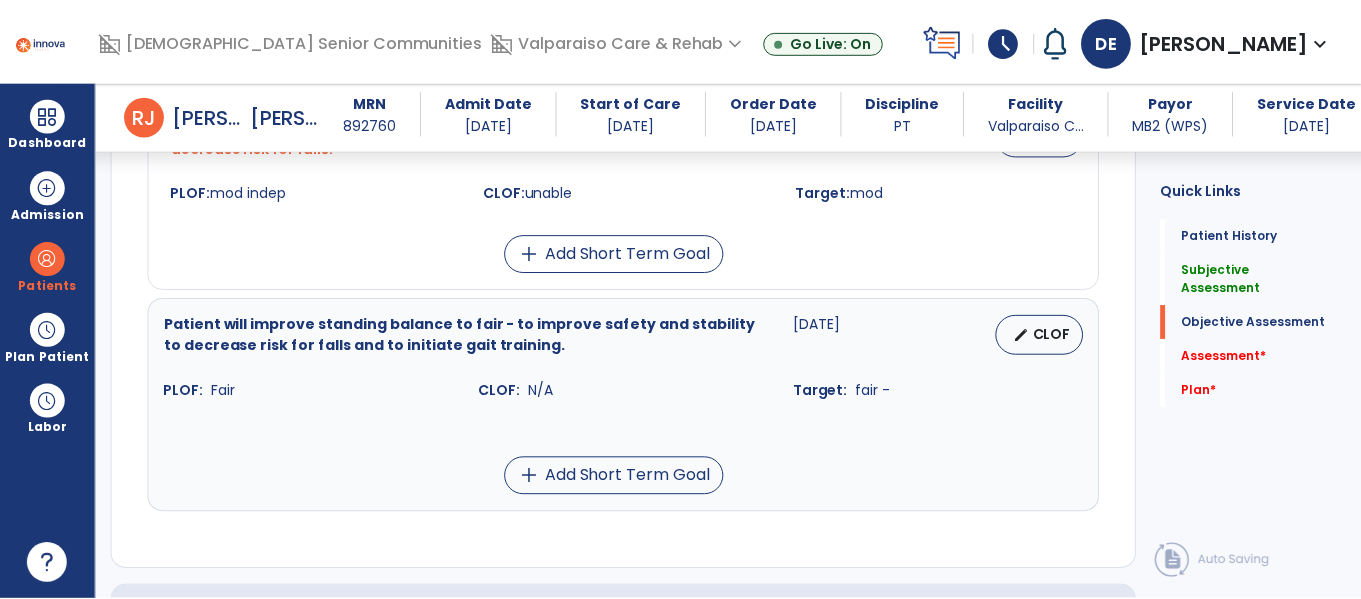 scroll, scrollTop: 3862, scrollLeft: 0, axis: vertical 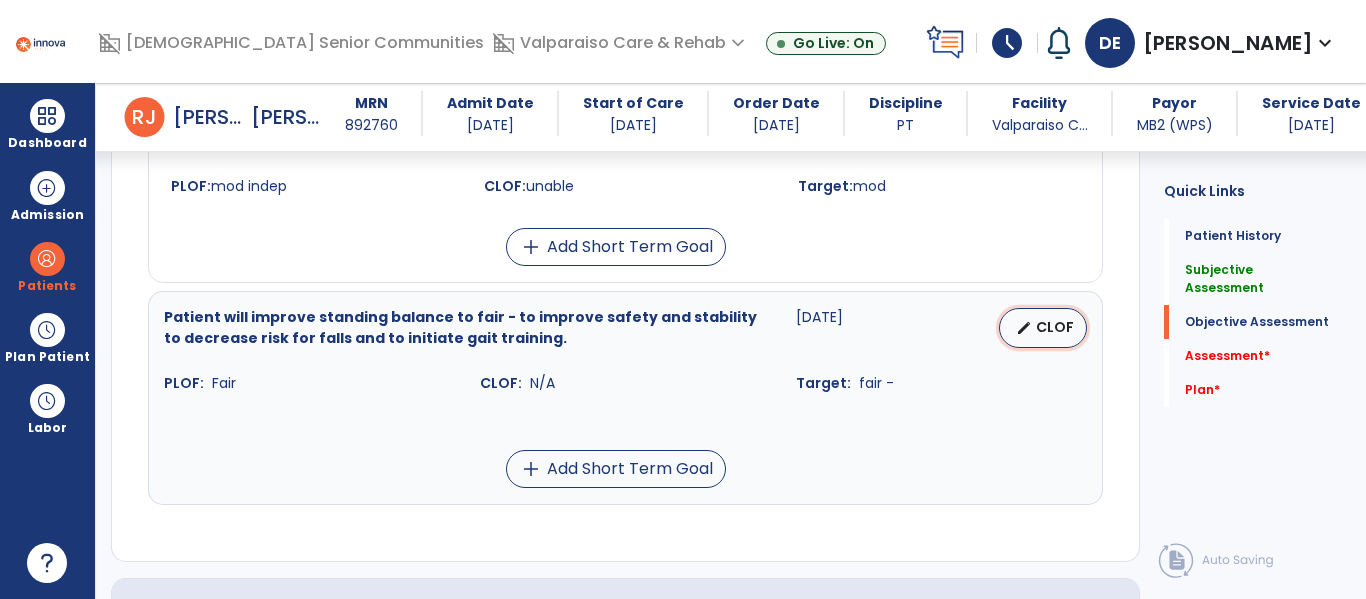 click on "edit" at bounding box center (1024, 328) 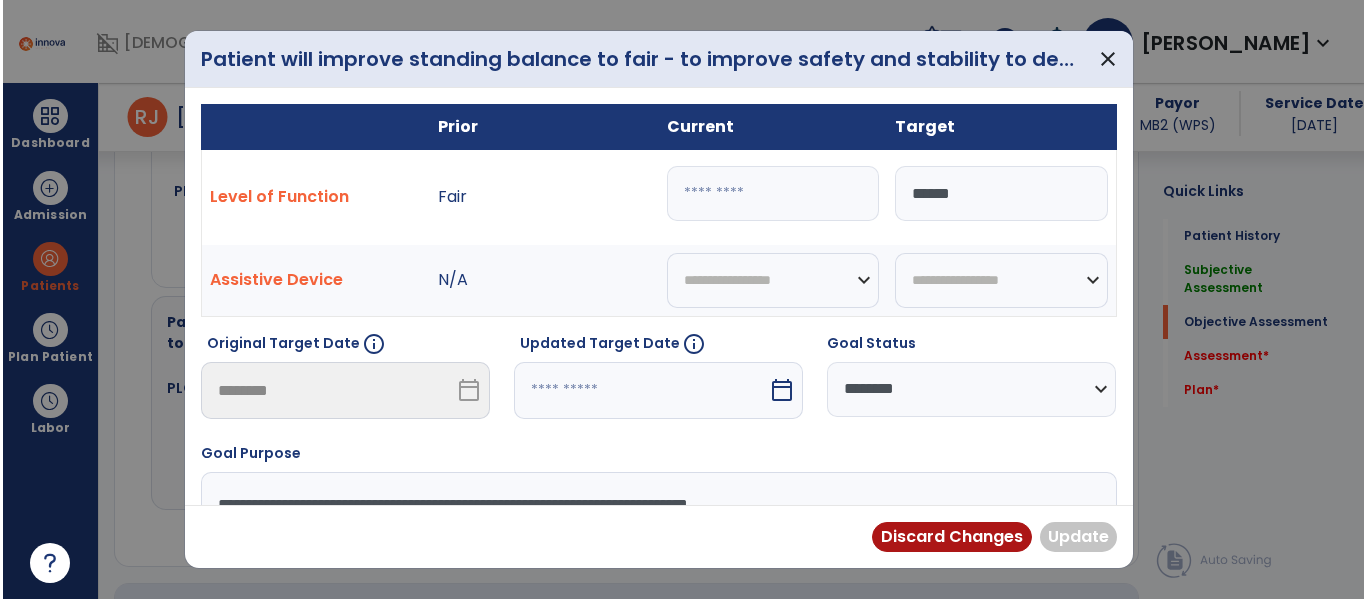 scroll, scrollTop: 3862, scrollLeft: 0, axis: vertical 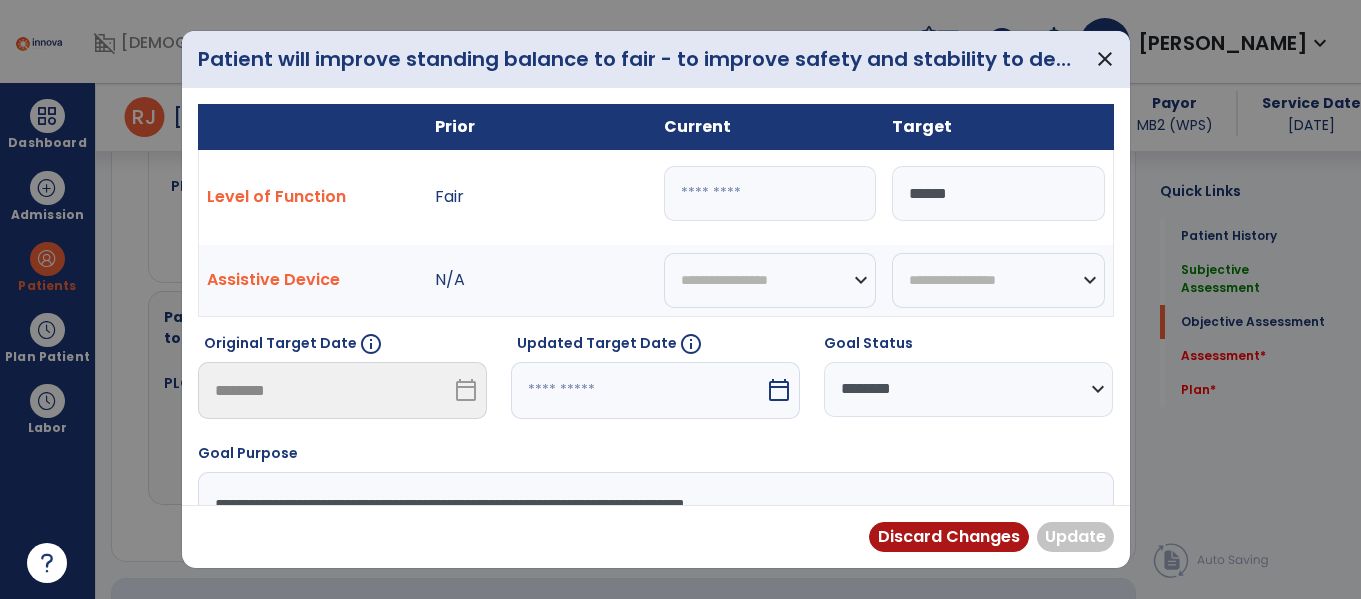 click at bounding box center [770, 193] 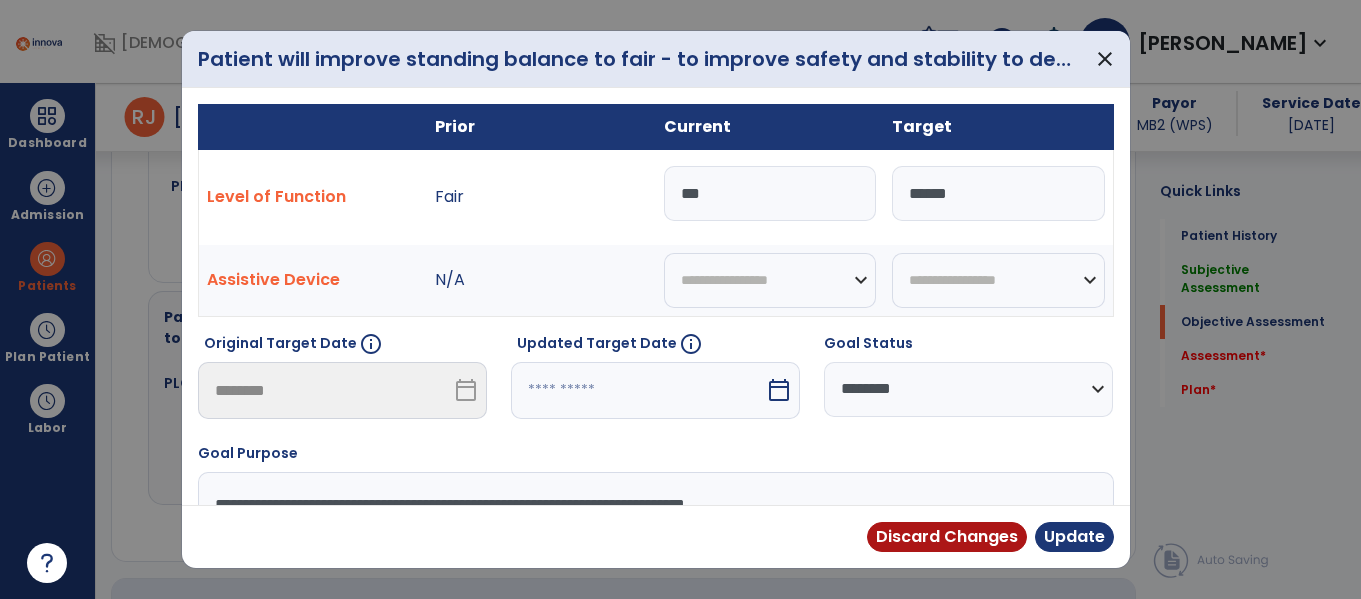 type on "****" 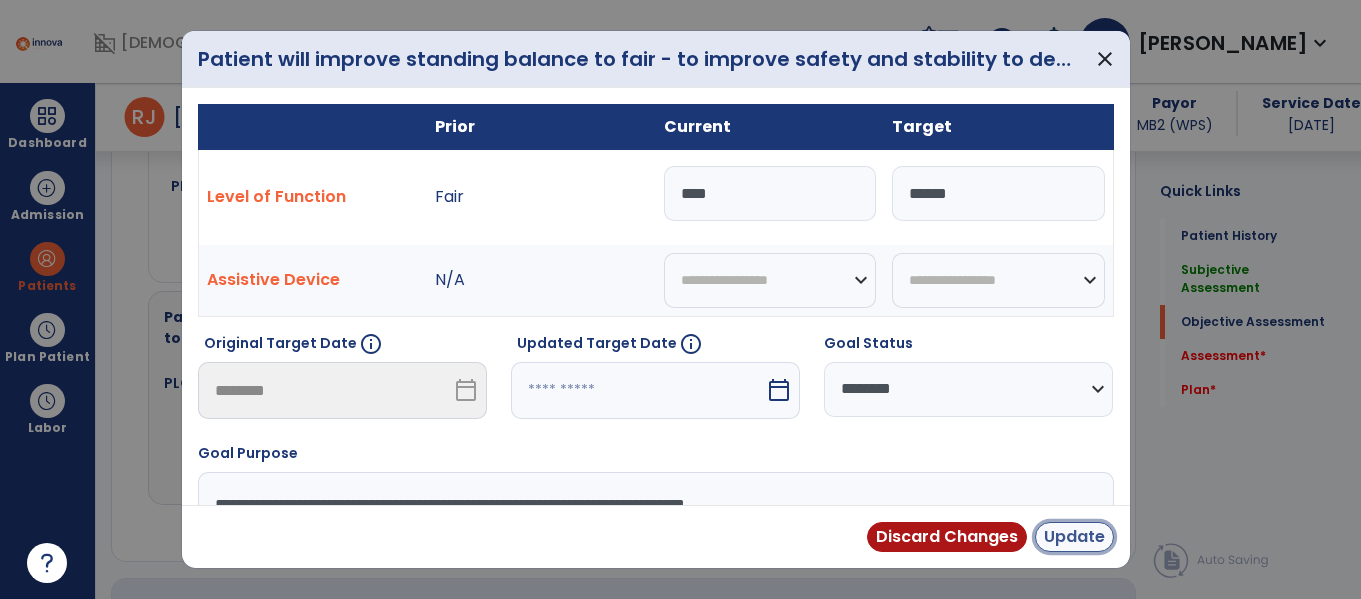 click on "Update" at bounding box center (1074, 537) 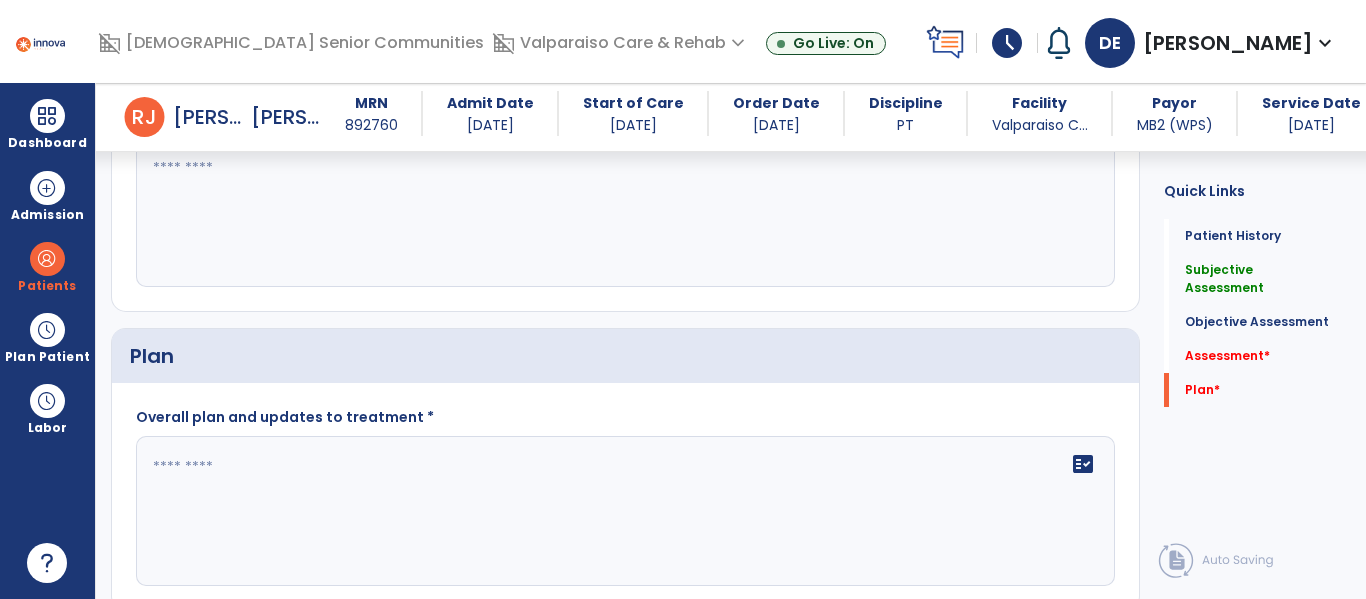 scroll, scrollTop: 4396, scrollLeft: 0, axis: vertical 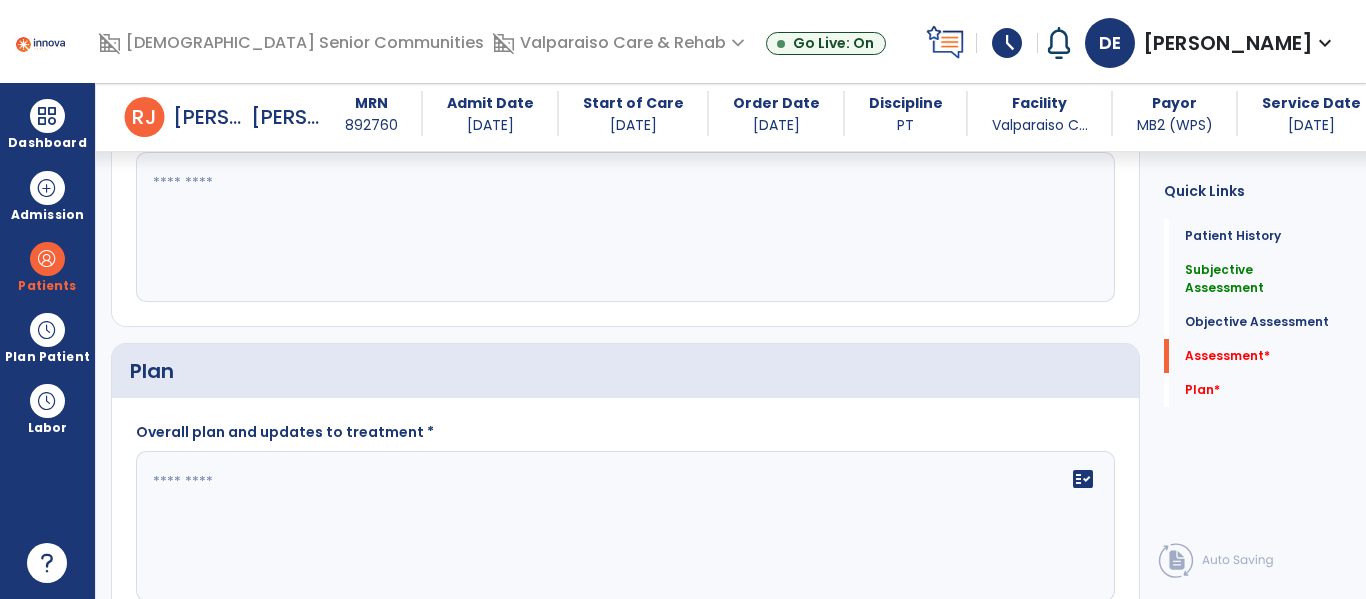 click 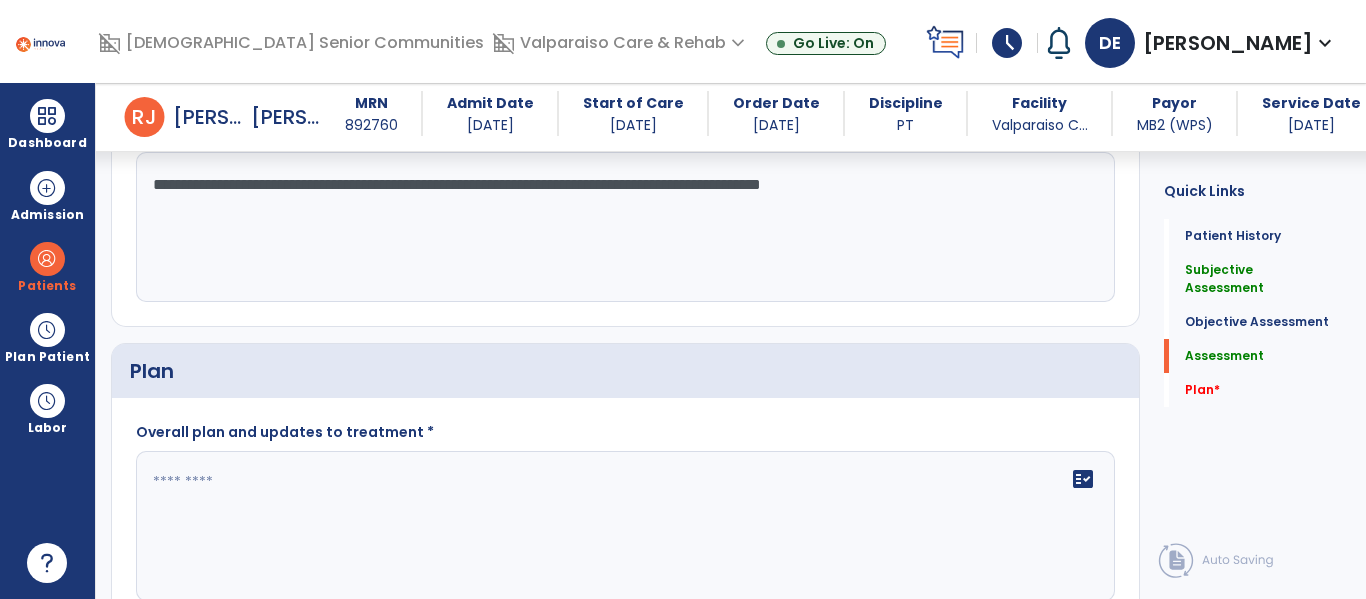 click on "**********" 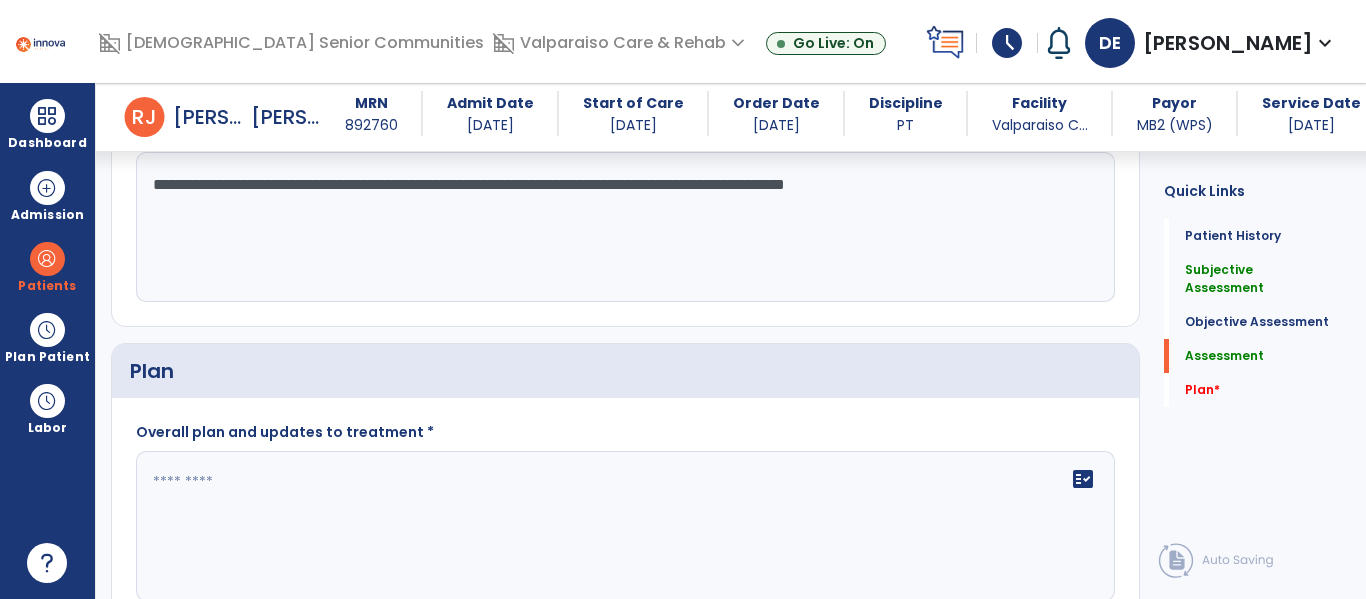 click on "**********" 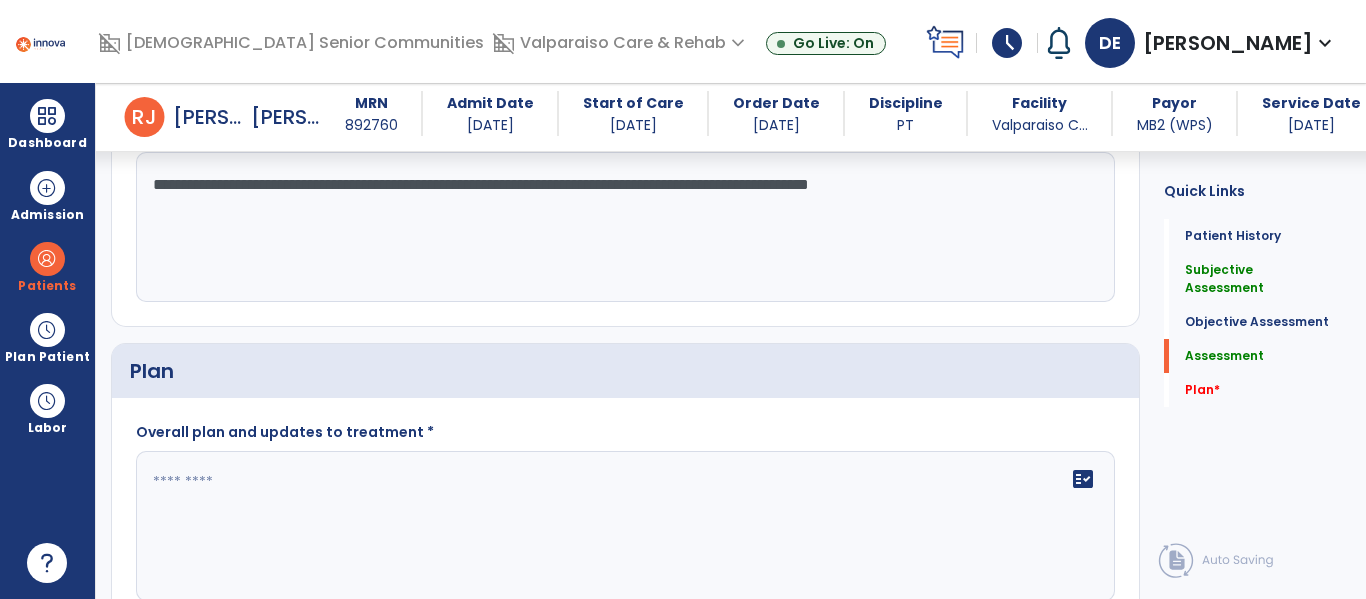 click on "**********" 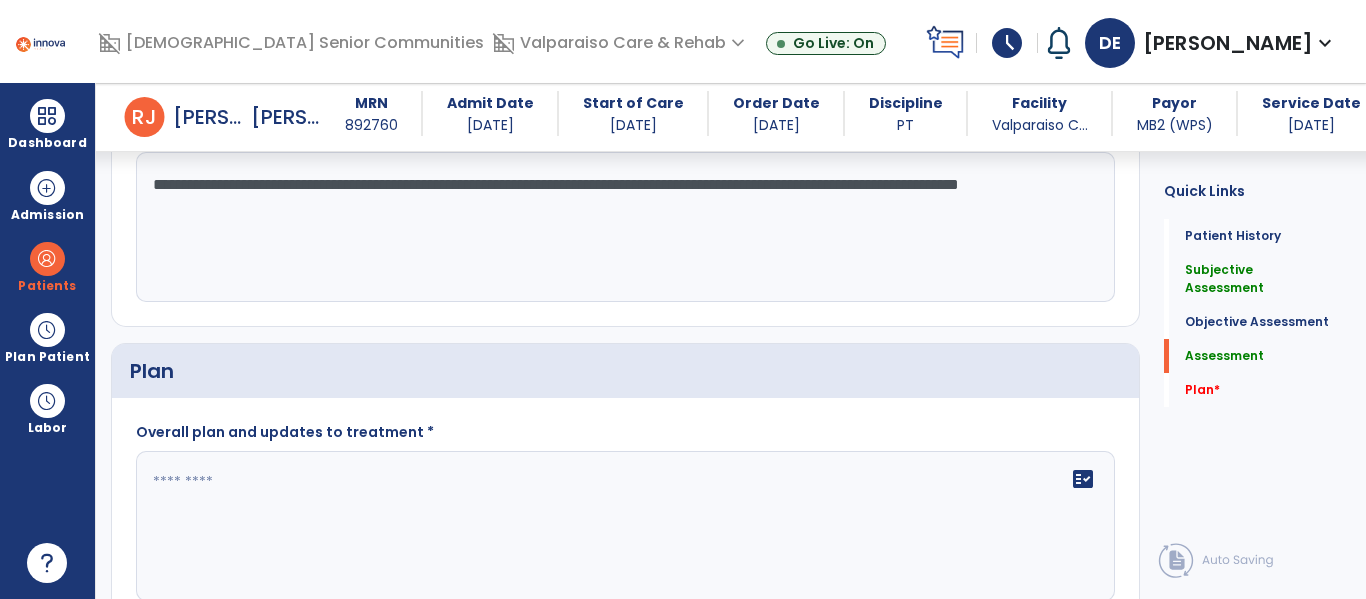 click on "**********" 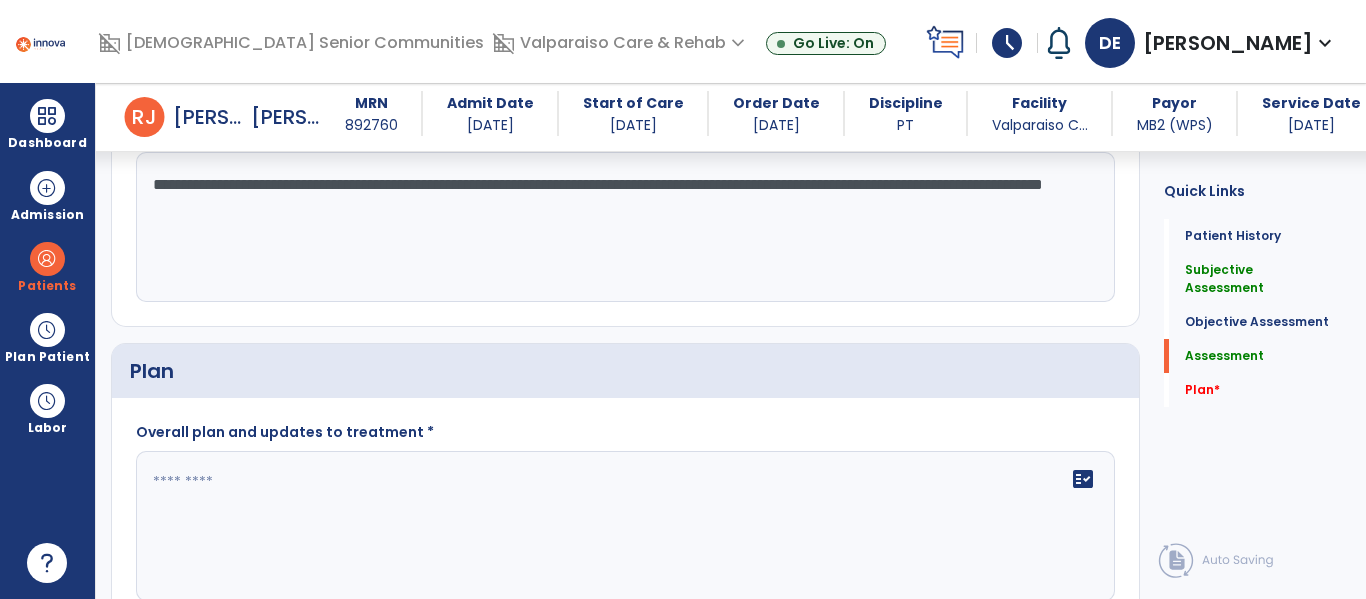 click on "**********" 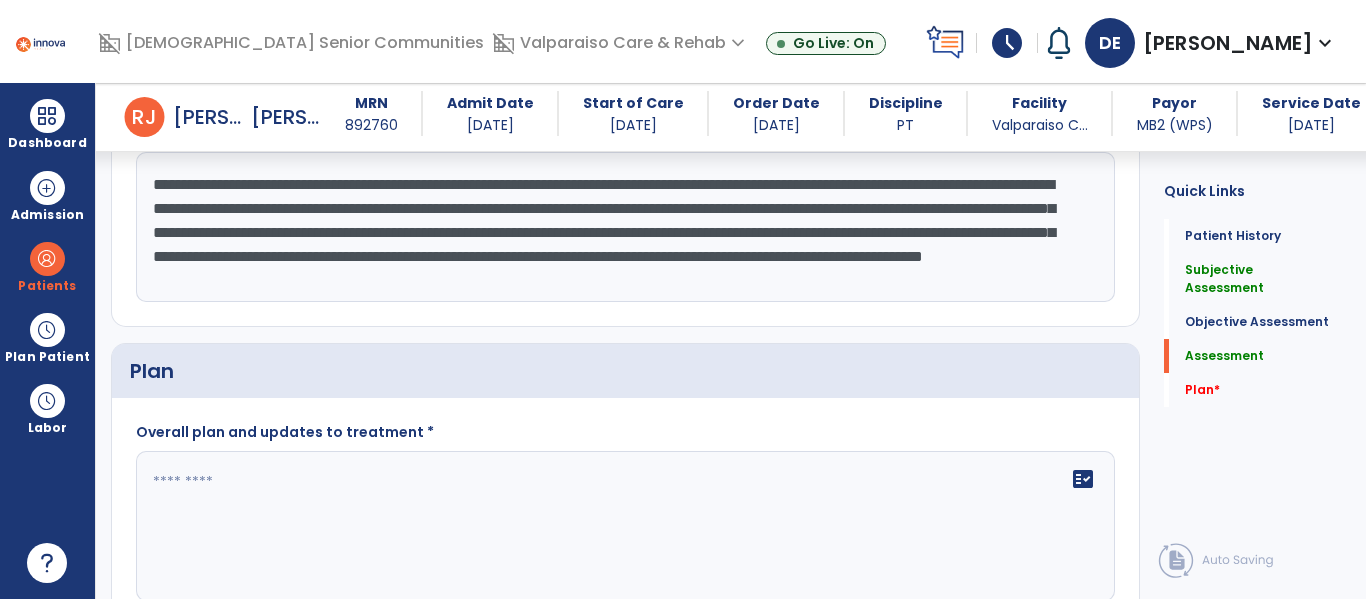scroll, scrollTop: 15, scrollLeft: 0, axis: vertical 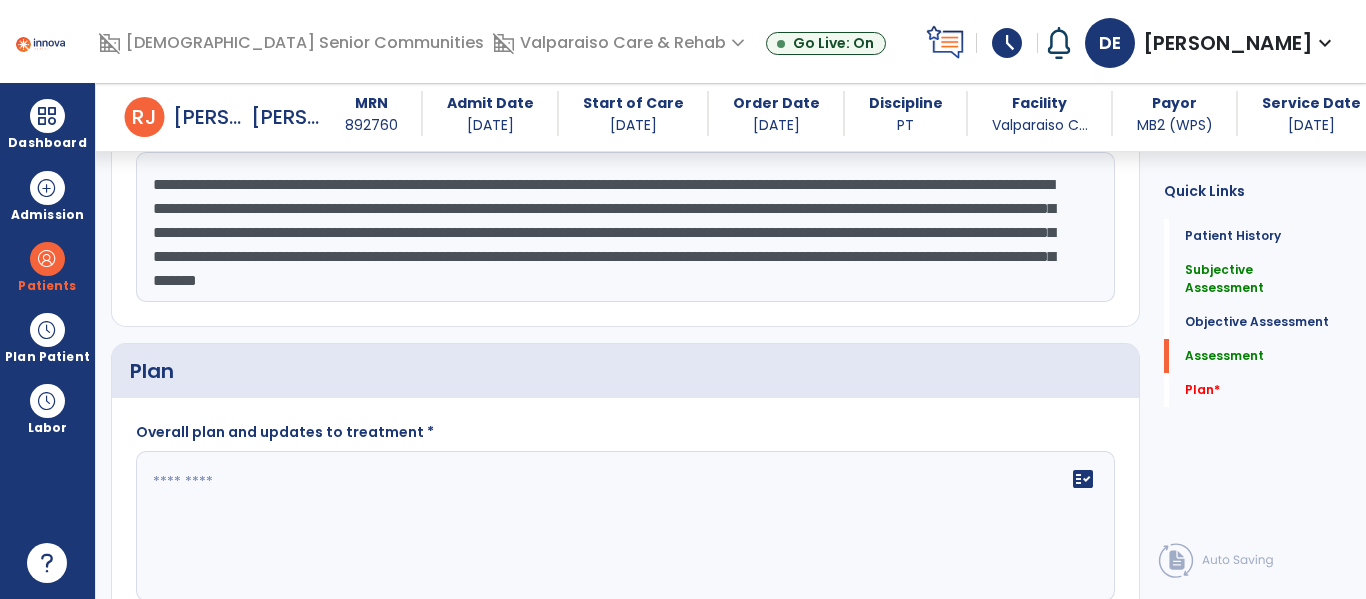 type on "**********" 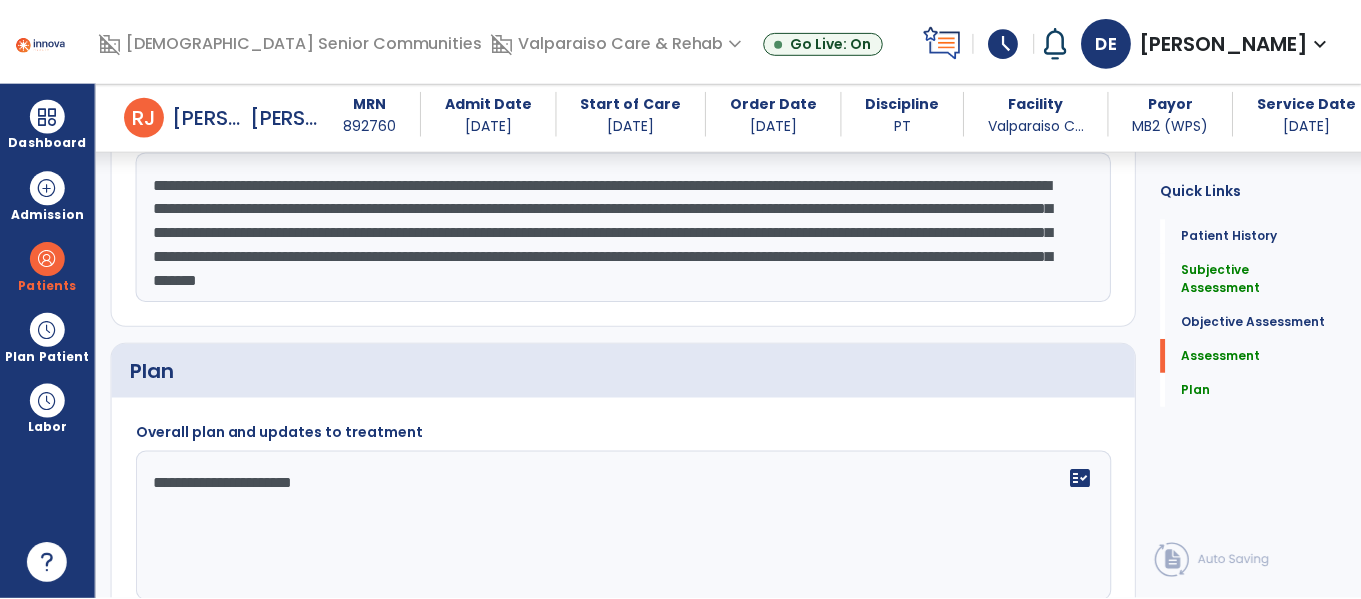 scroll, scrollTop: 4497, scrollLeft: 0, axis: vertical 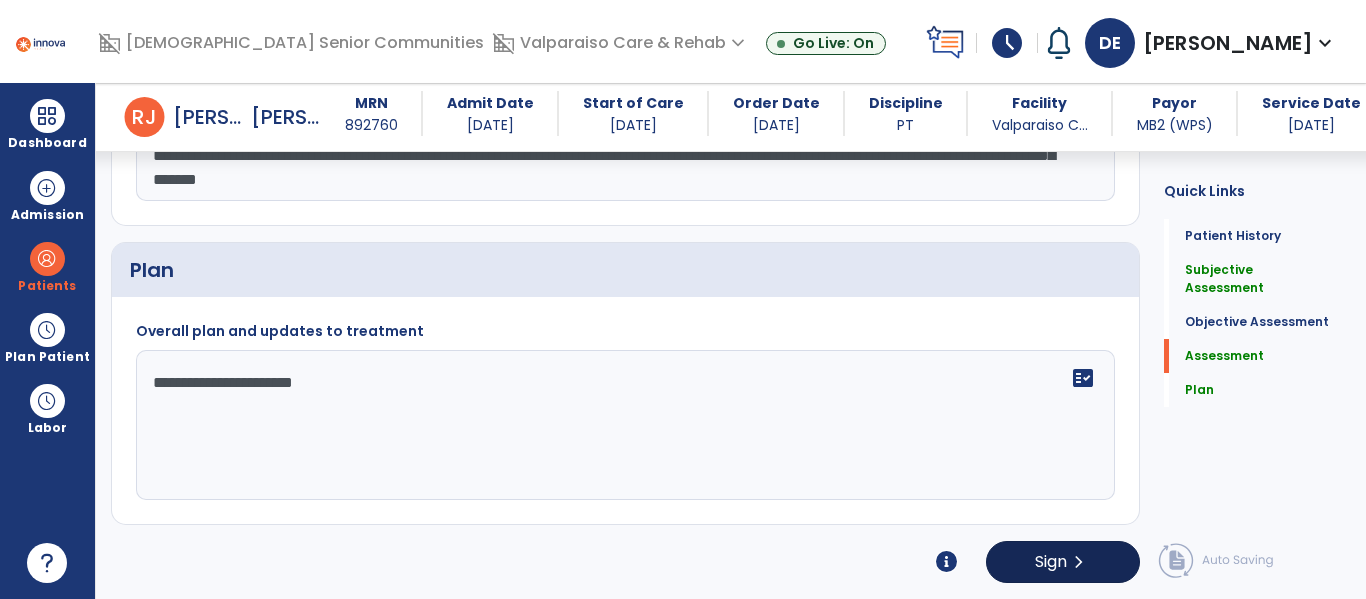 type on "**********" 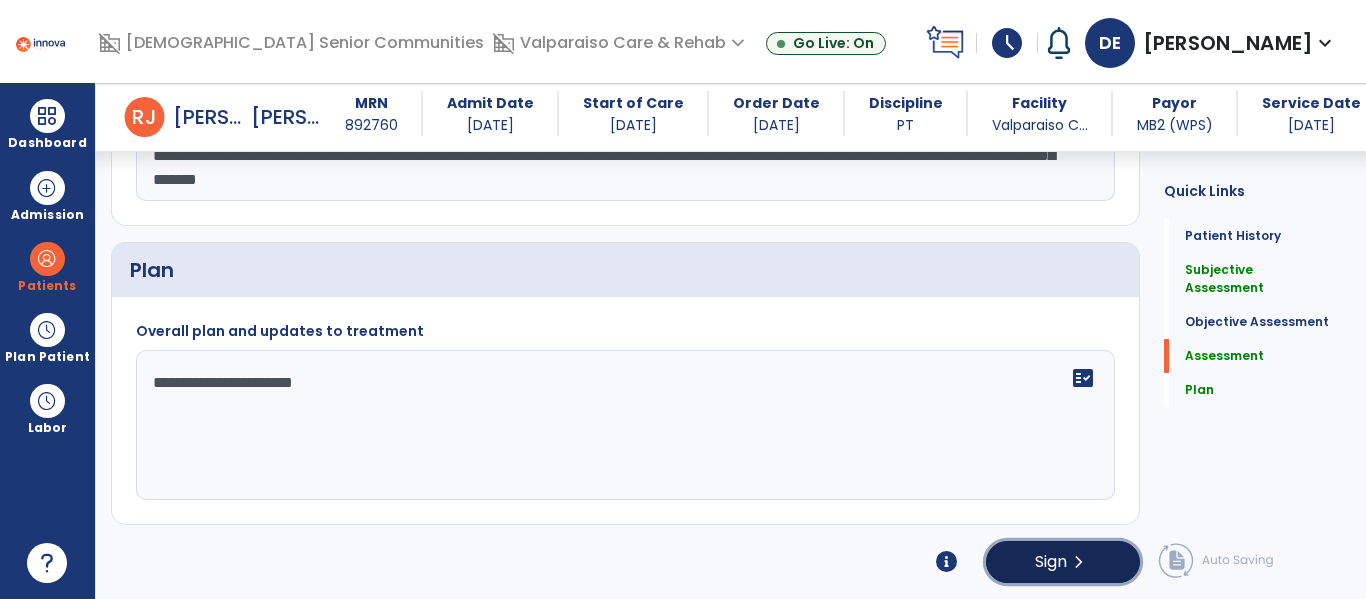 click on "Sign" 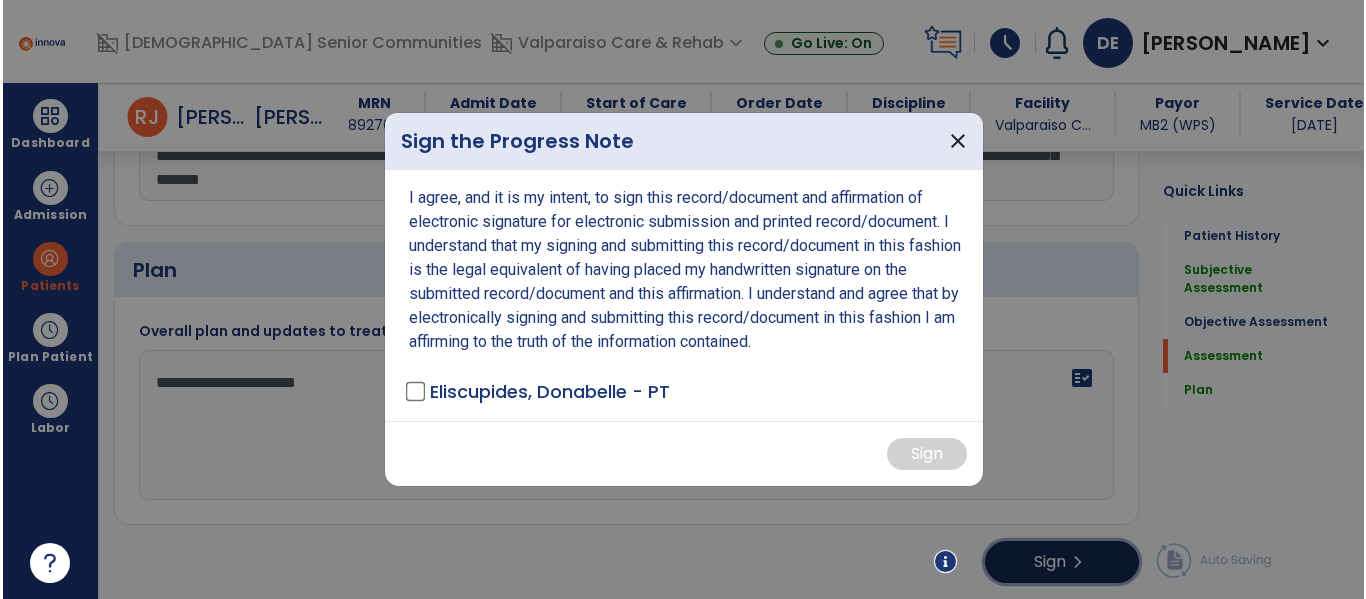 scroll, scrollTop: 4497, scrollLeft: 0, axis: vertical 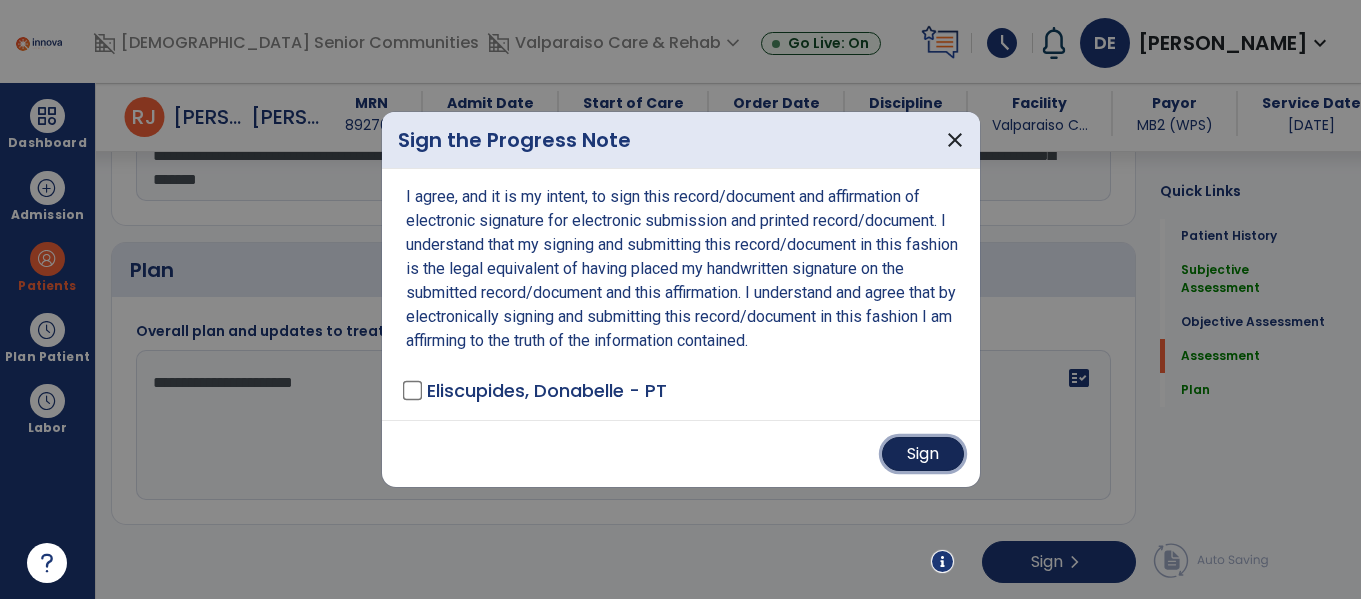 click on "Sign" at bounding box center (923, 454) 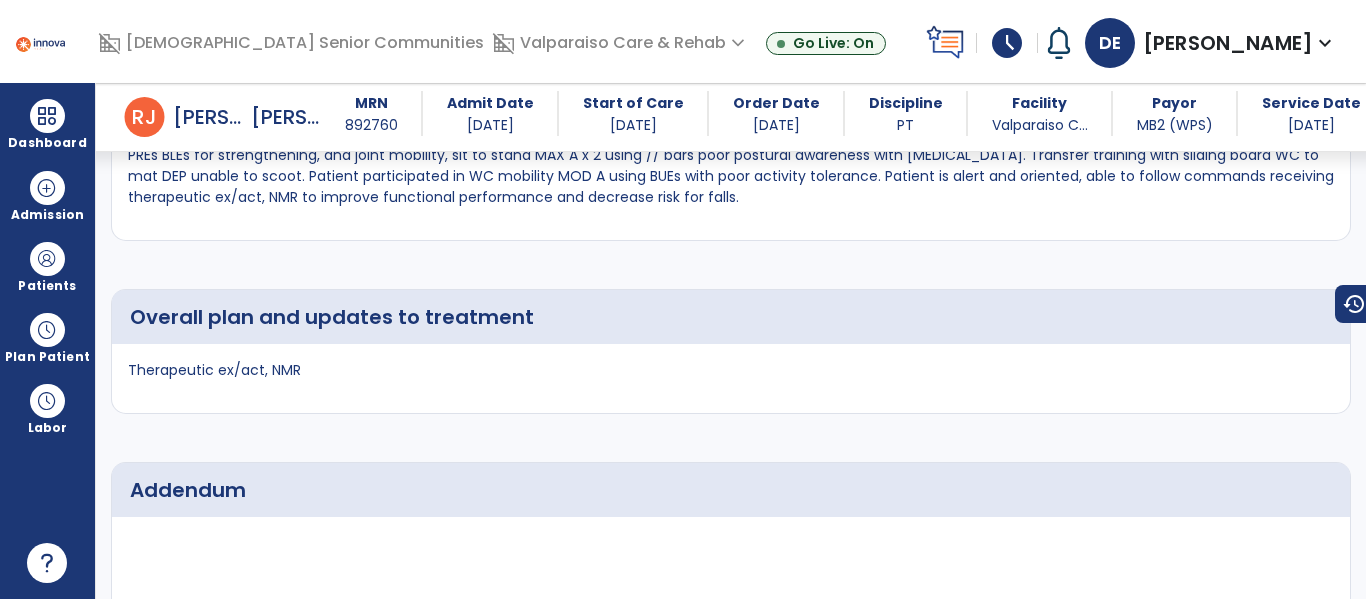 scroll, scrollTop: 5165, scrollLeft: 0, axis: vertical 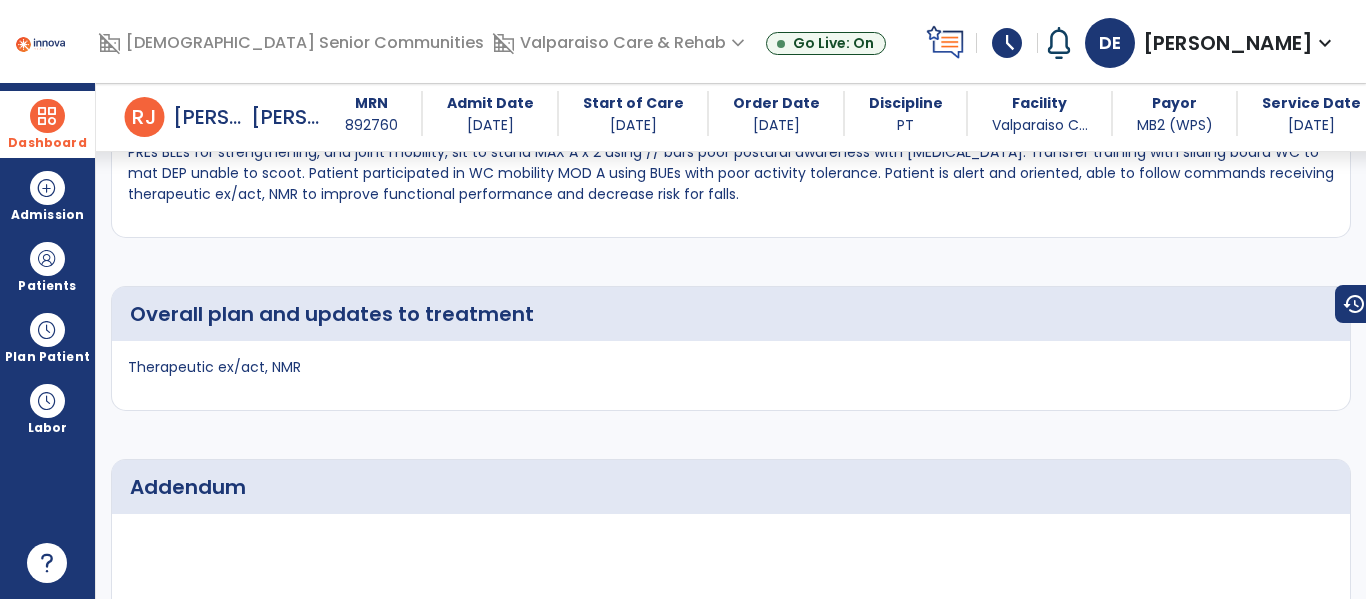 click on "Dashboard" at bounding box center (47, 124) 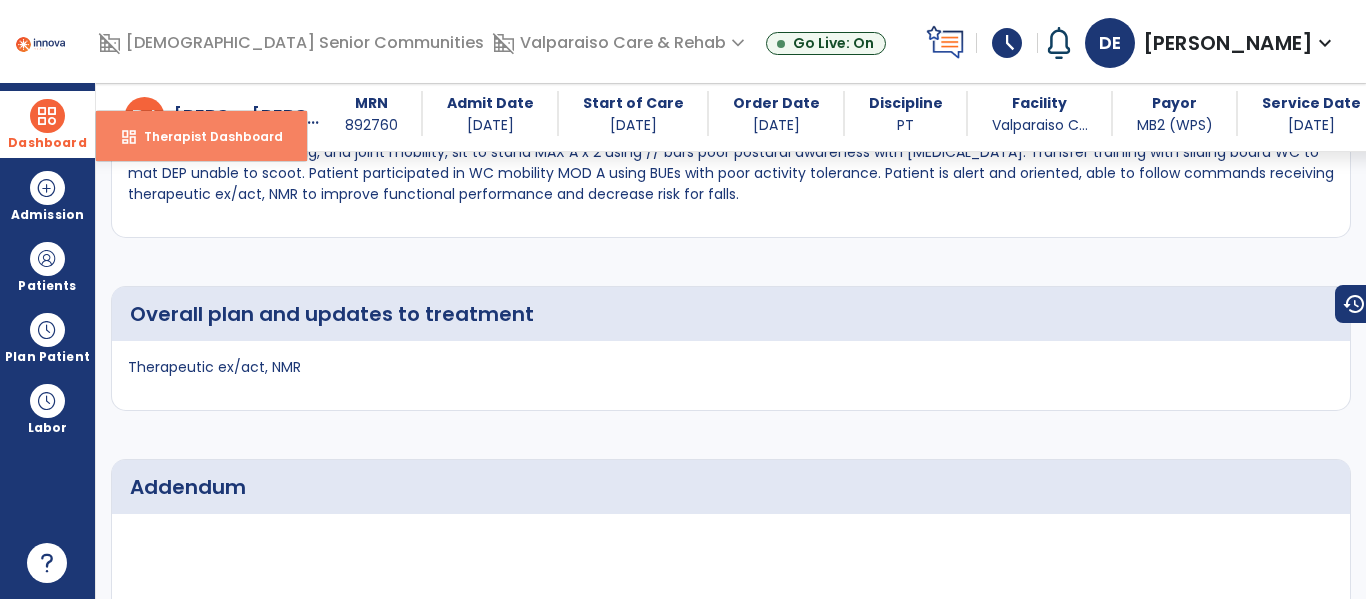 click on "Therapist Dashboard" at bounding box center [205, 136] 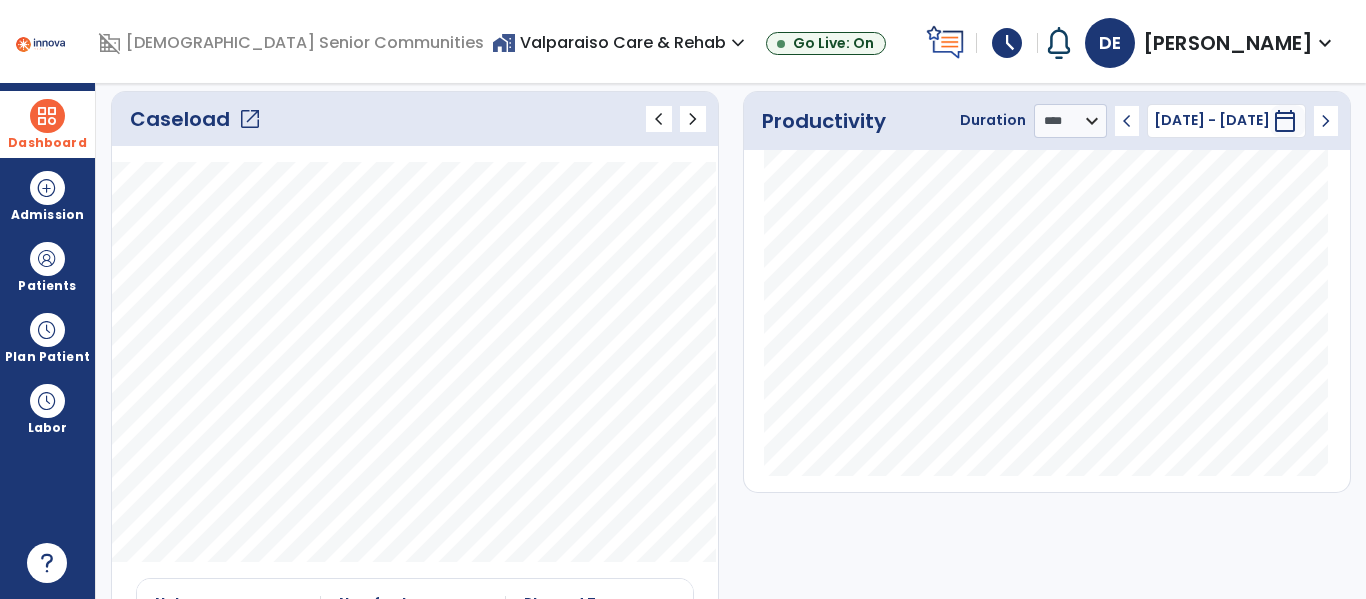 scroll, scrollTop: 0, scrollLeft: 0, axis: both 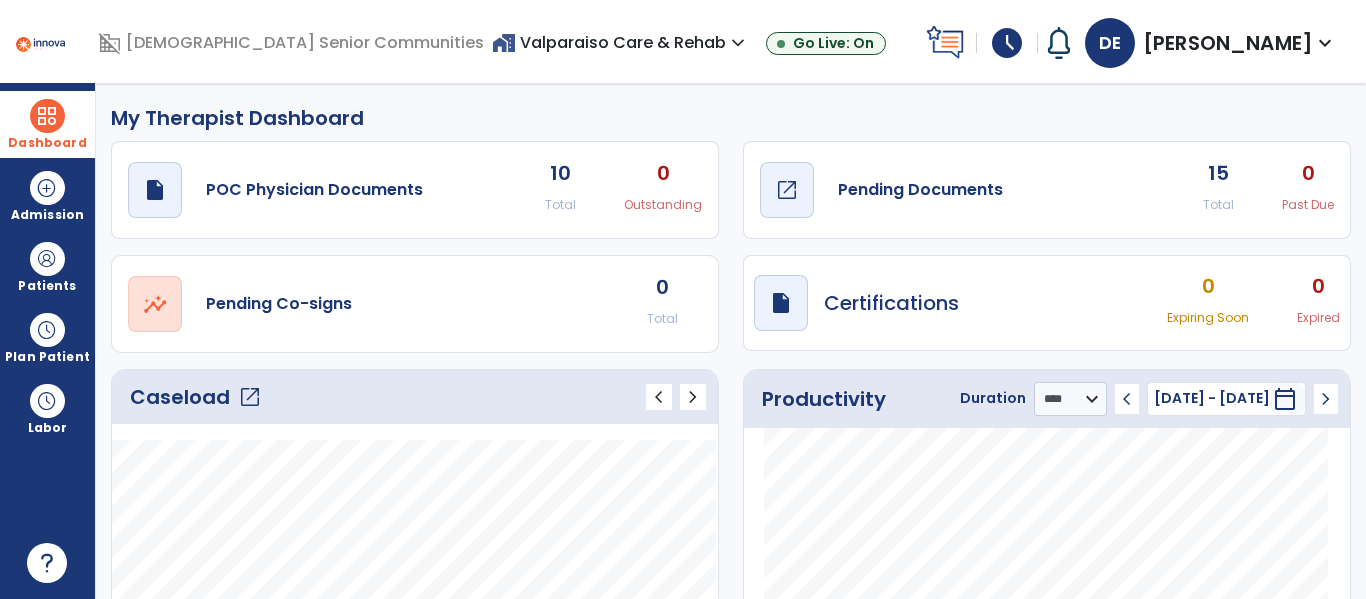 click on "Pending Documents" 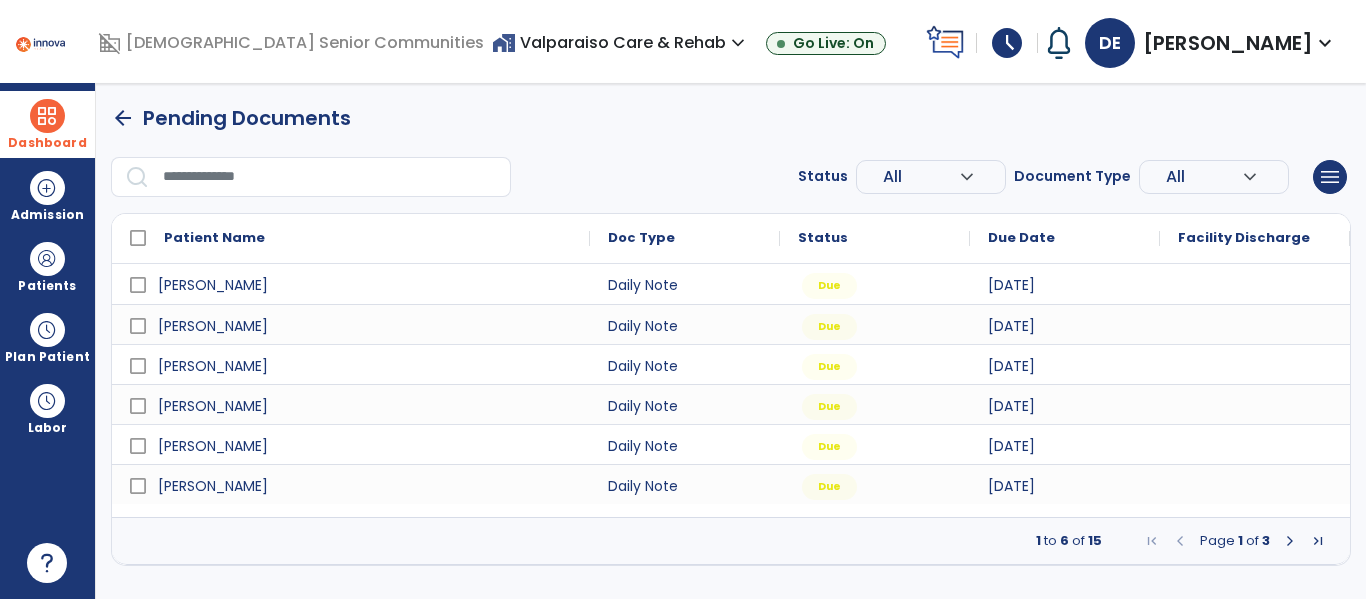 click at bounding box center (1290, 541) 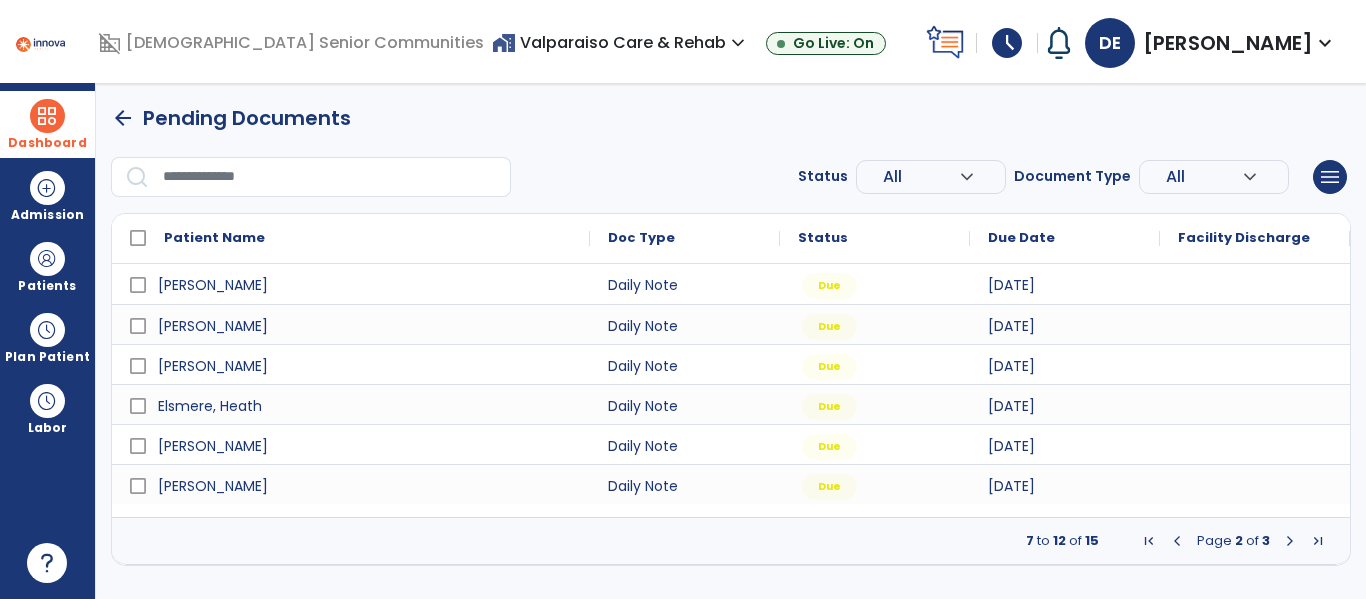 click at bounding box center (1290, 541) 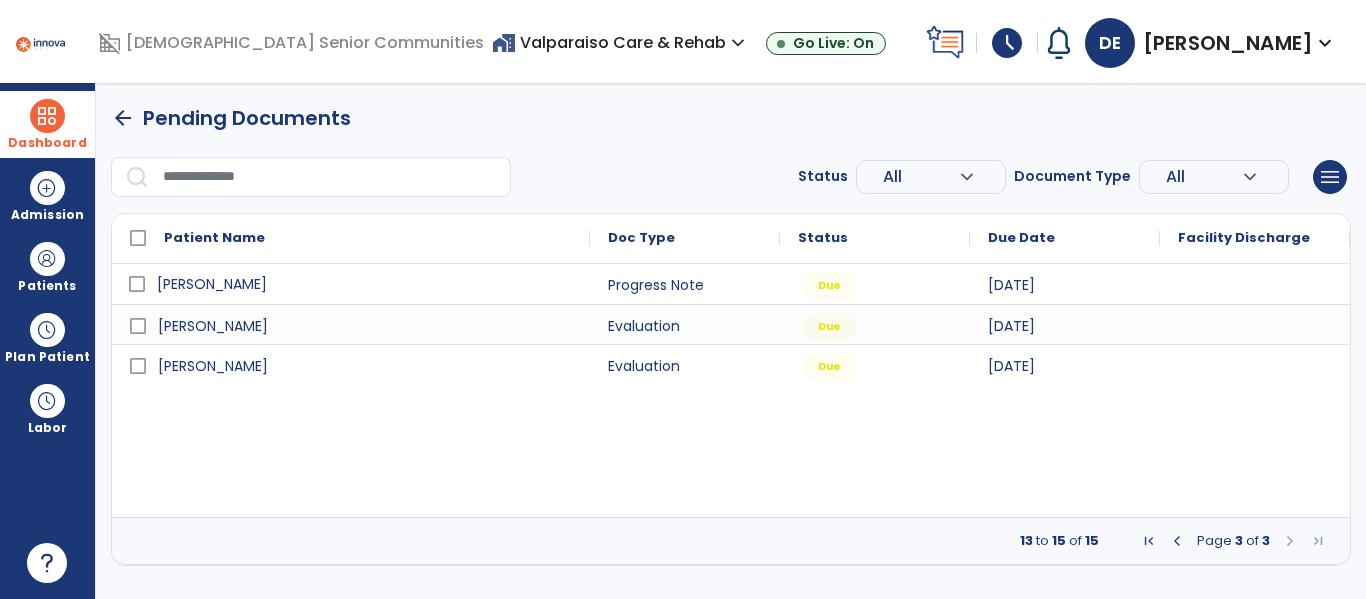 click on "[PERSON_NAME]" at bounding box center [365, 284] 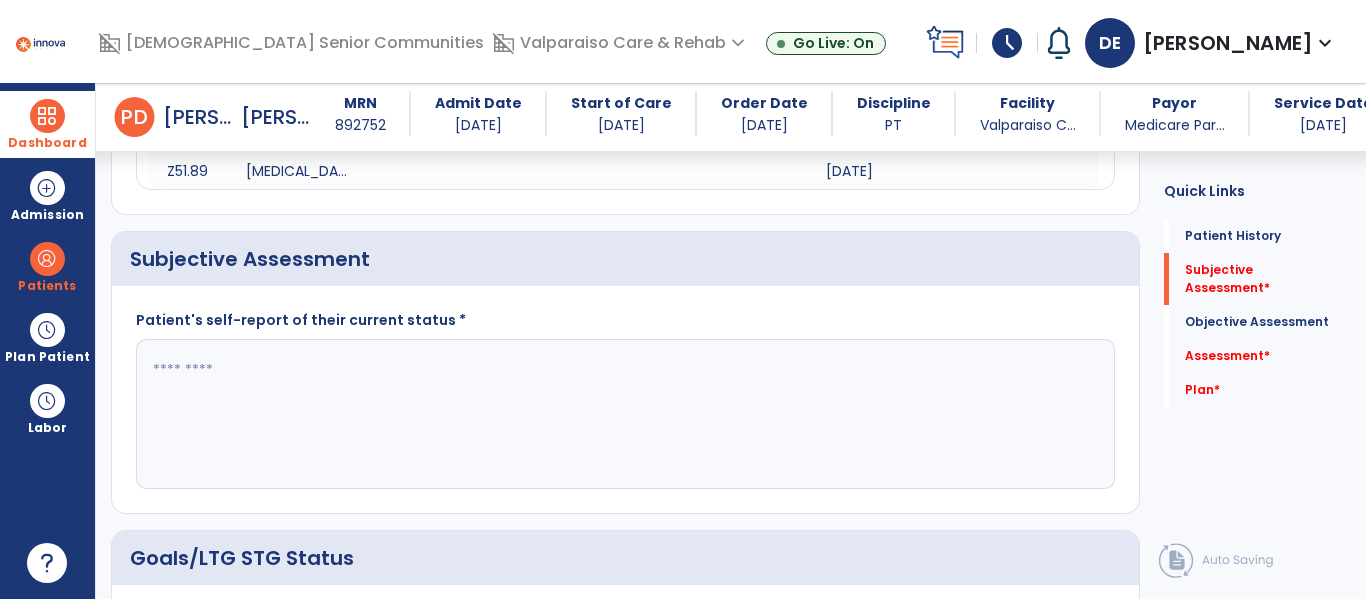 scroll, scrollTop: 736, scrollLeft: 0, axis: vertical 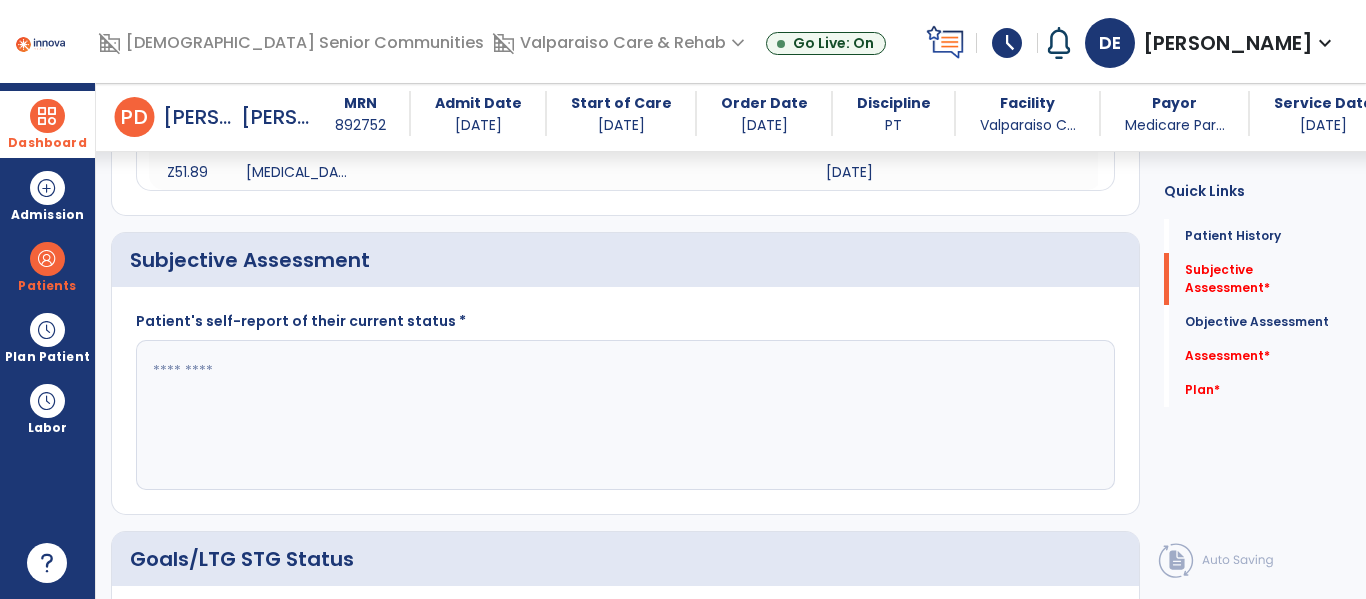 click 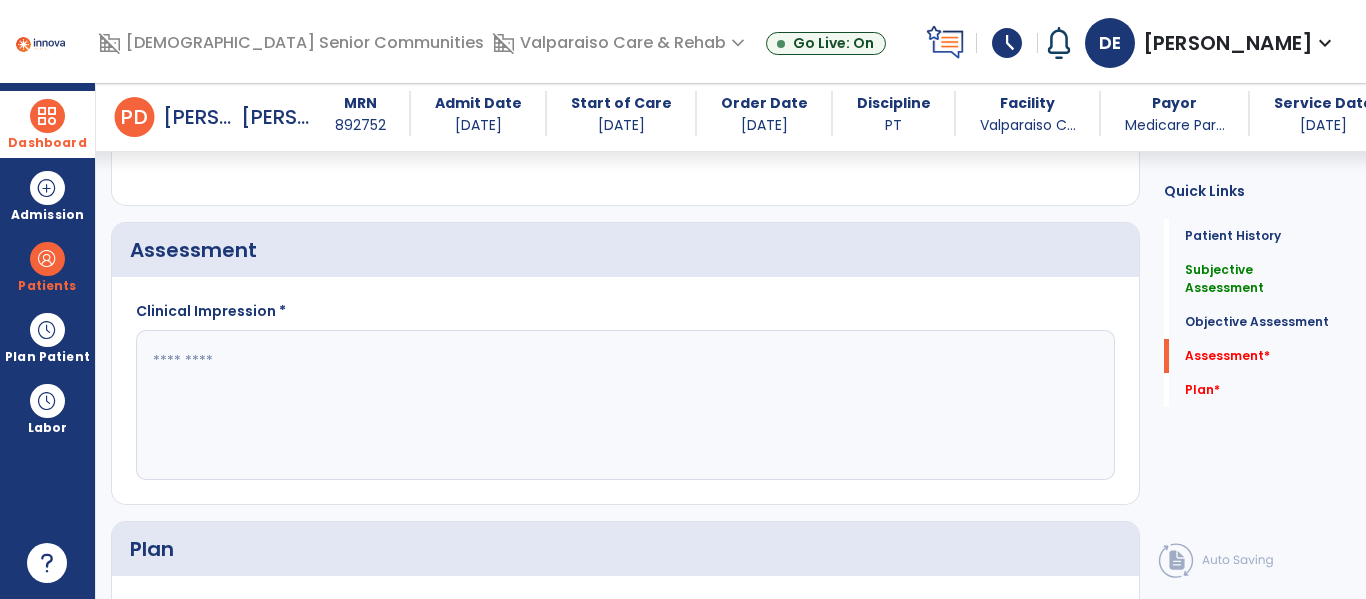 scroll, scrollTop: 3842, scrollLeft: 0, axis: vertical 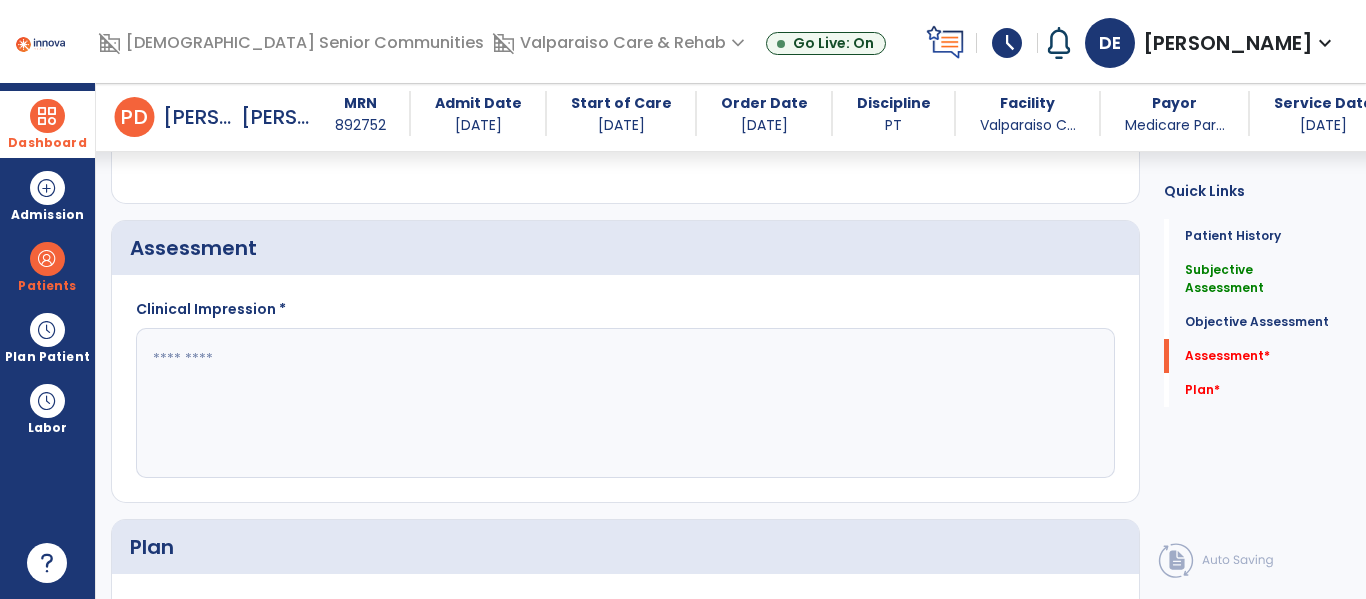 type on "**********" 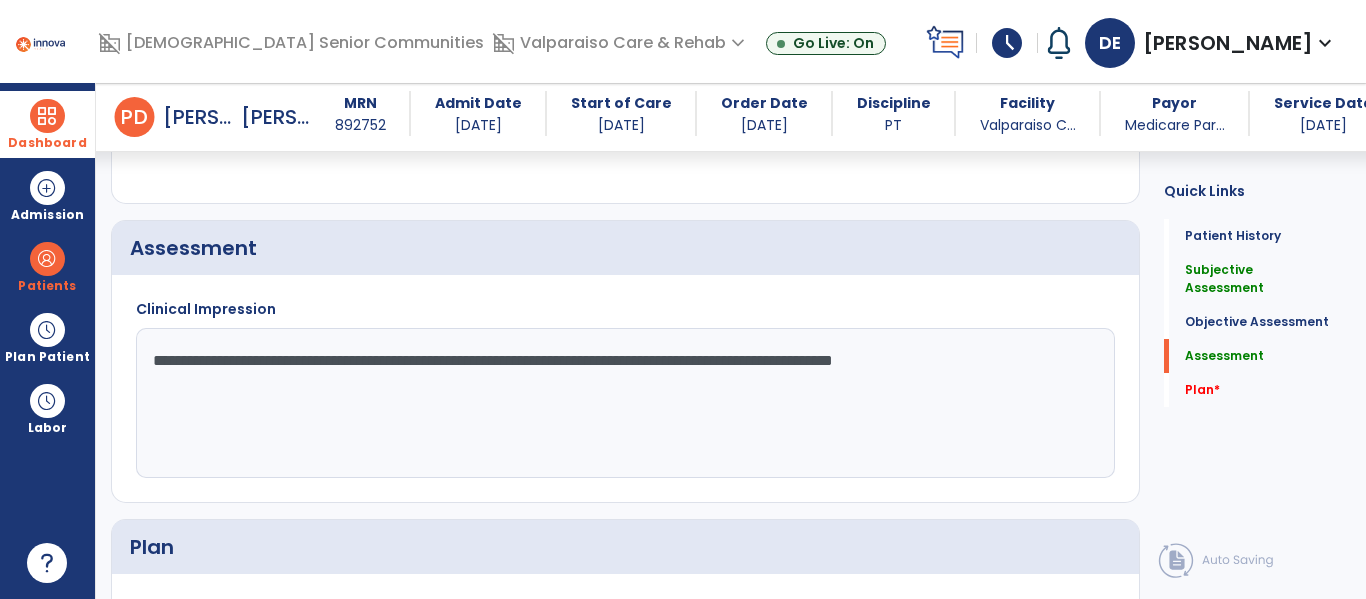 click on "**********" 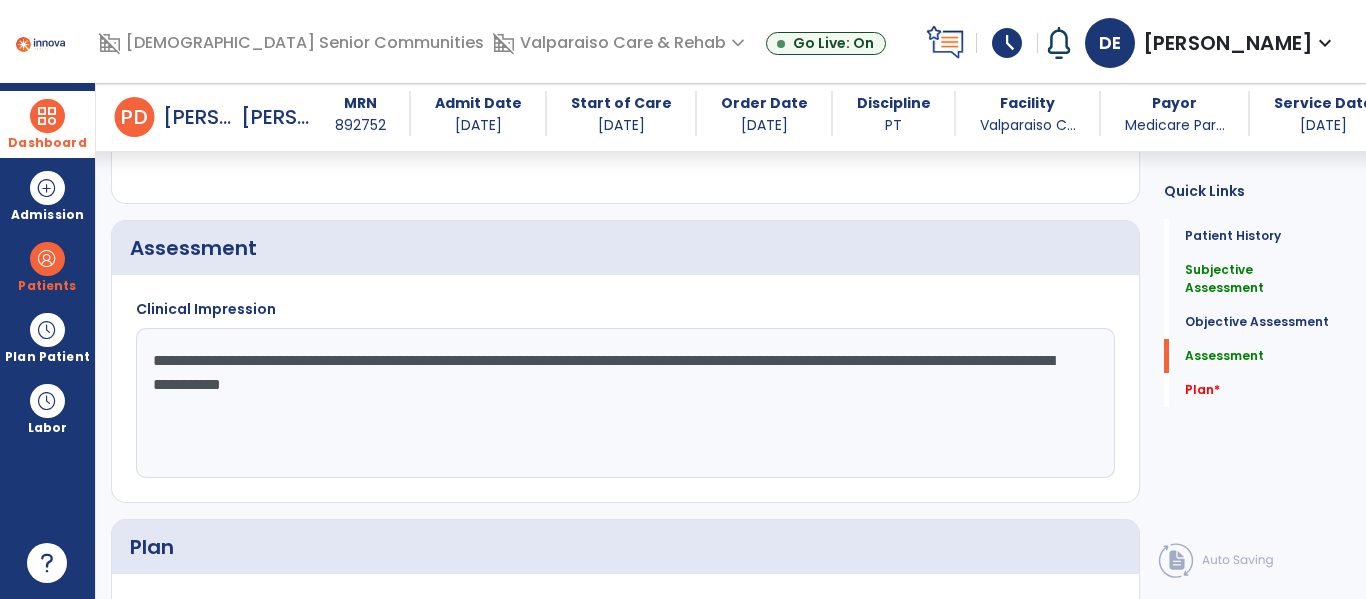 click on "Objective Assessment   Objective Assessment" 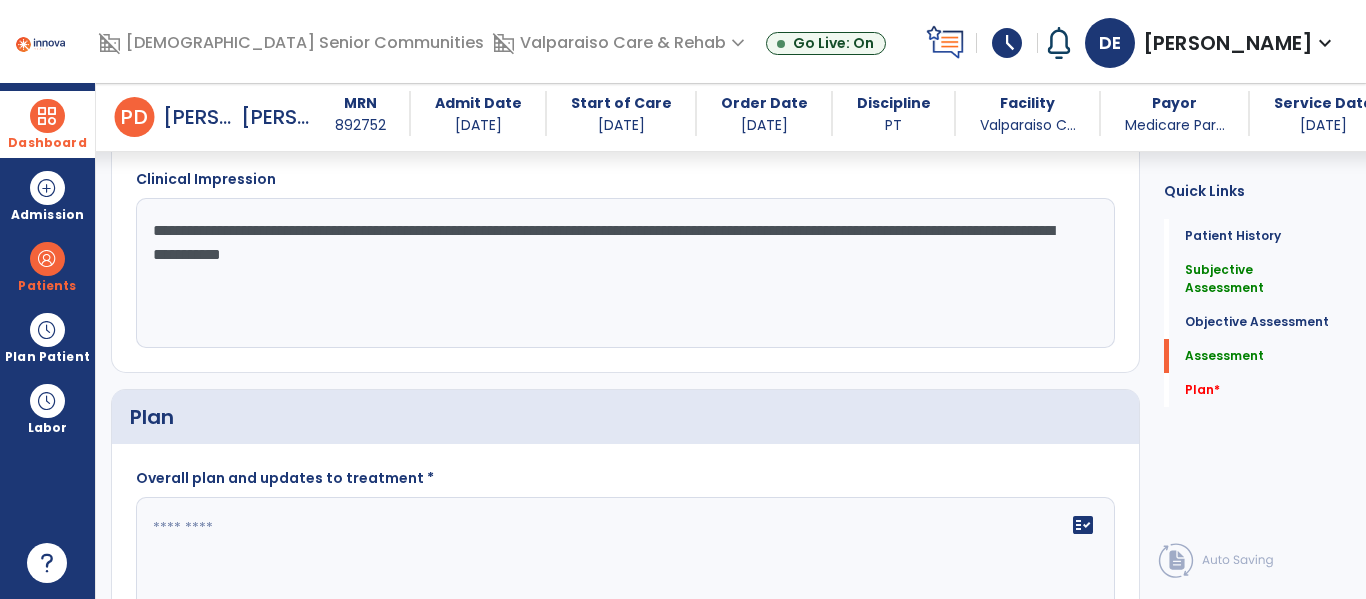 scroll, scrollTop: 3973, scrollLeft: 0, axis: vertical 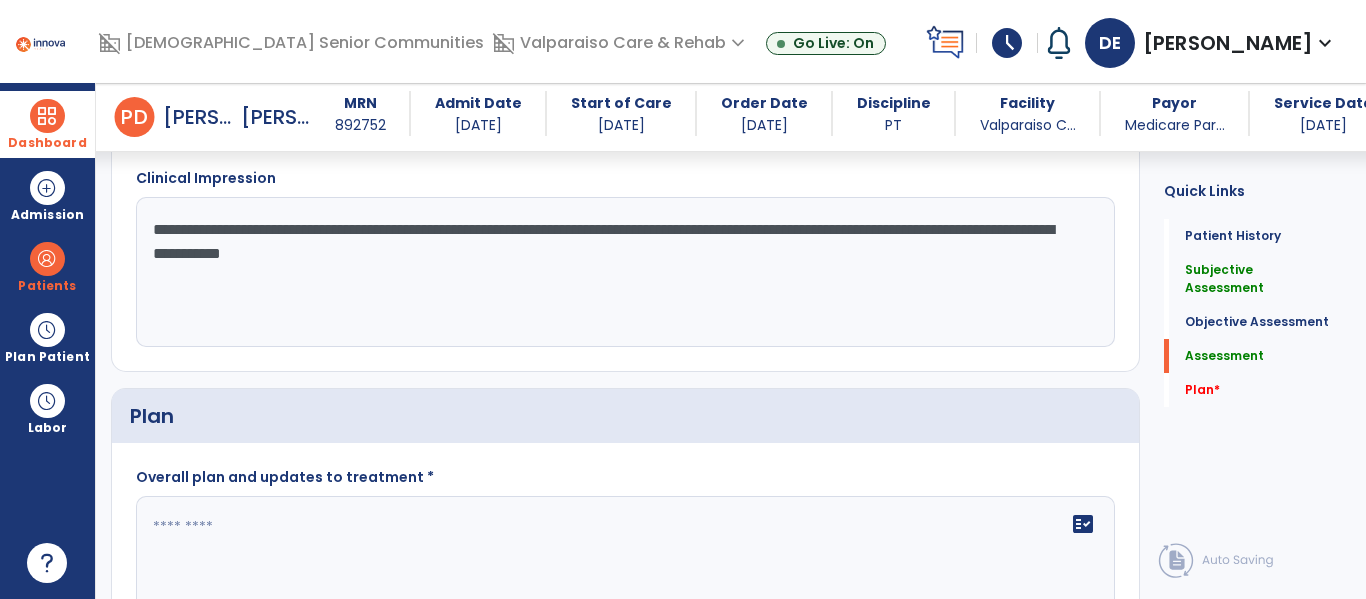 click on "**********" 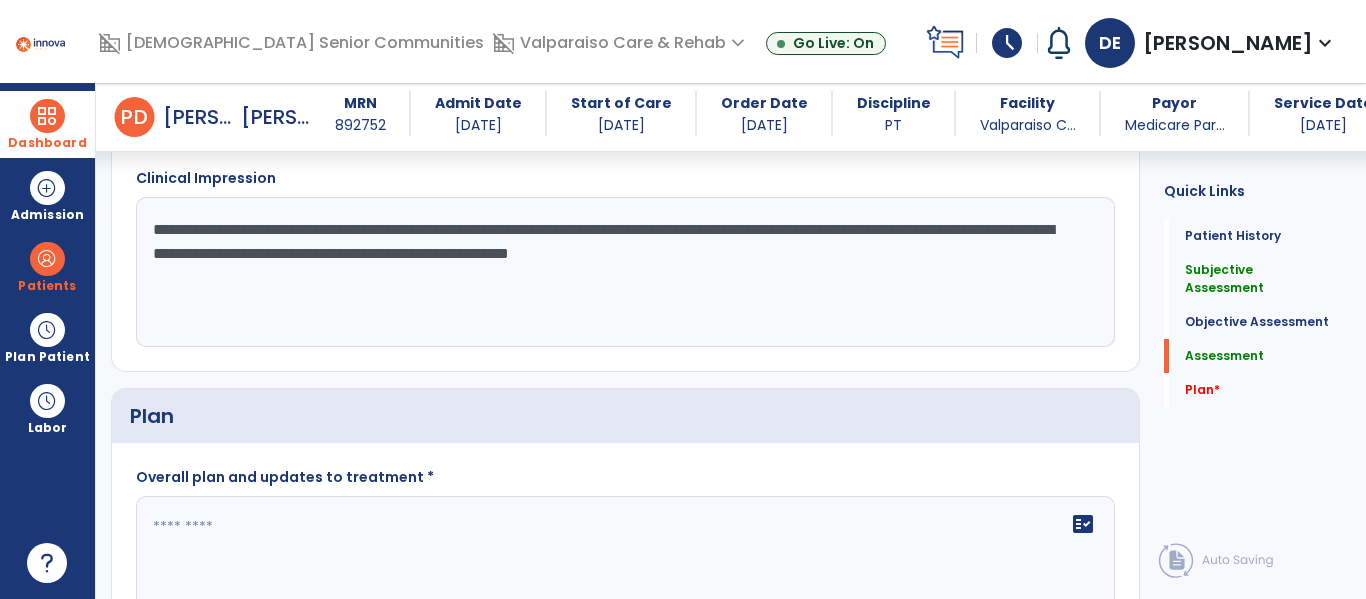 click on "**********" 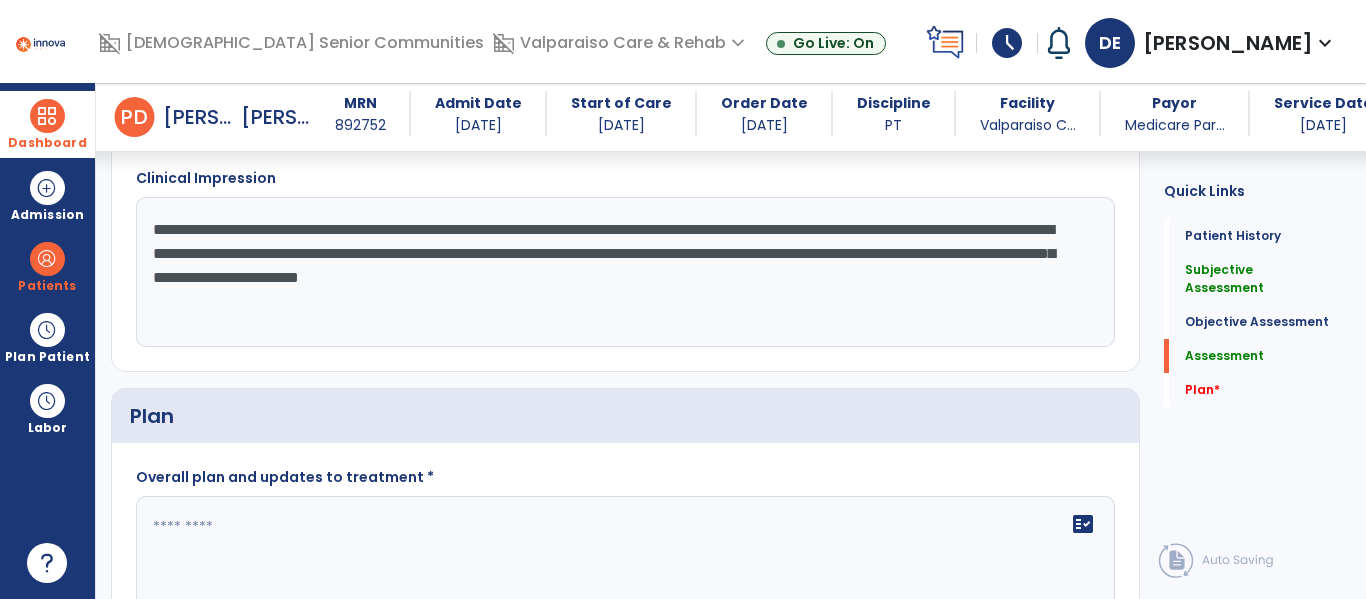 click on "**********" 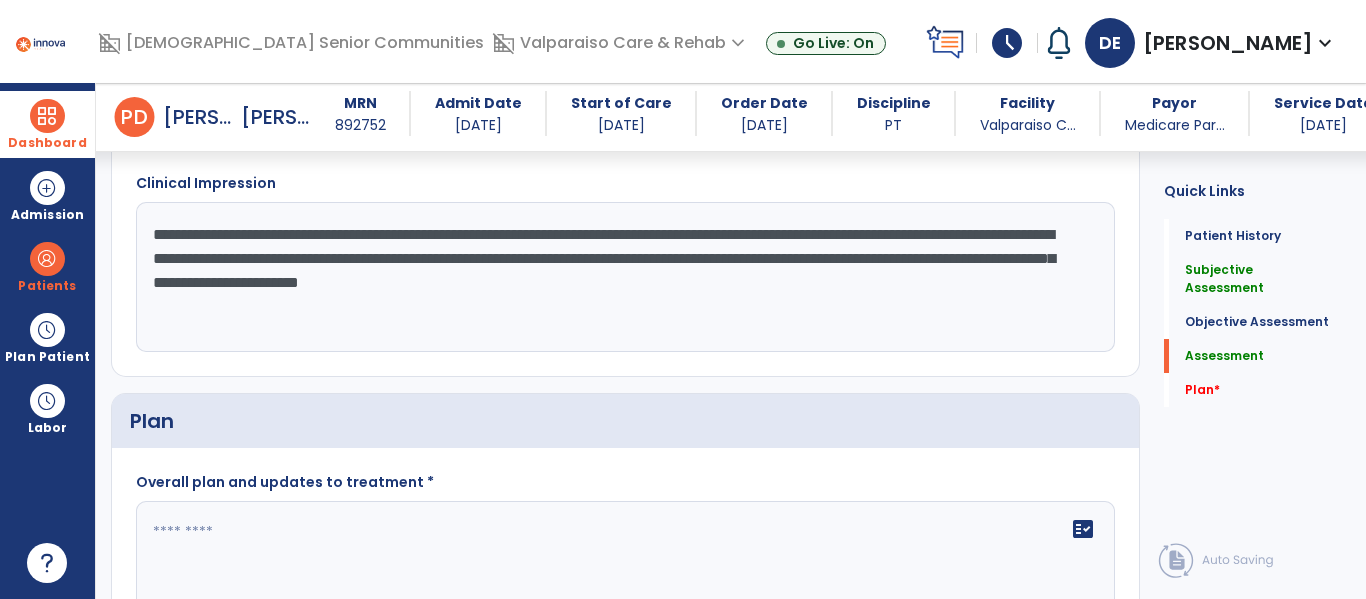 scroll, scrollTop: 3961, scrollLeft: 0, axis: vertical 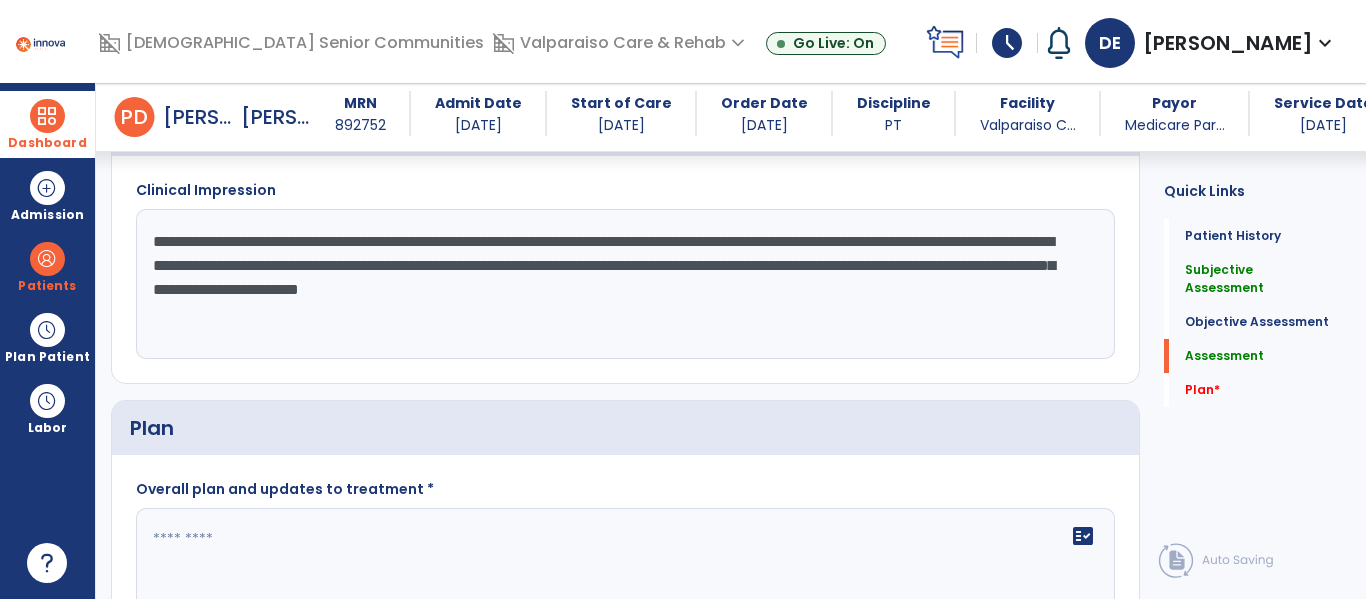 click on "**********" 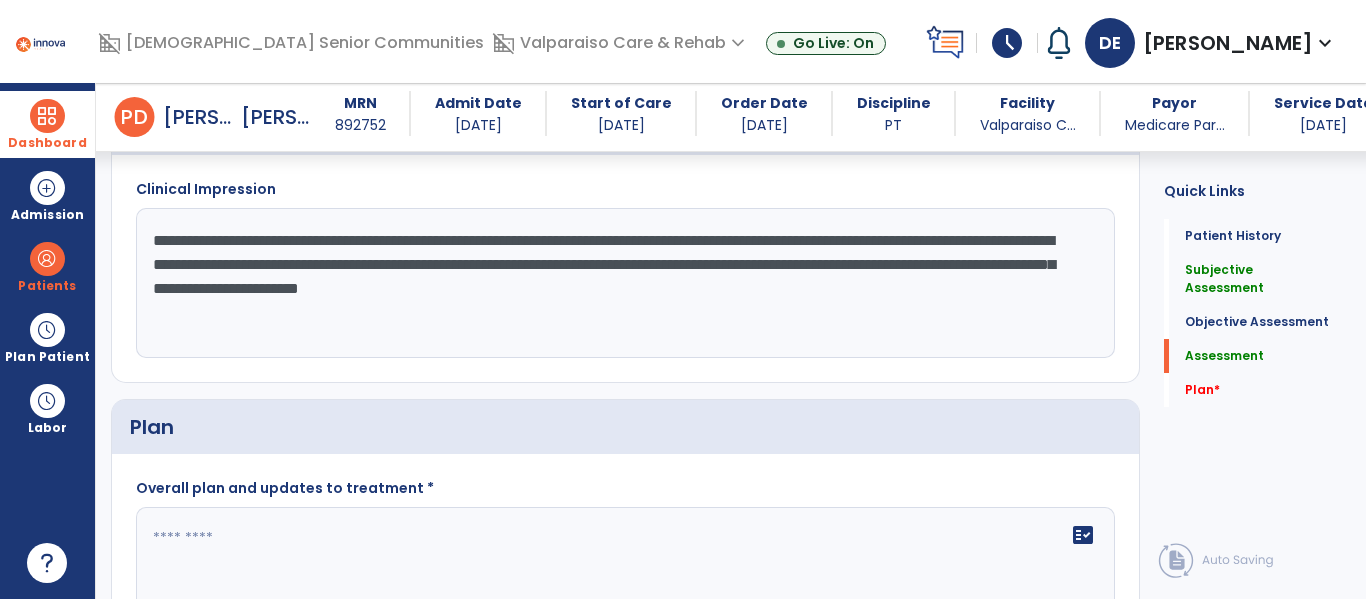 click on "**********" 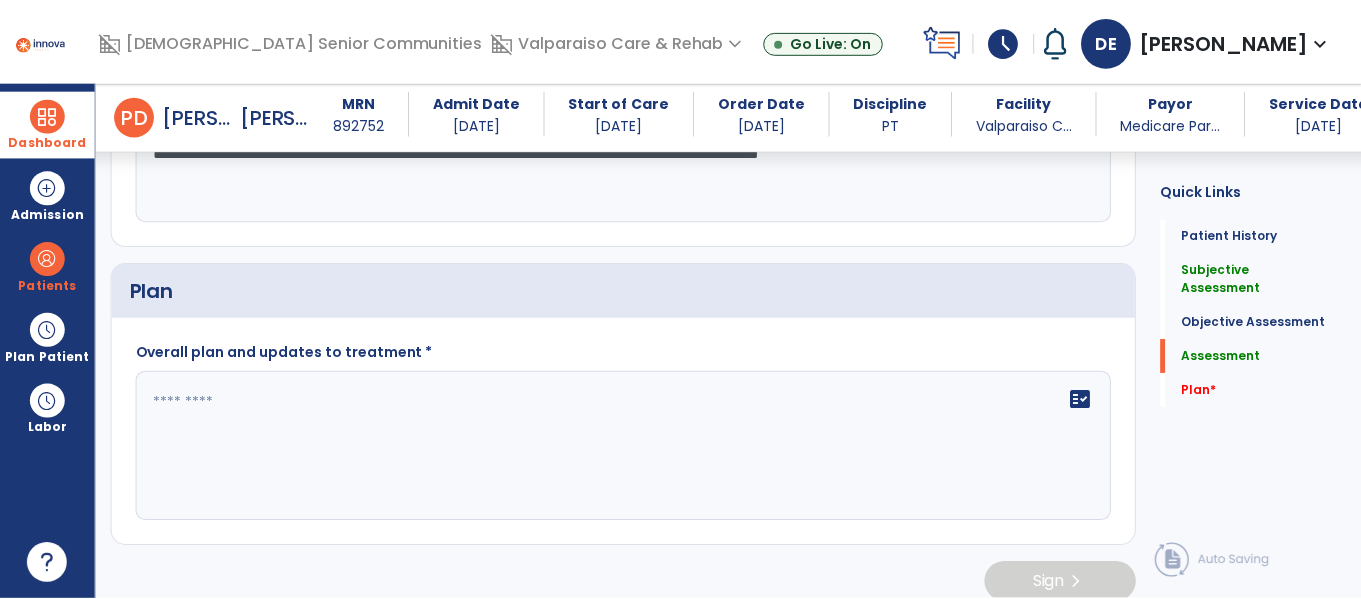 scroll, scrollTop: 4117, scrollLeft: 0, axis: vertical 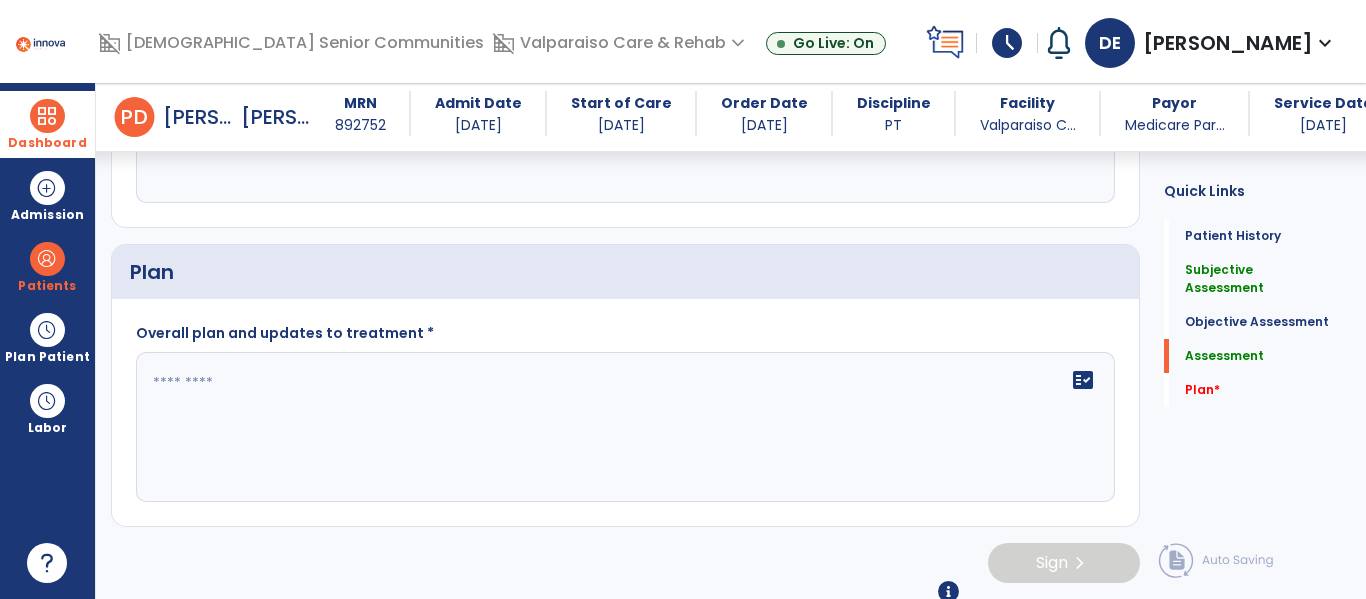 type on "**********" 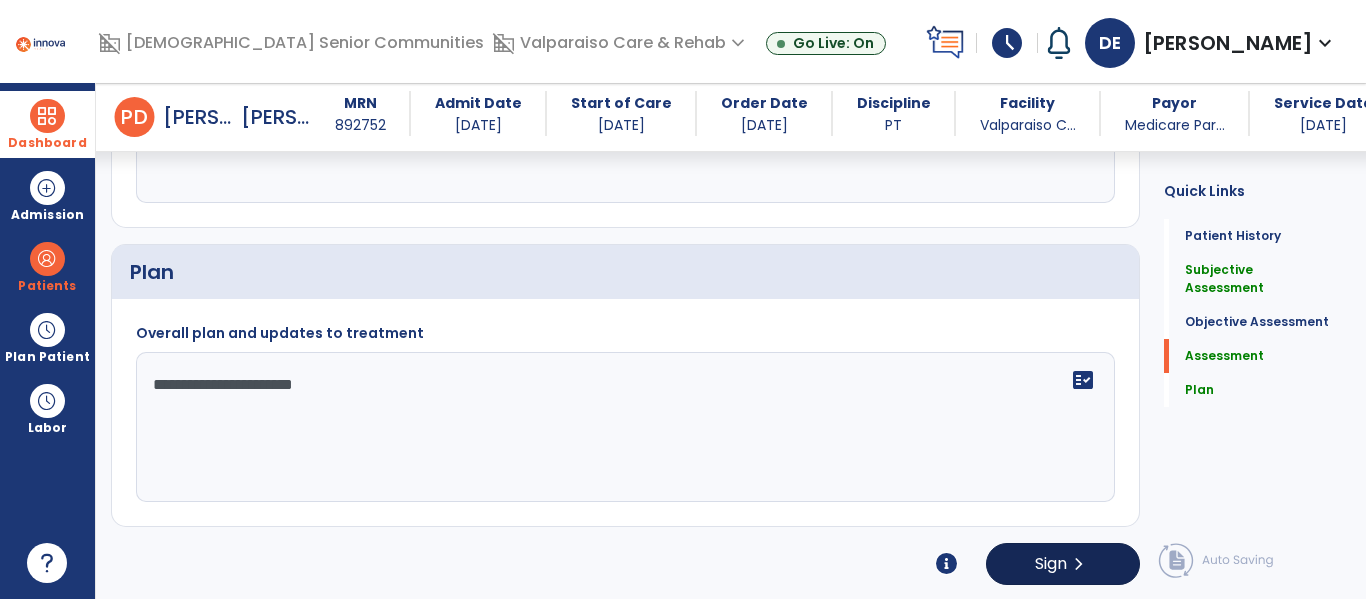 type on "**********" 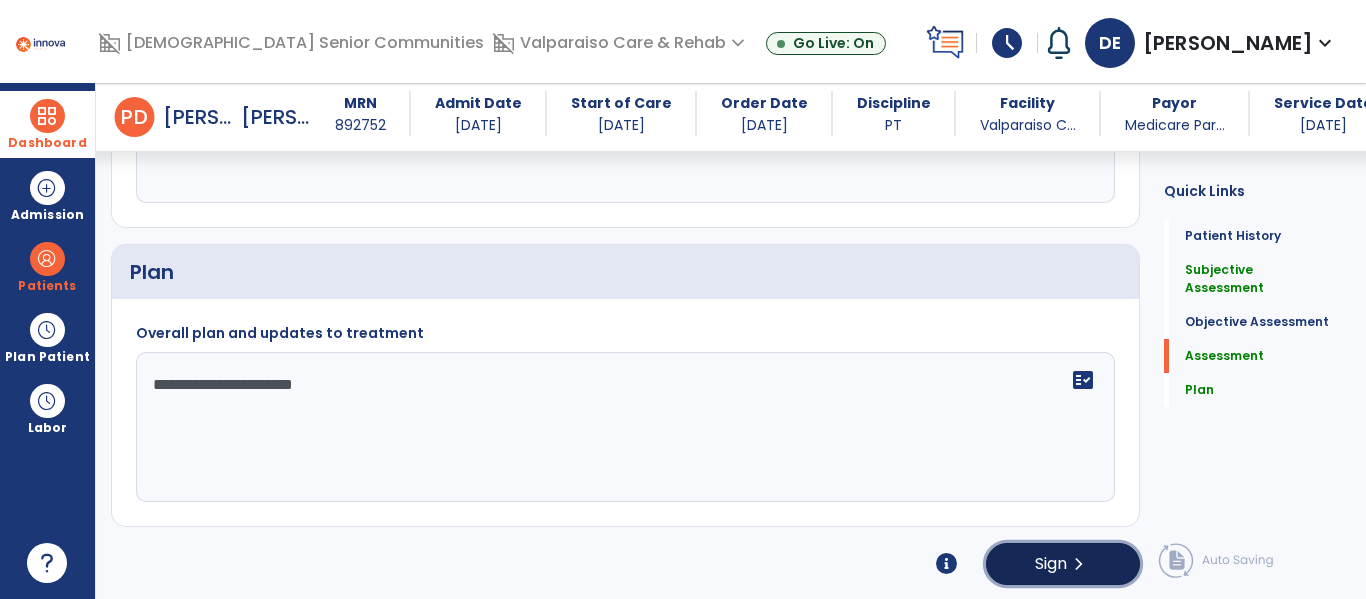 click on "Sign" 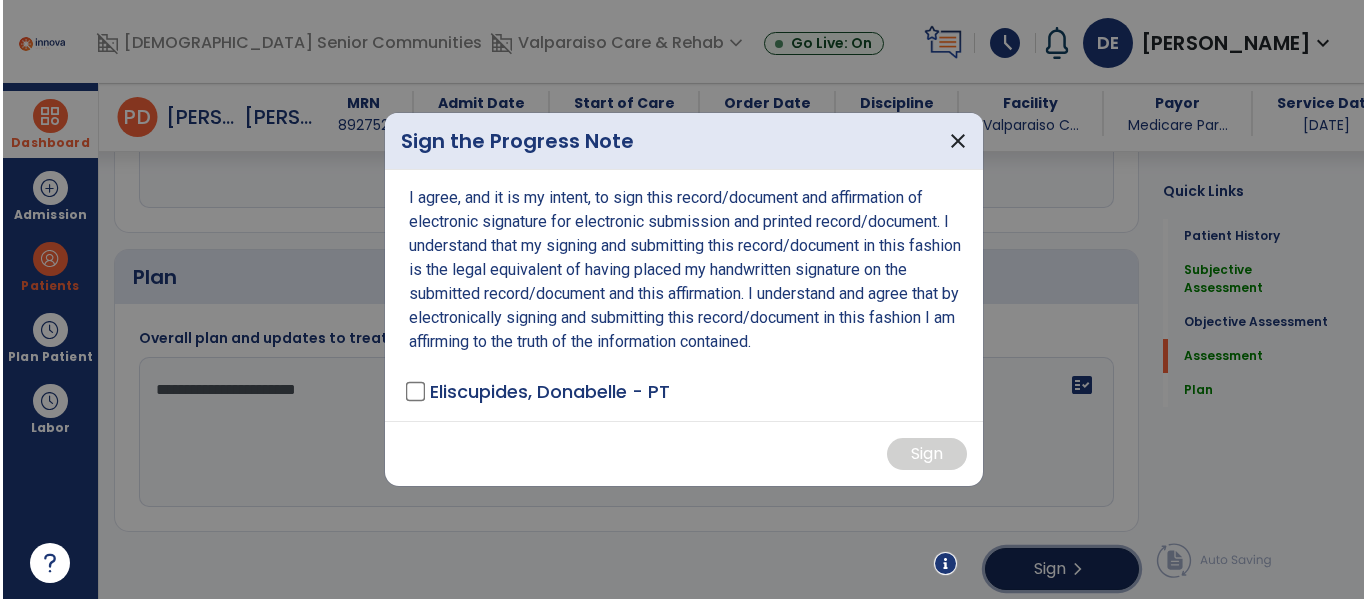 scroll, scrollTop: 4117, scrollLeft: 0, axis: vertical 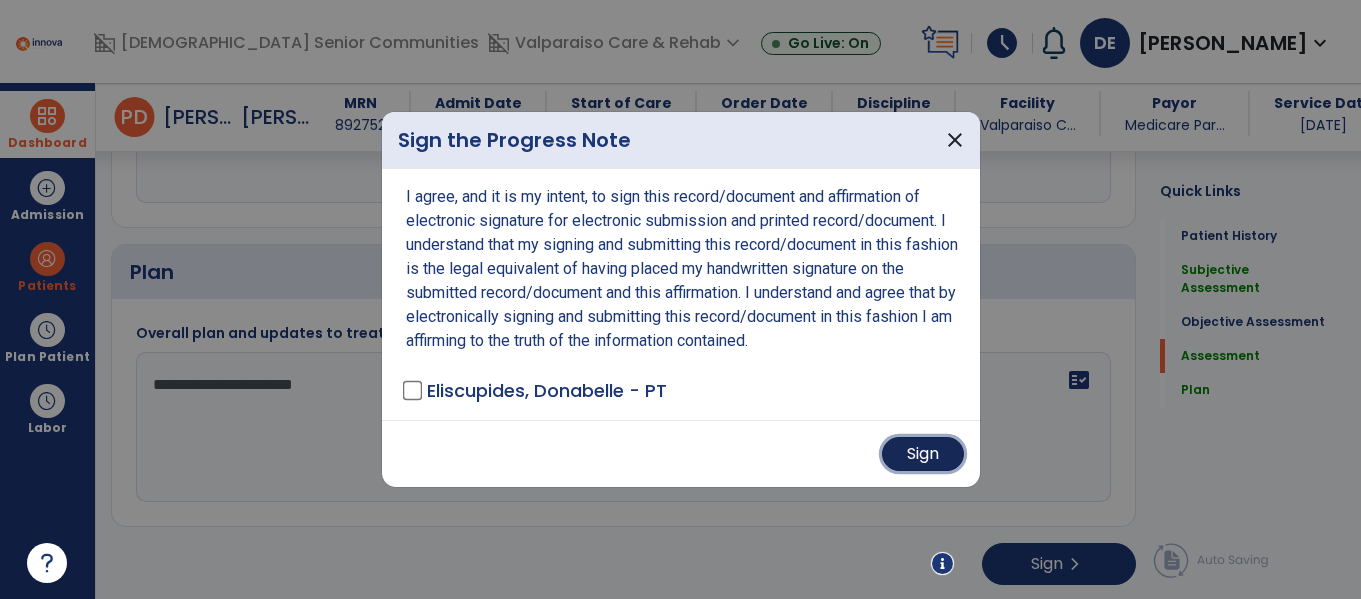 click on "Sign" at bounding box center [923, 454] 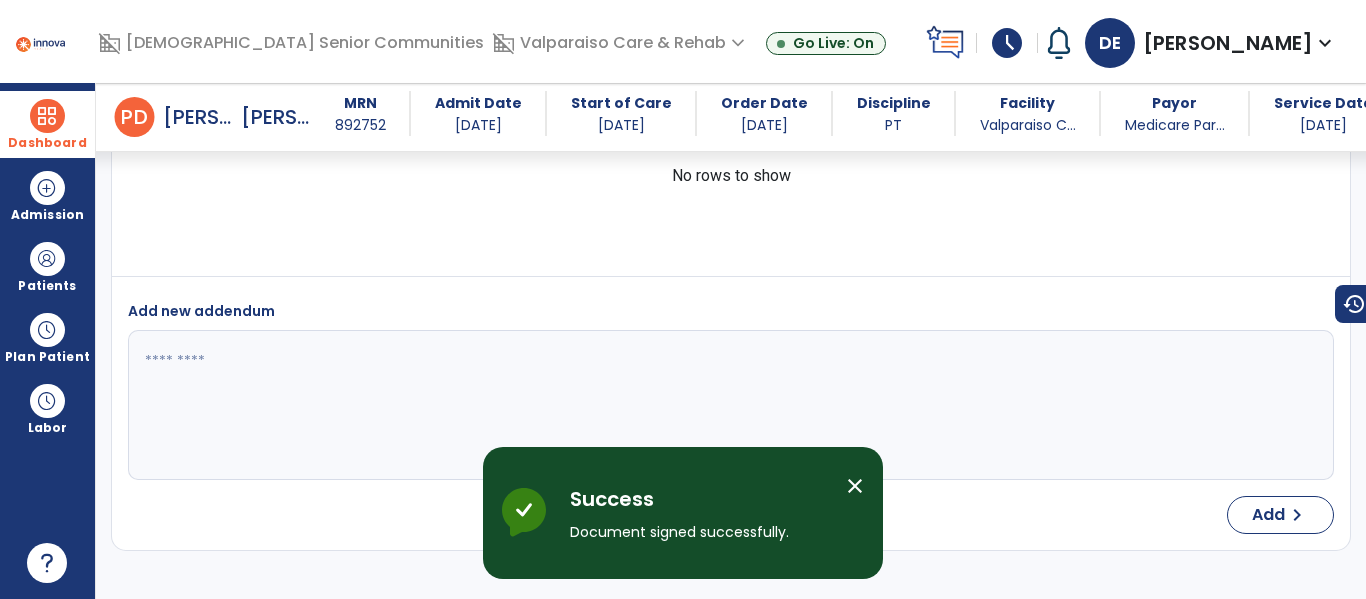 click at bounding box center (47, 116) 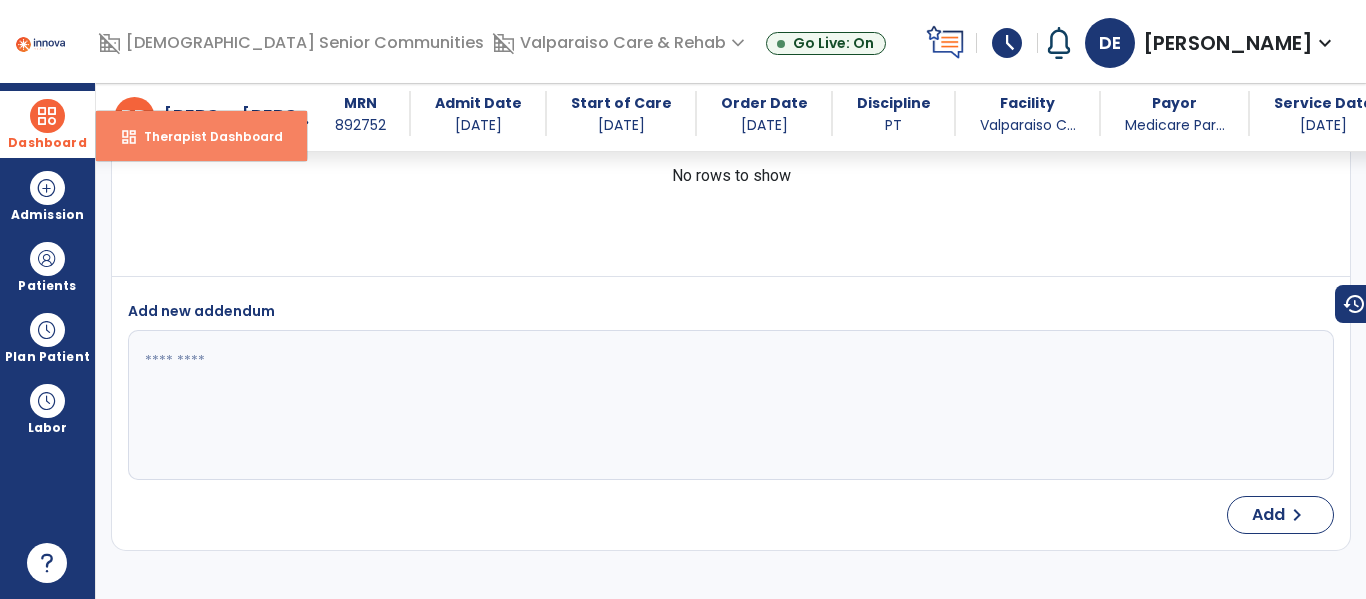 click on "Therapist Dashboard" at bounding box center [205, 136] 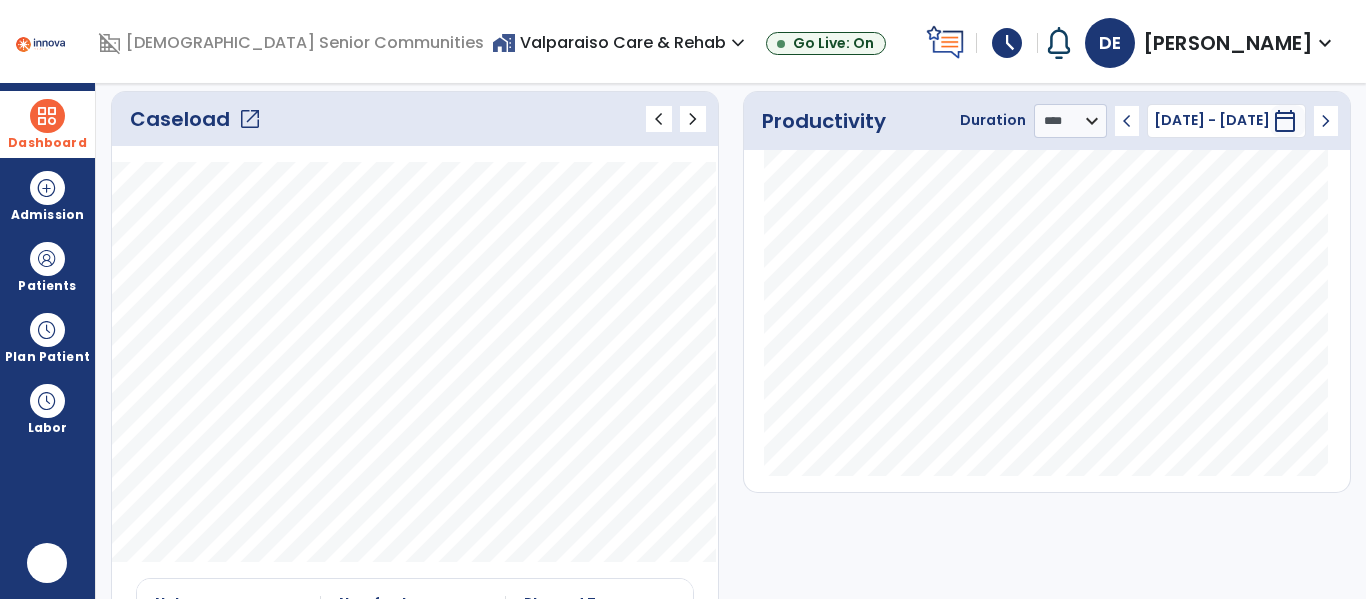 scroll, scrollTop: 0, scrollLeft: 0, axis: both 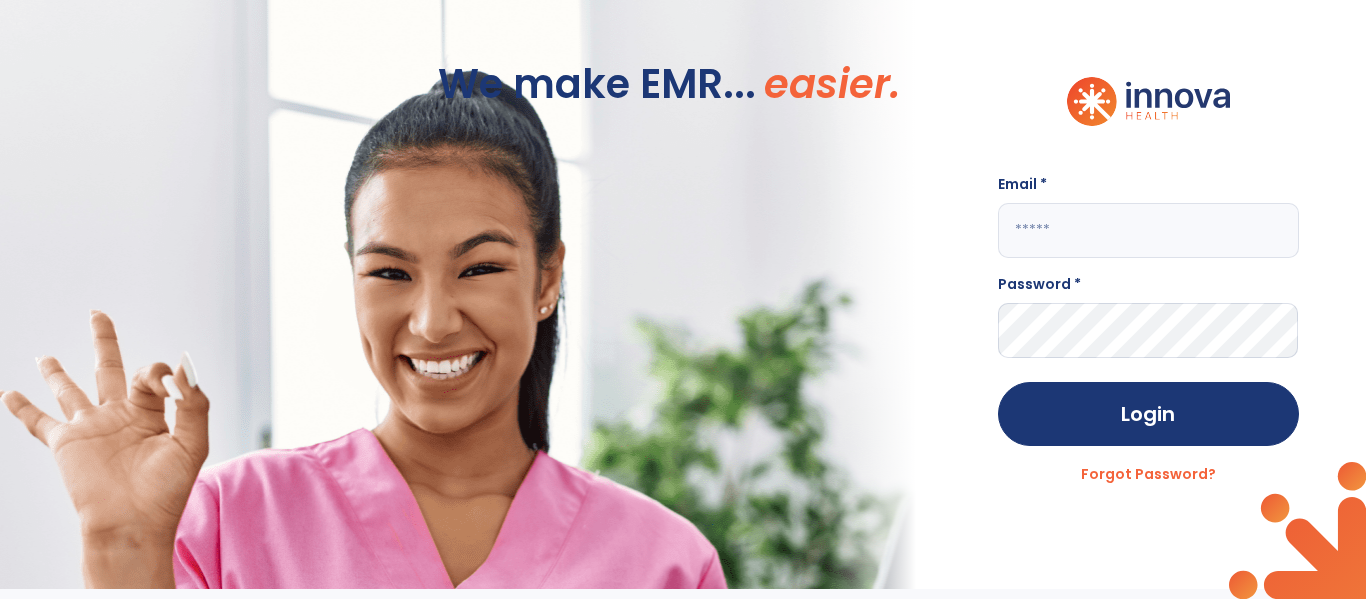 click 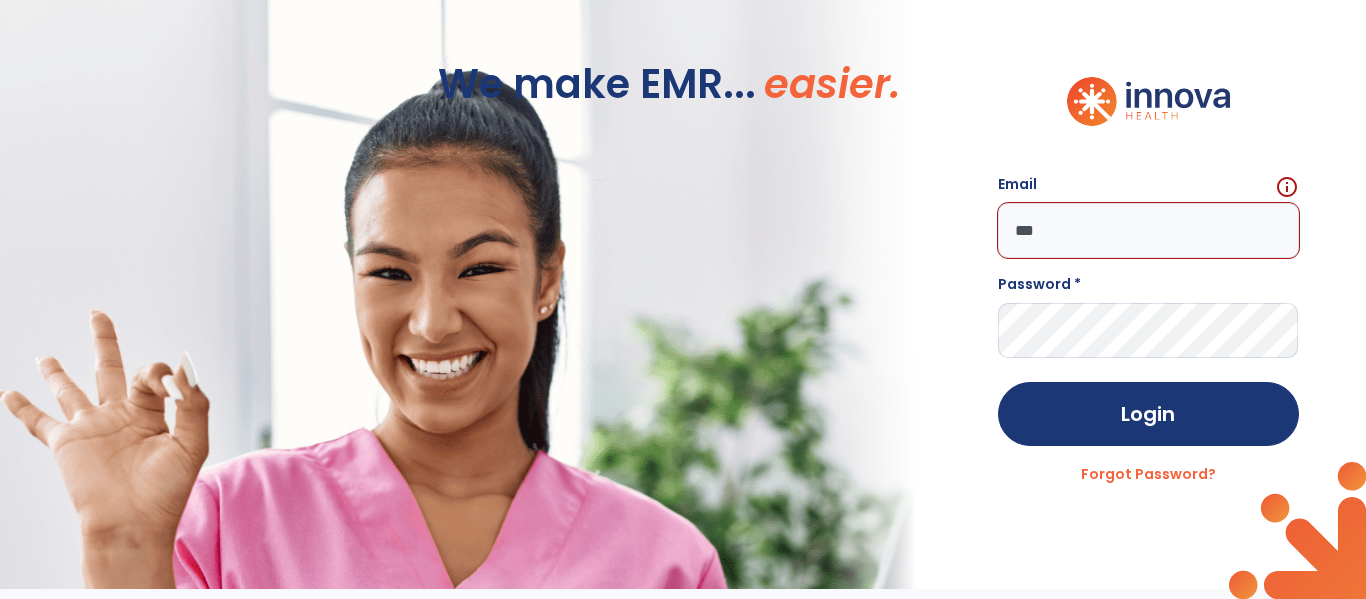 click on "***" 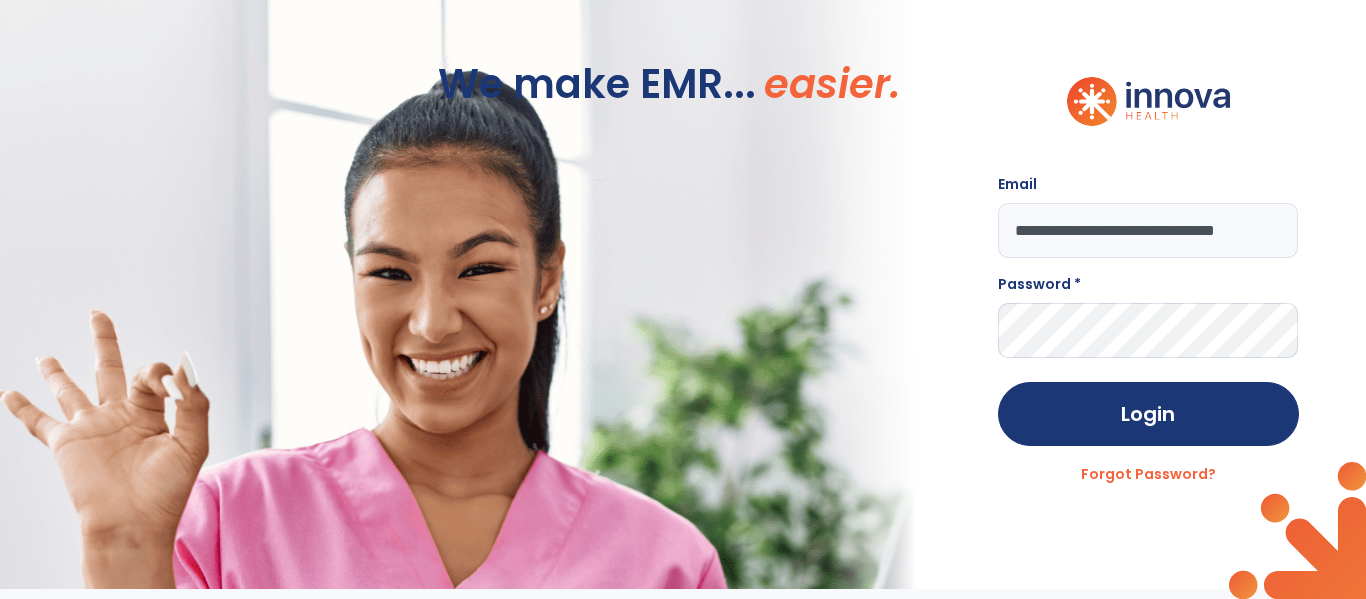 scroll, scrollTop: 0, scrollLeft: 36, axis: horizontal 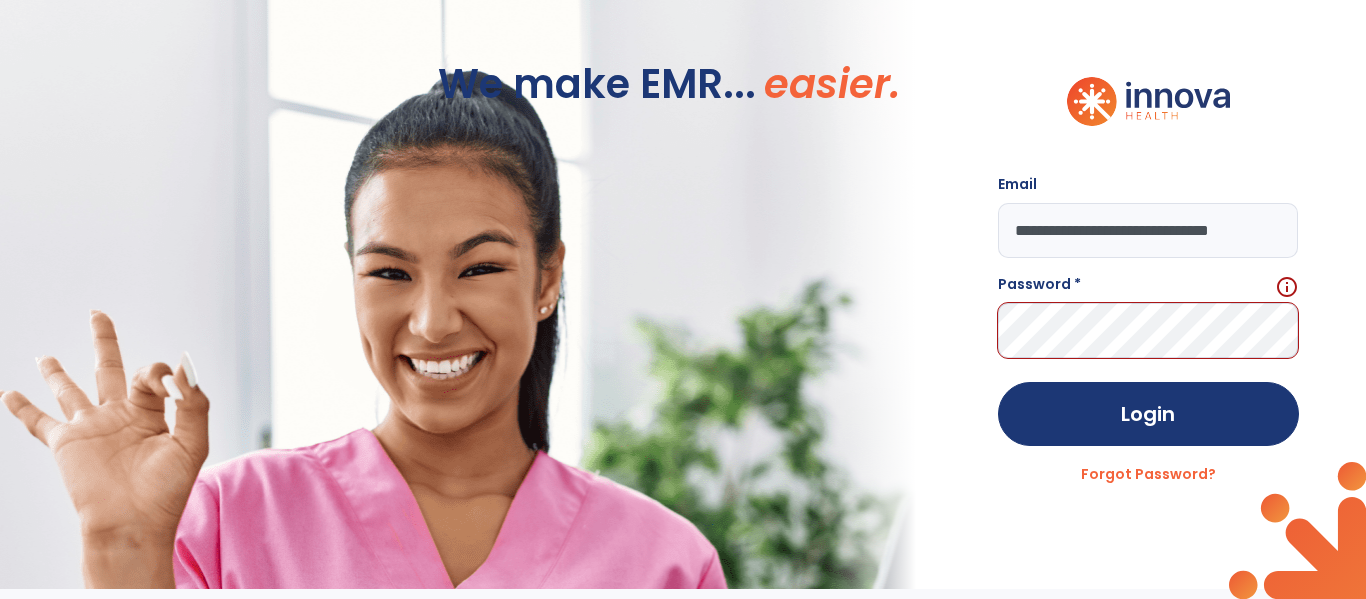 type on "**********" 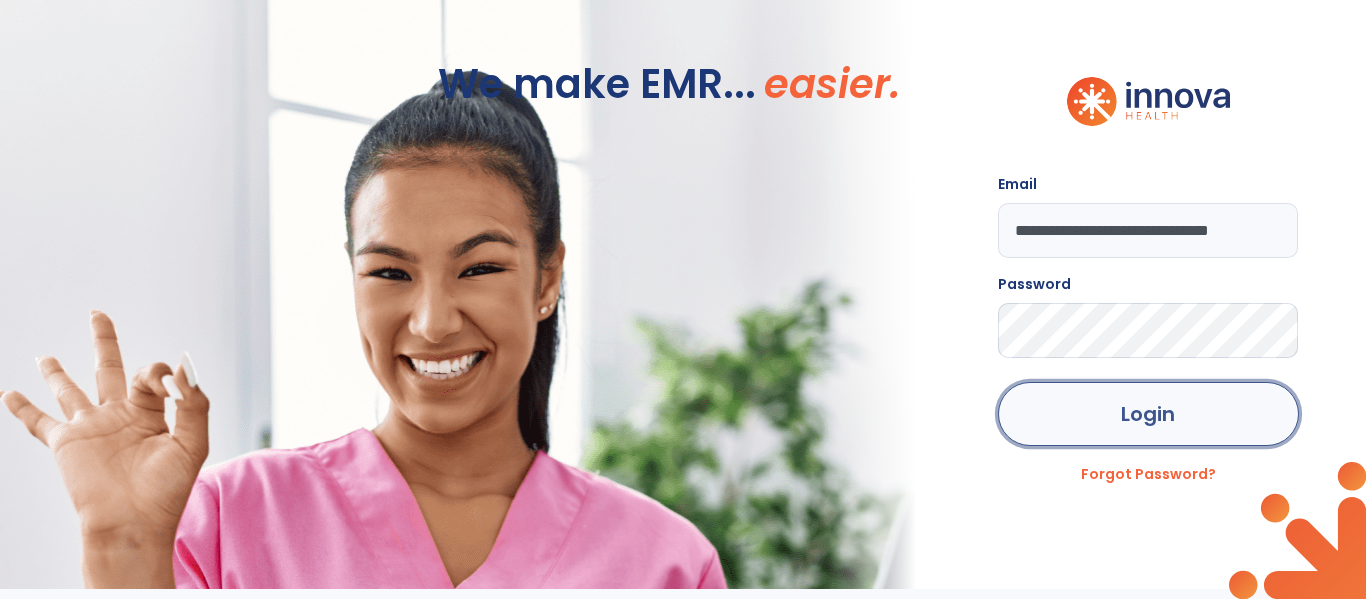 click on "Login" 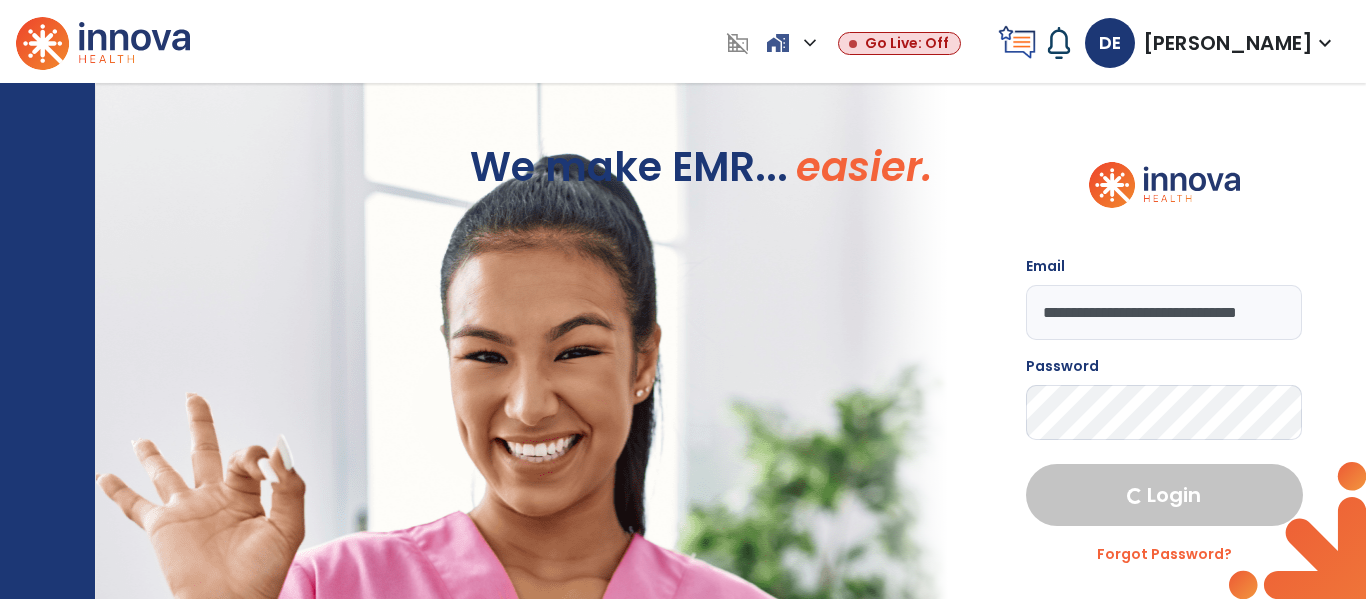 select on "****" 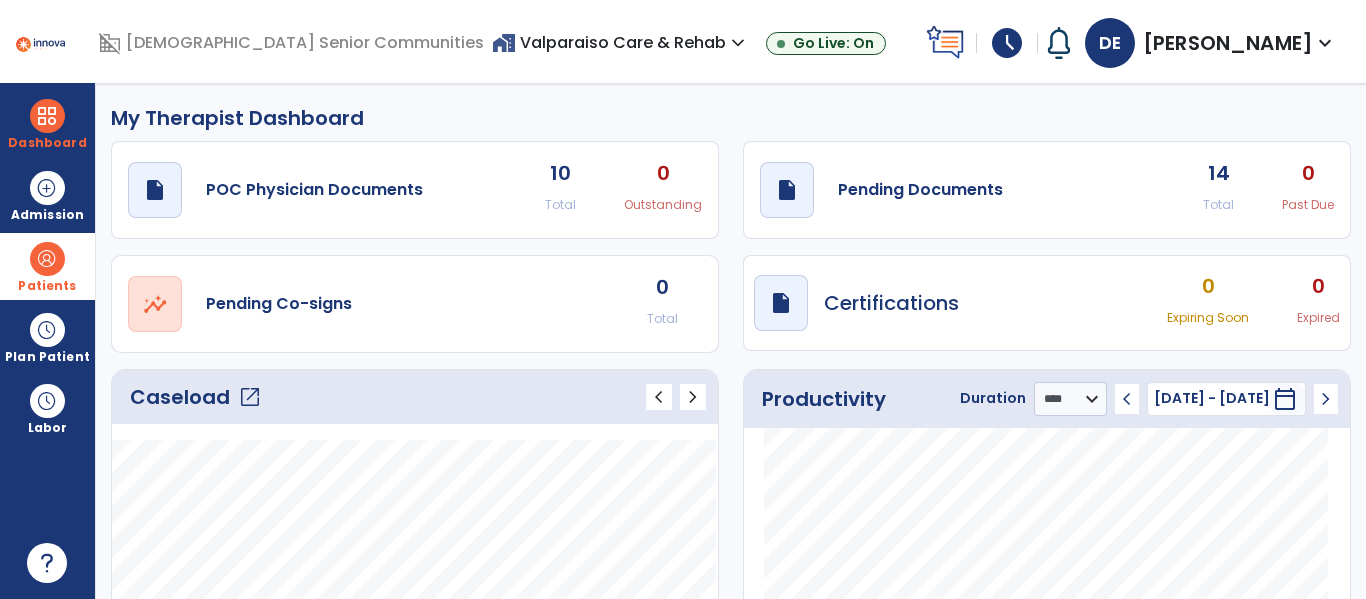 click at bounding box center (47, 259) 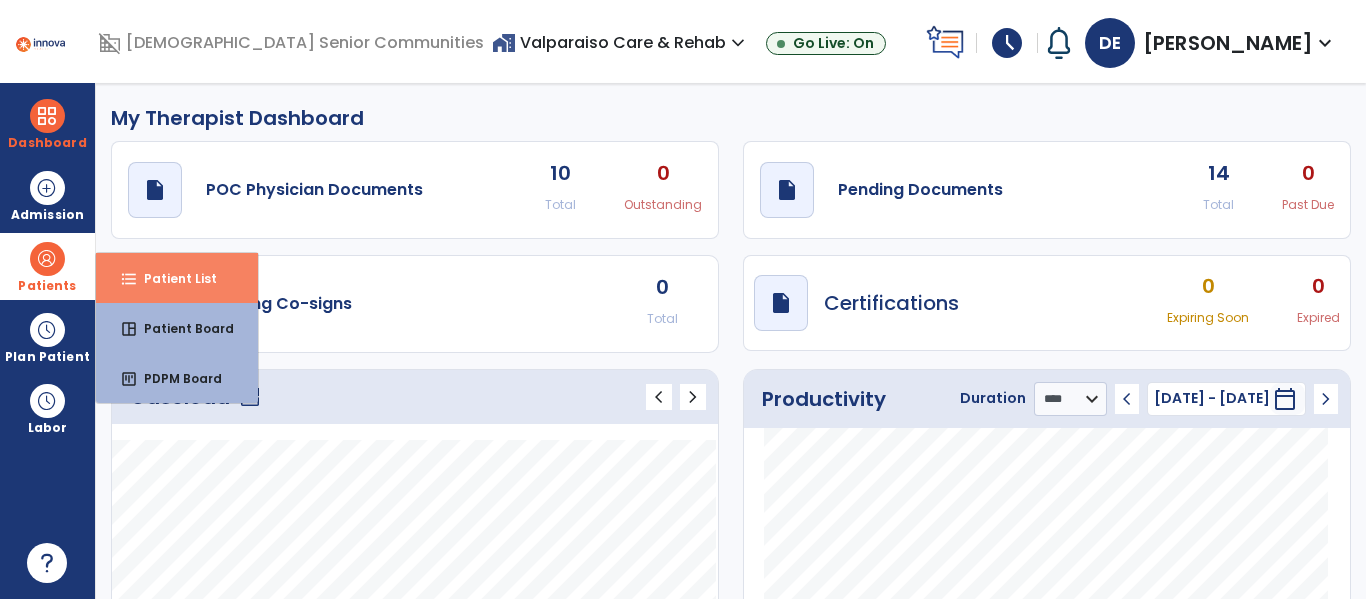 click on "Patient List" at bounding box center (172, 278) 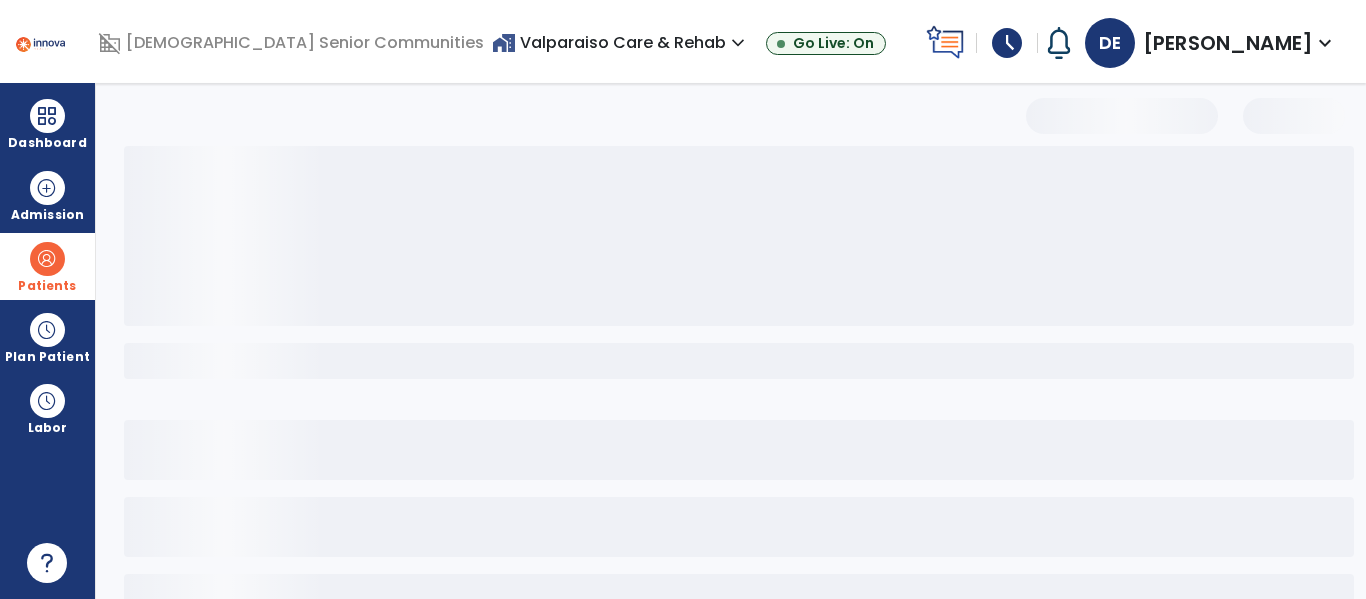 select on "***" 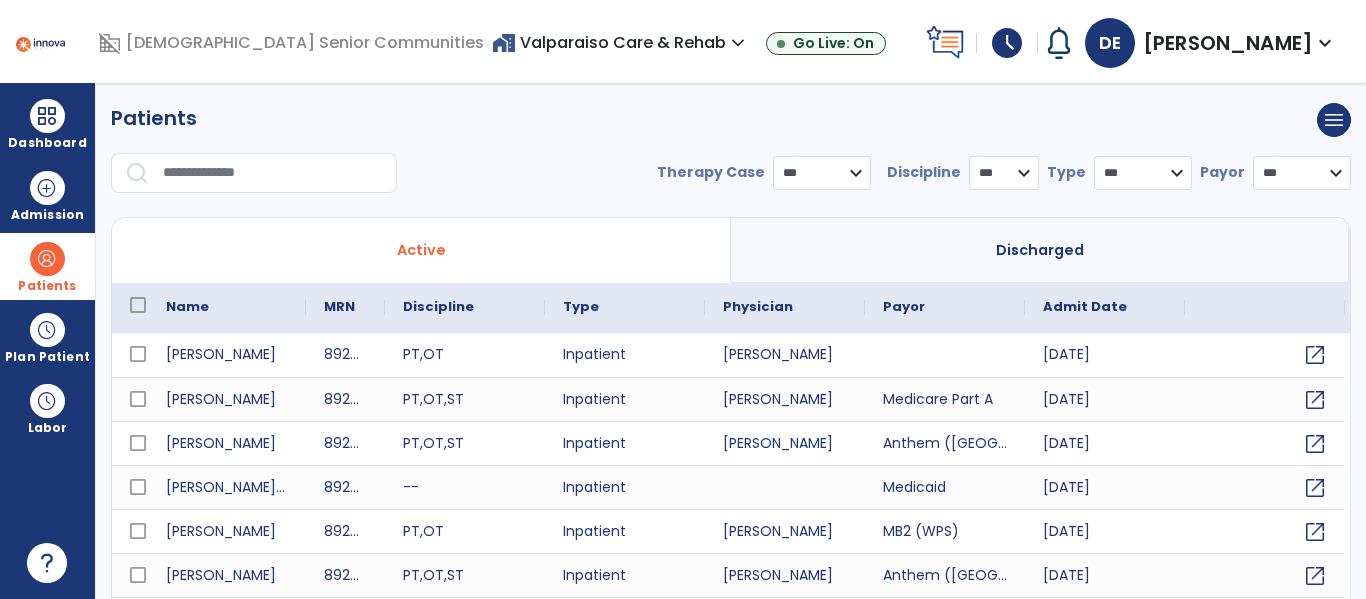 click at bounding box center (273, 173) 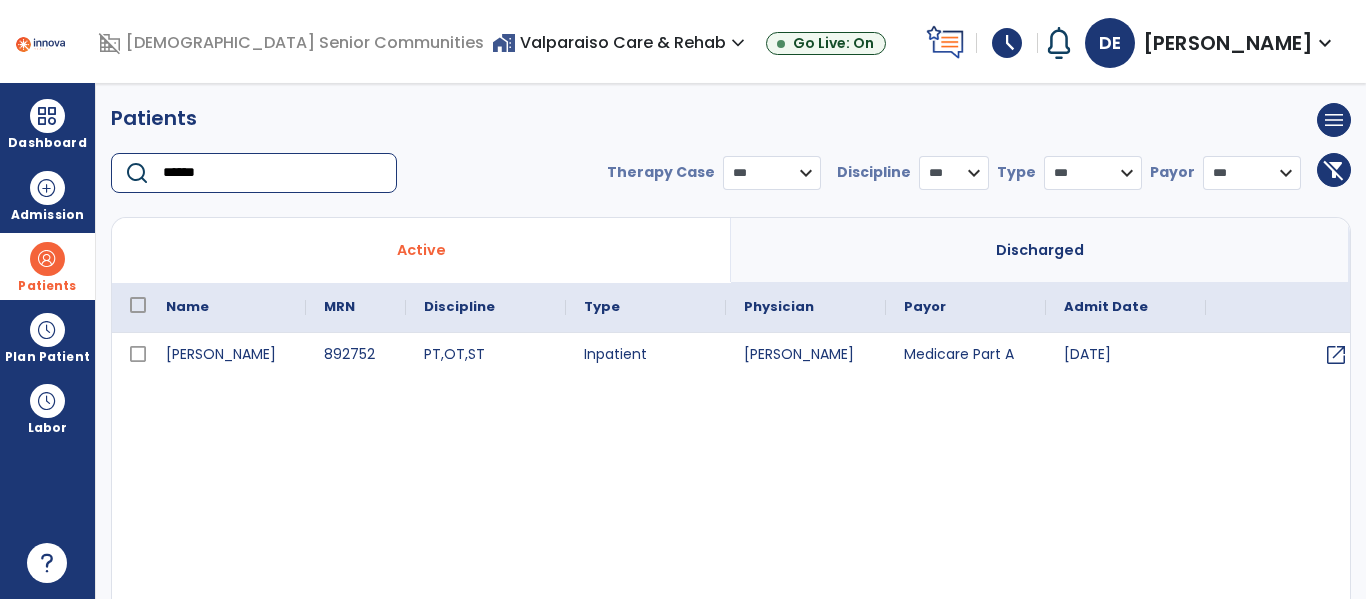 type on "******" 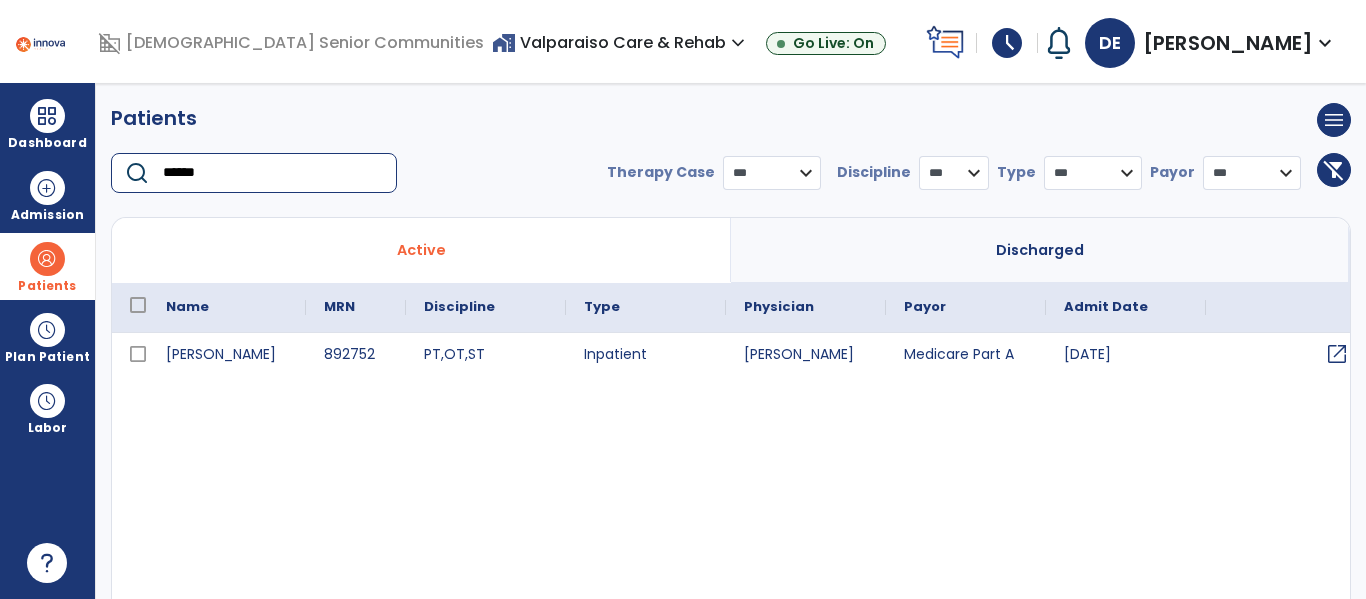 click on "open_in_new" at bounding box center (1337, 354) 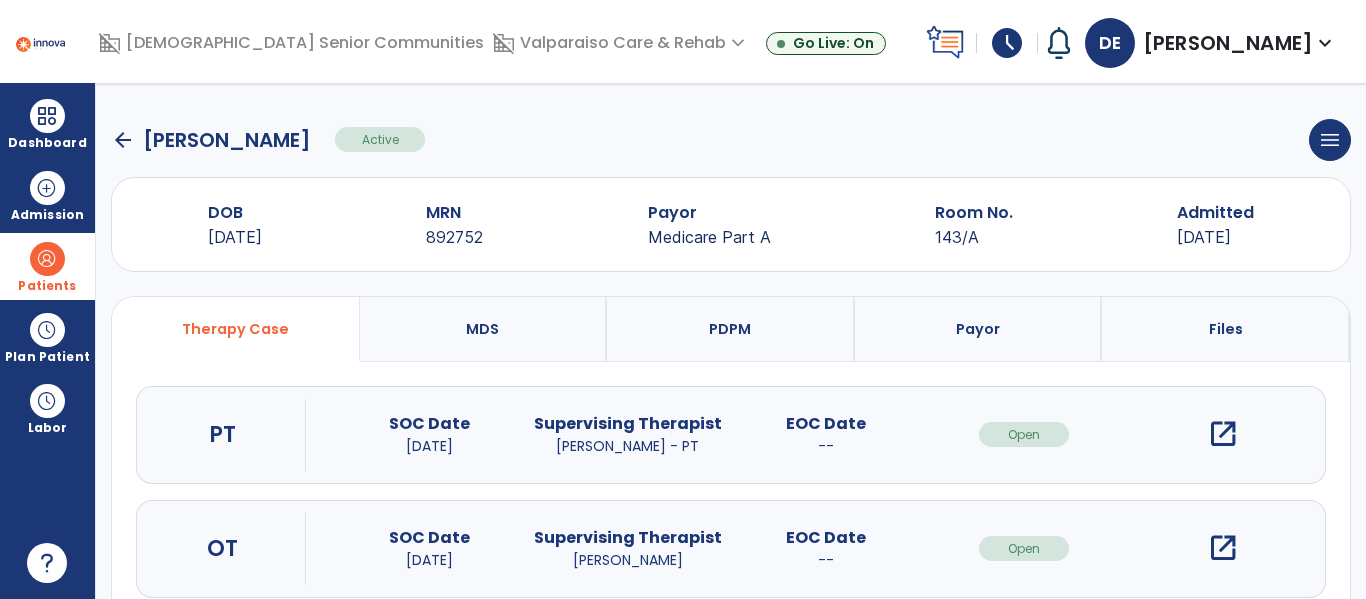click on "open_in_new" at bounding box center (1223, 434) 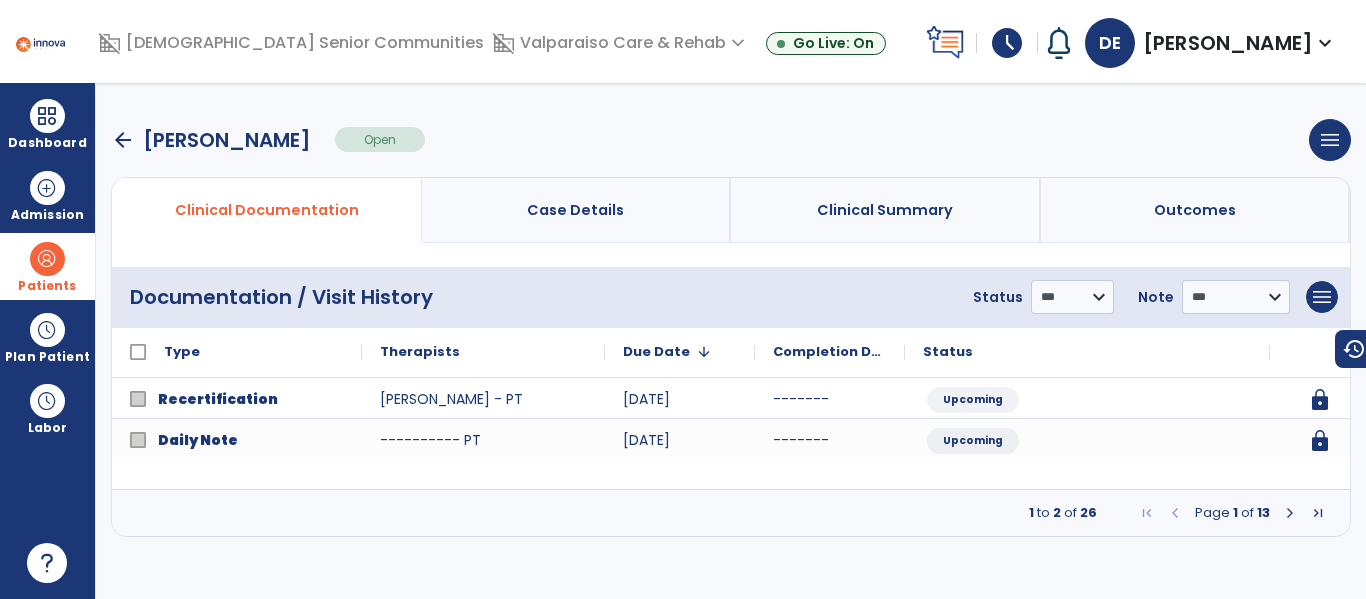 click at bounding box center (1290, 513) 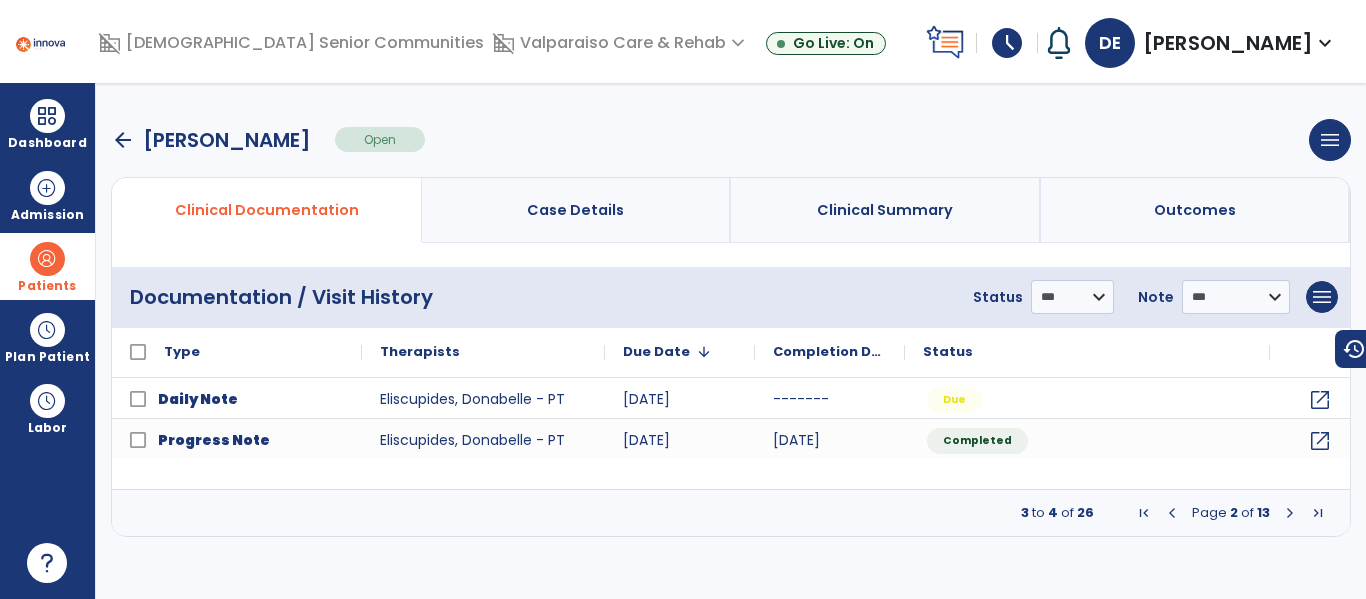 click at bounding box center [1290, 513] 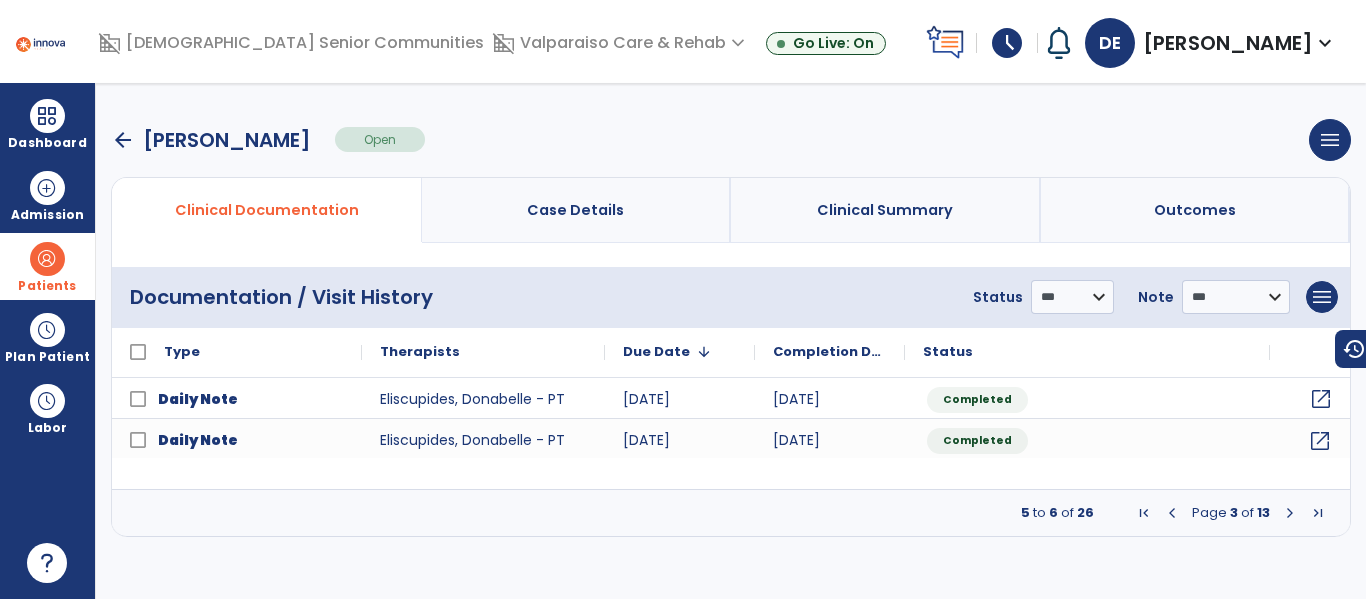 click on "open_in_new" 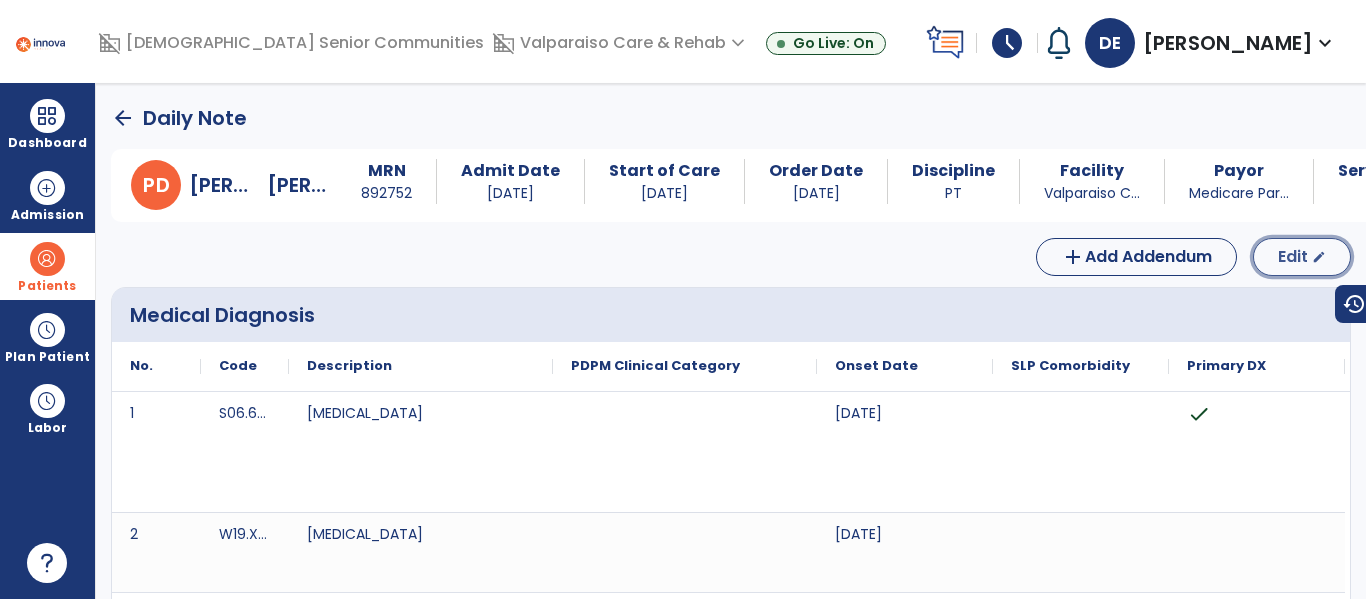 click on "Edit" 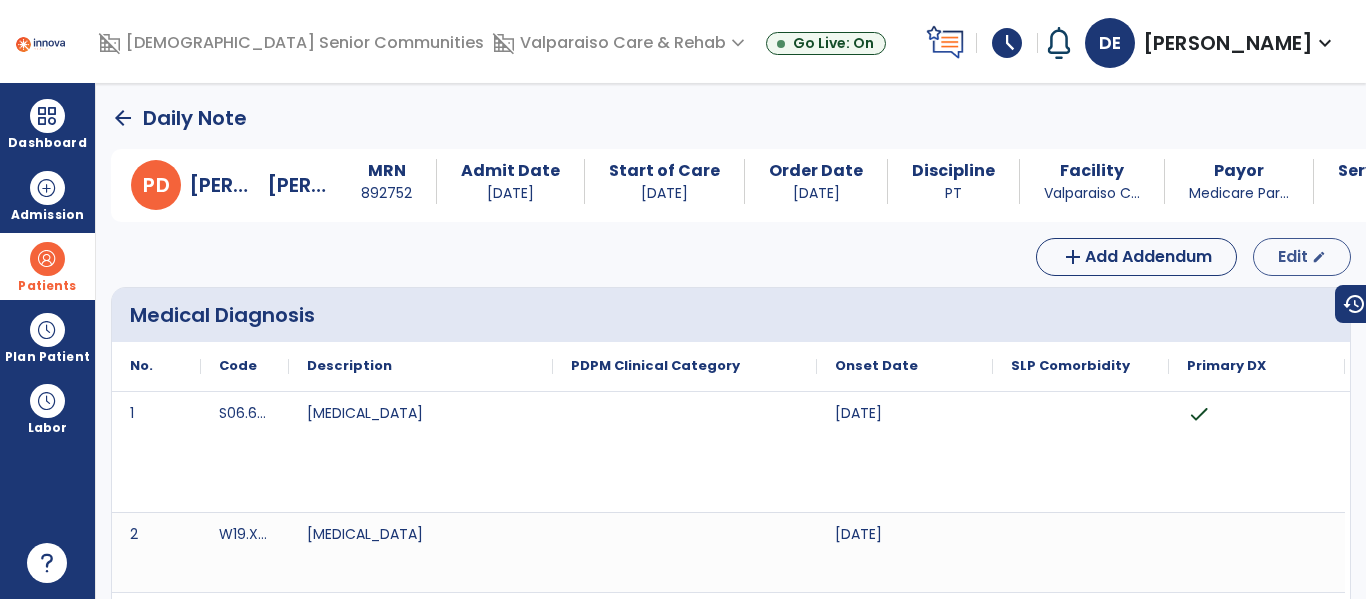 select on "*" 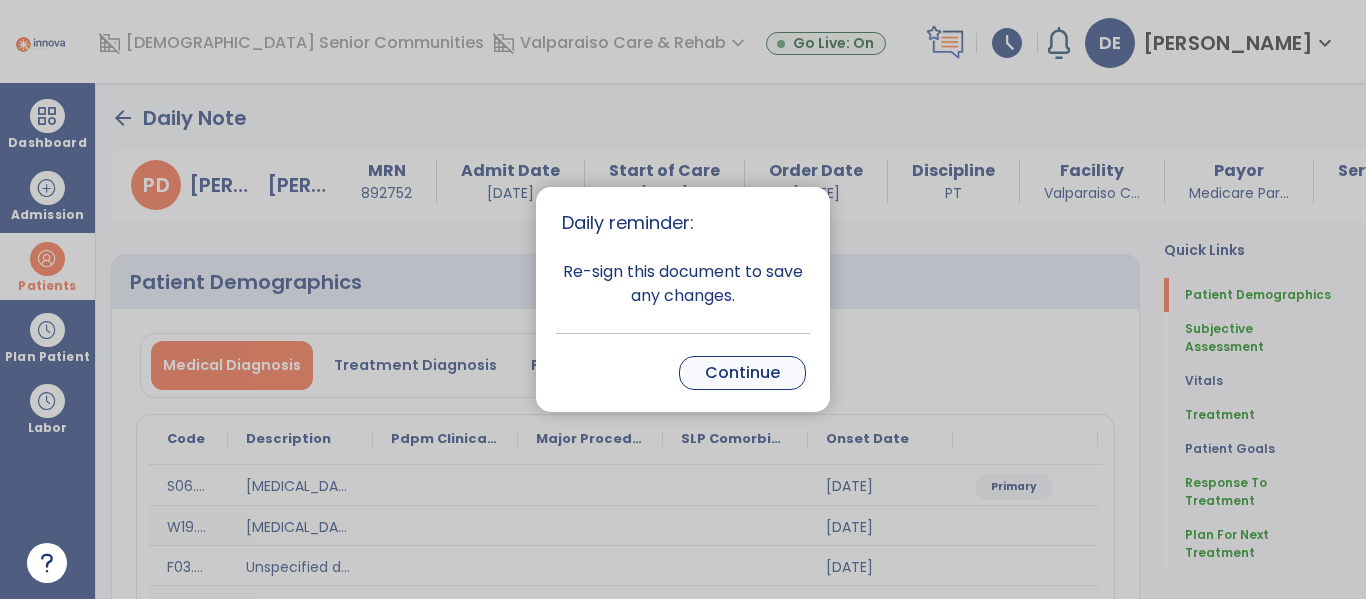 click on "Continue" at bounding box center (742, 373) 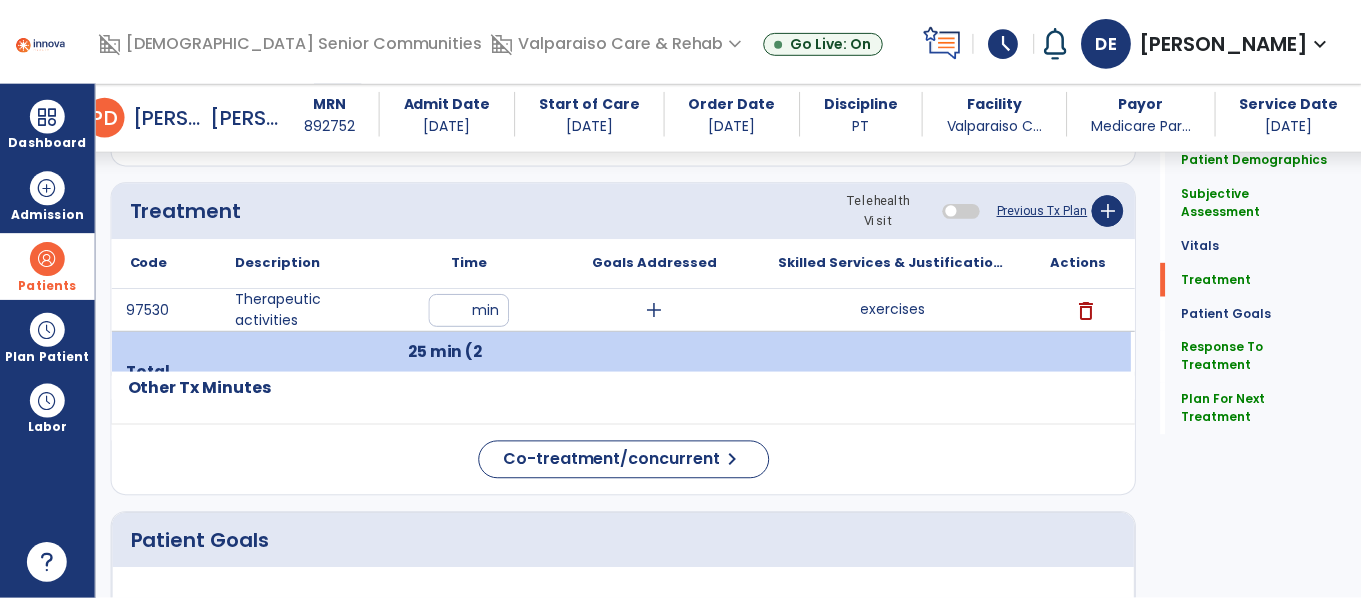 scroll, scrollTop: 1508, scrollLeft: 0, axis: vertical 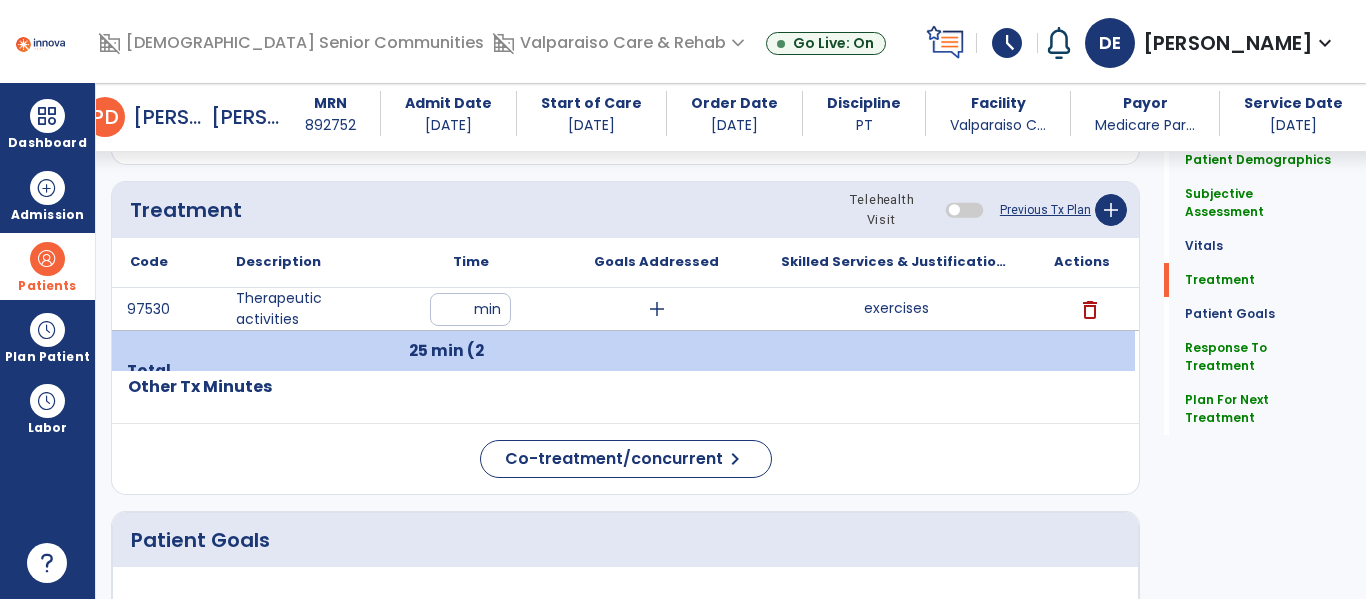 click on "exercises   exercises" at bounding box center [896, 309] 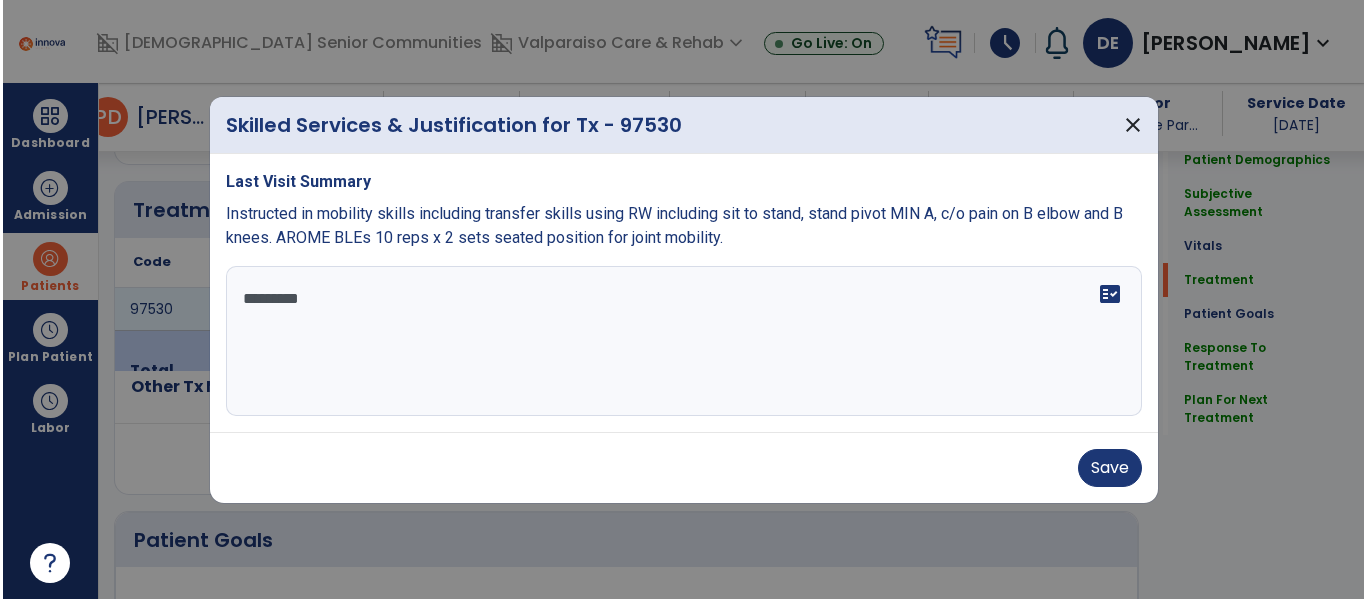 scroll, scrollTop: 1508, scrollLeft: 0, axis: vertical 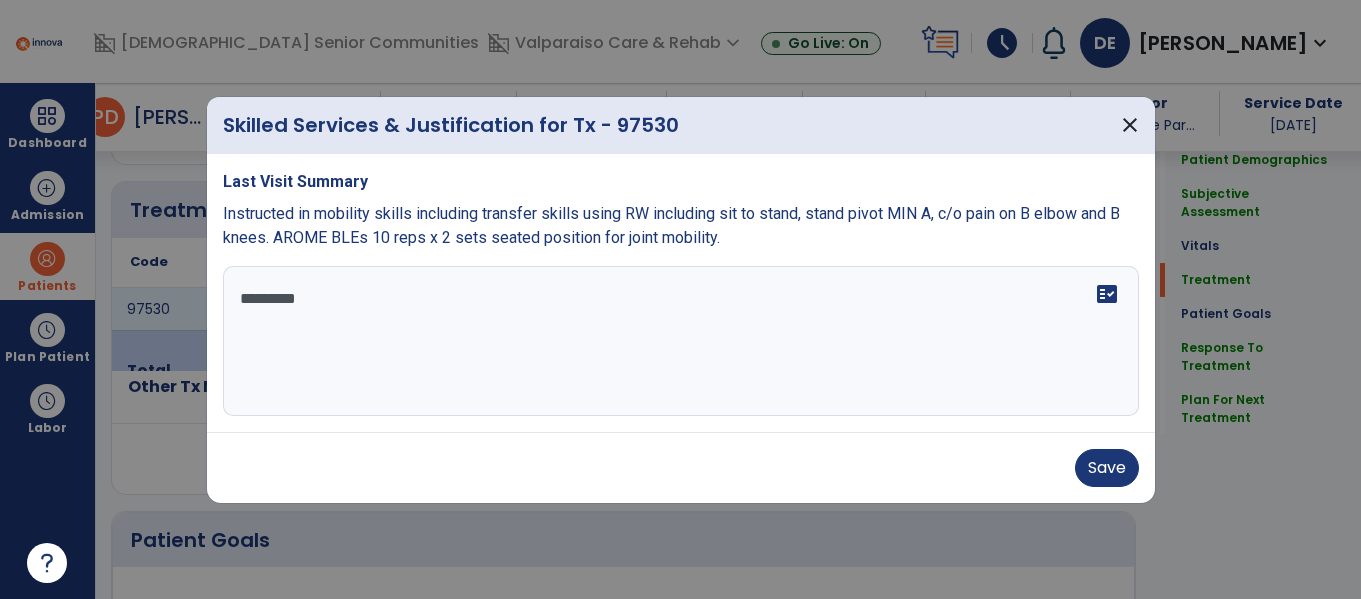 click on "*********" at bounding box center [681, 341] 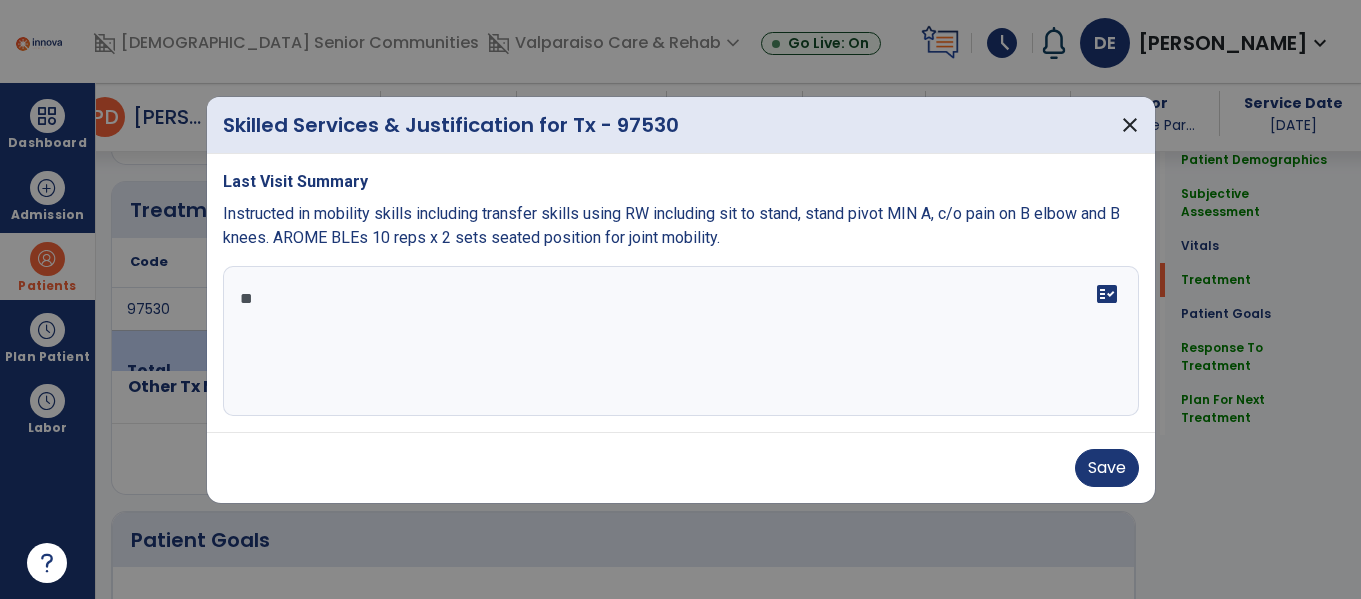 type on "*" 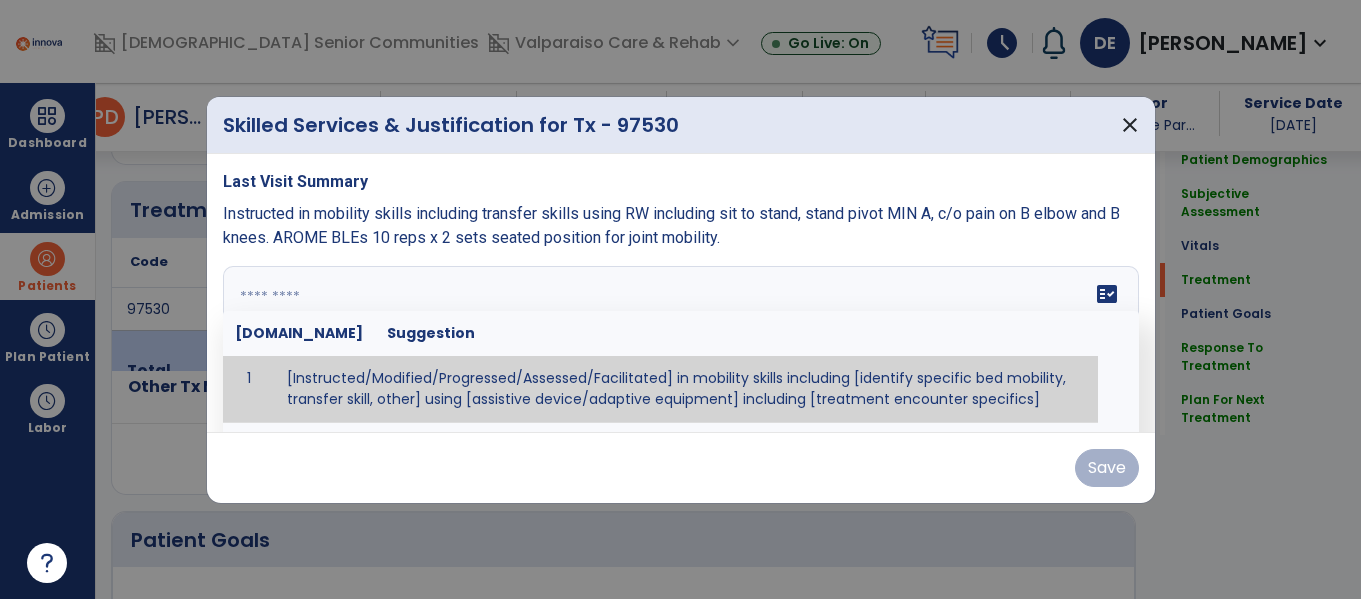 click on "fact_check" at bounding box center (1107, 294) 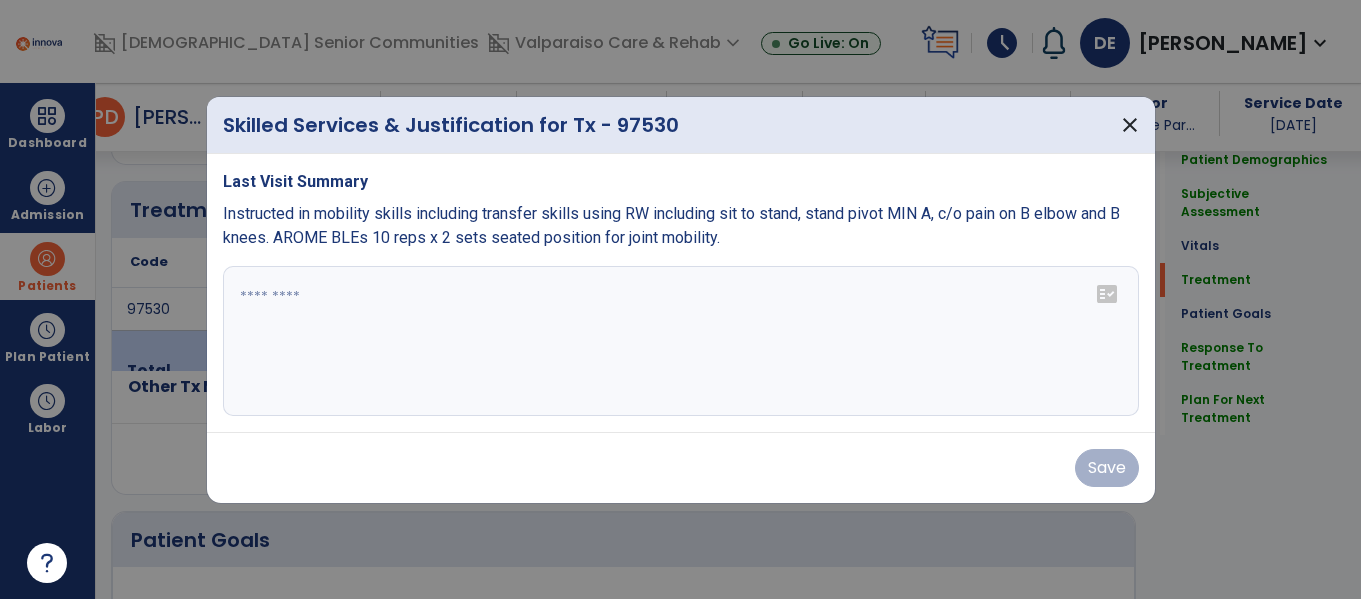 click at bounding box center (681, 341) 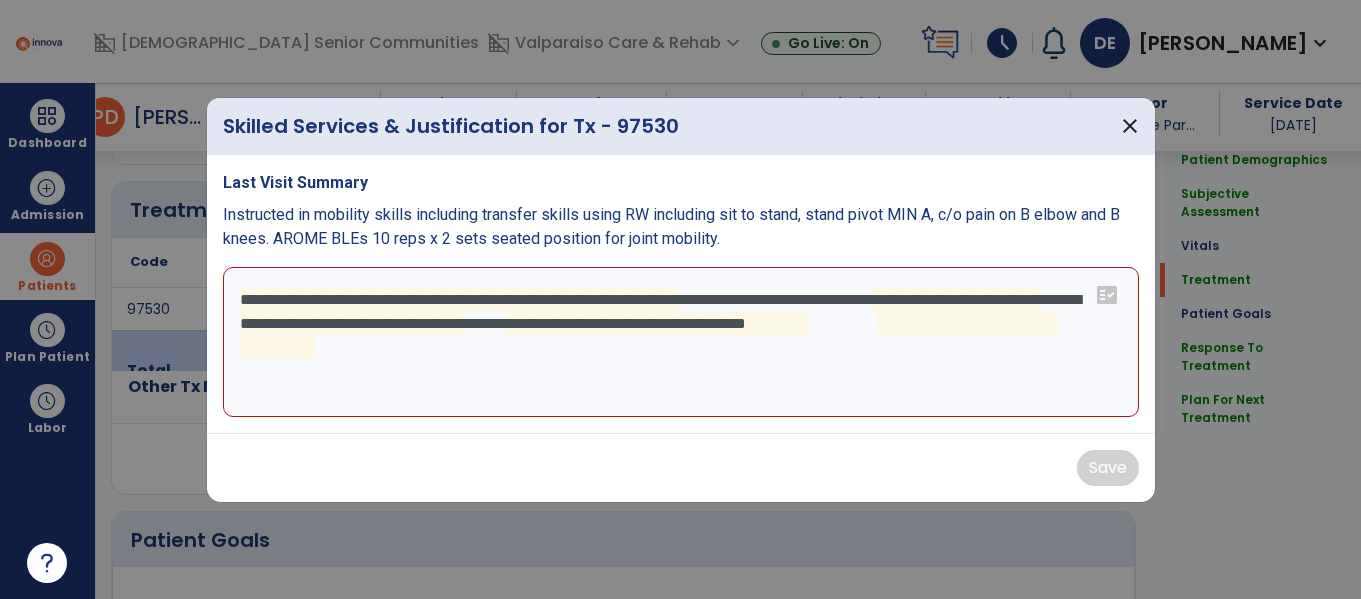 click on "**********" at bounding box center [681, 342] 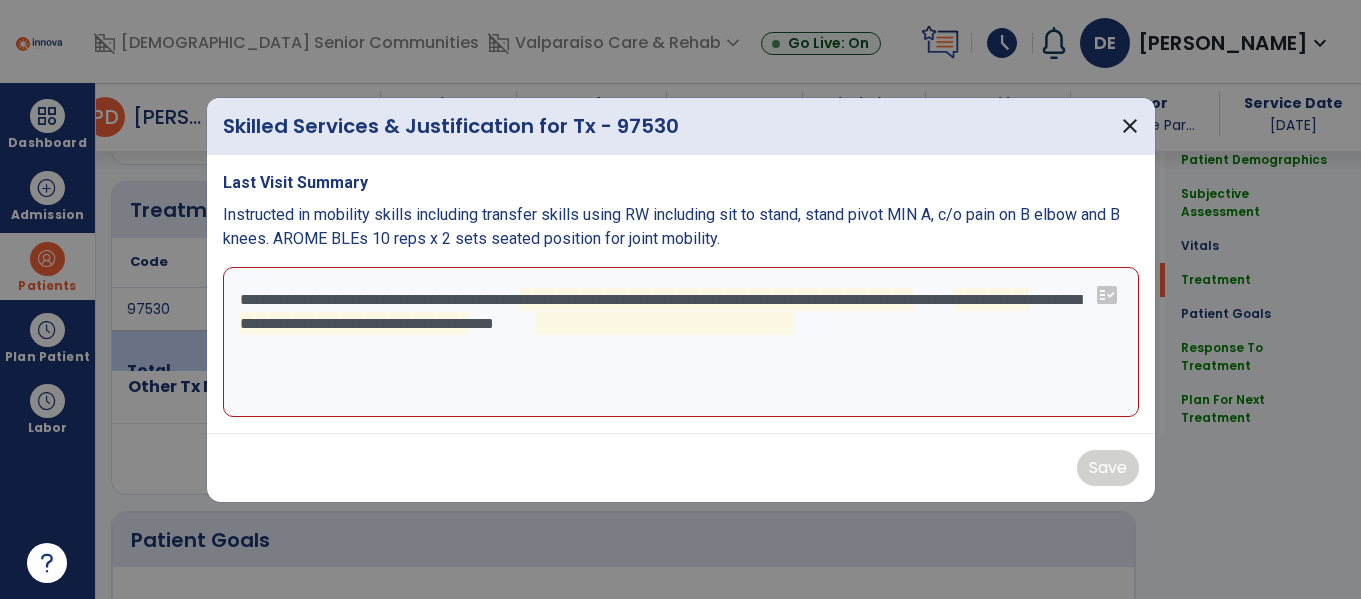 click on "**********" at bounding box center (681, 342) 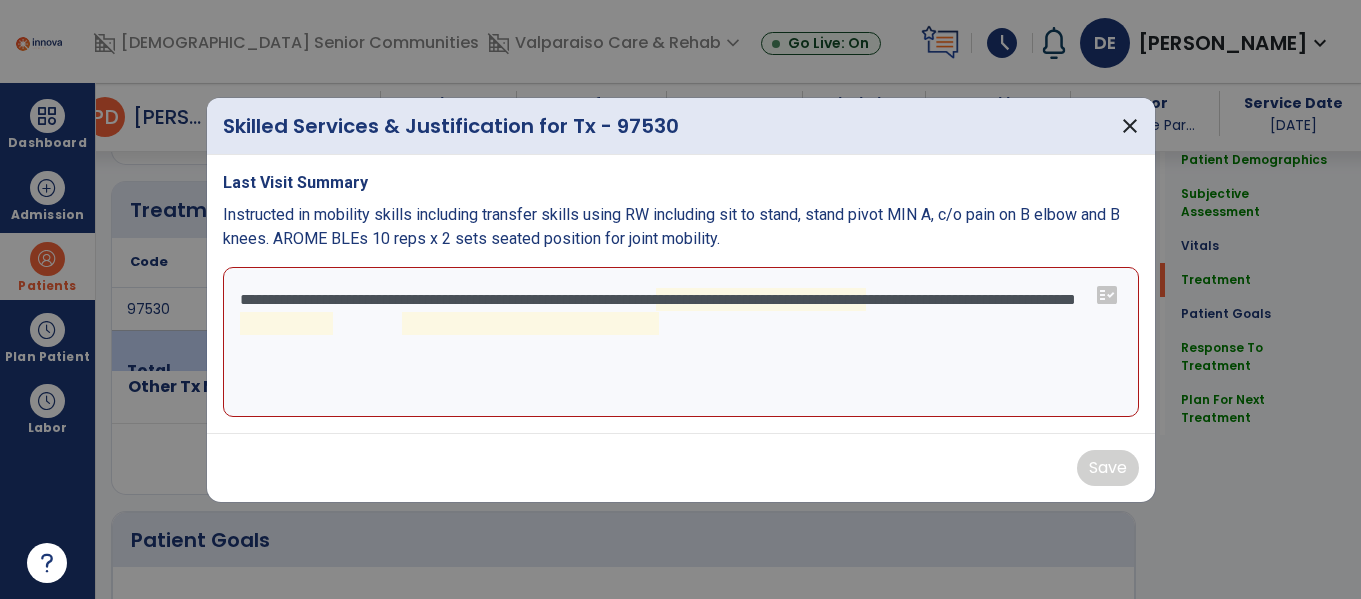 click on "**********" at bounding box center (681, 342) 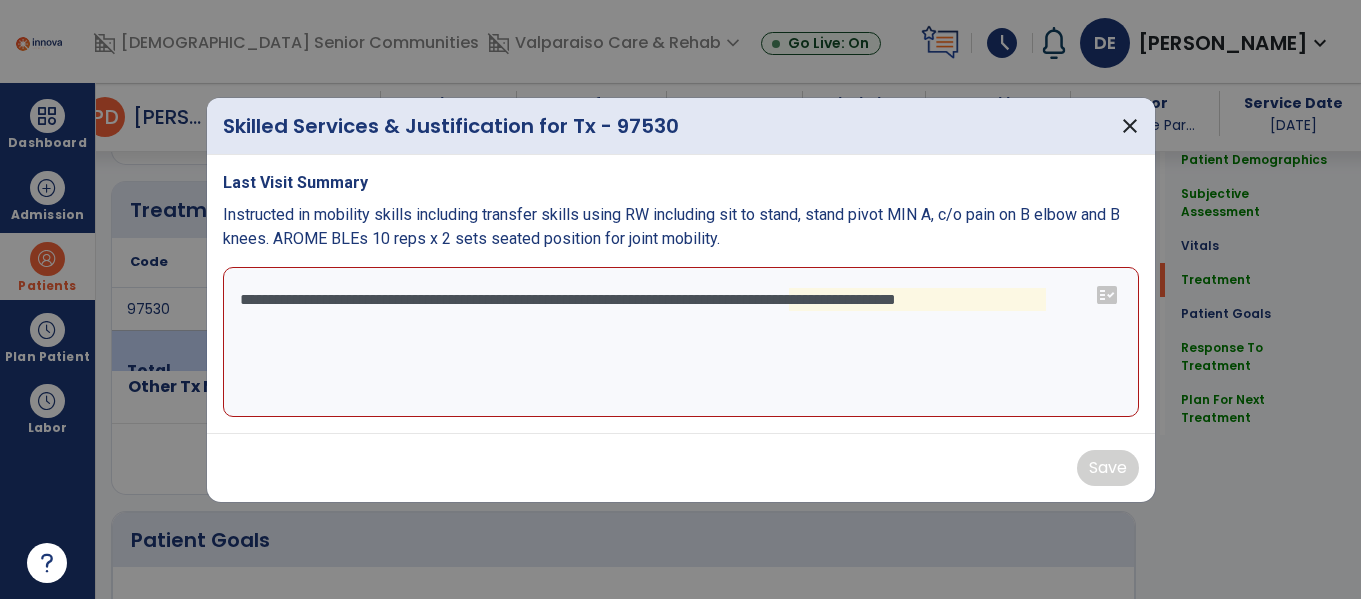 click on "**********" at bounding box center [681, 342] 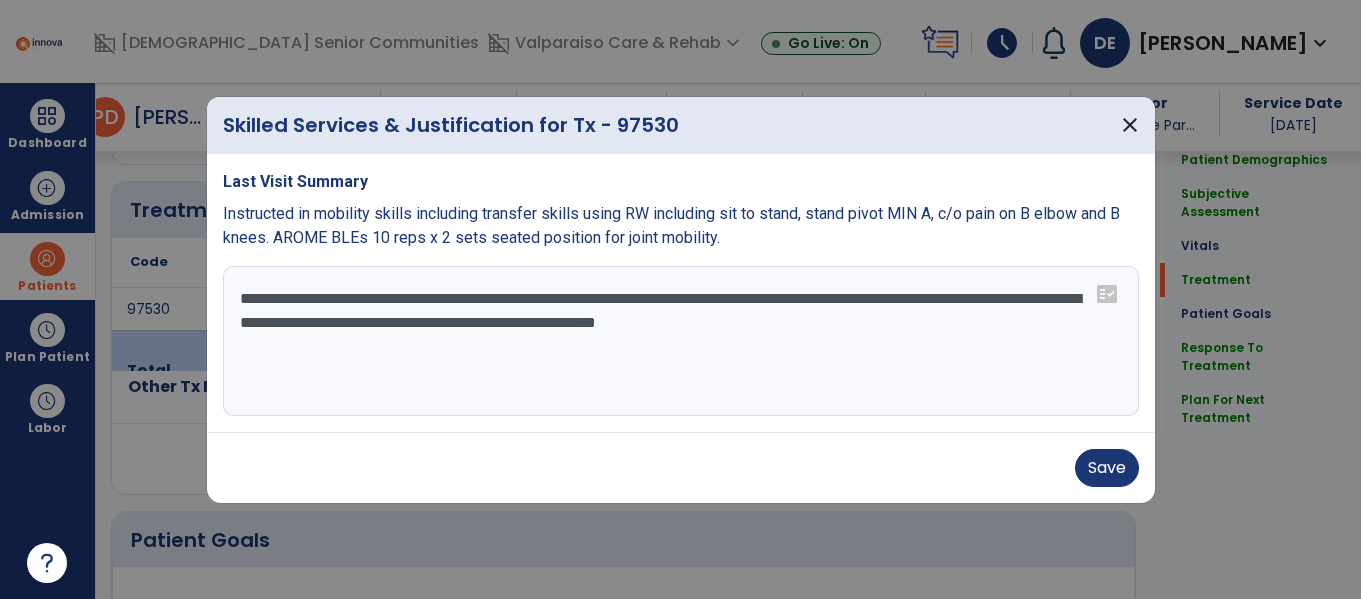 type on "**********" 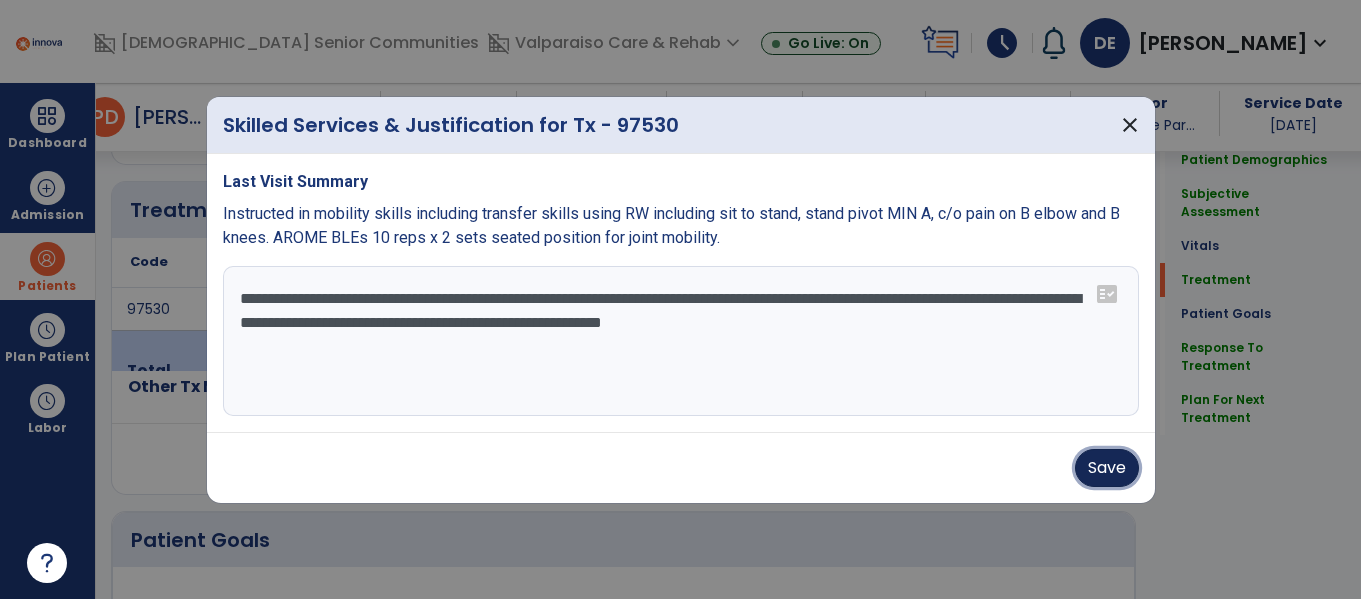 click on "Save" at bounding box center [1107, 468] 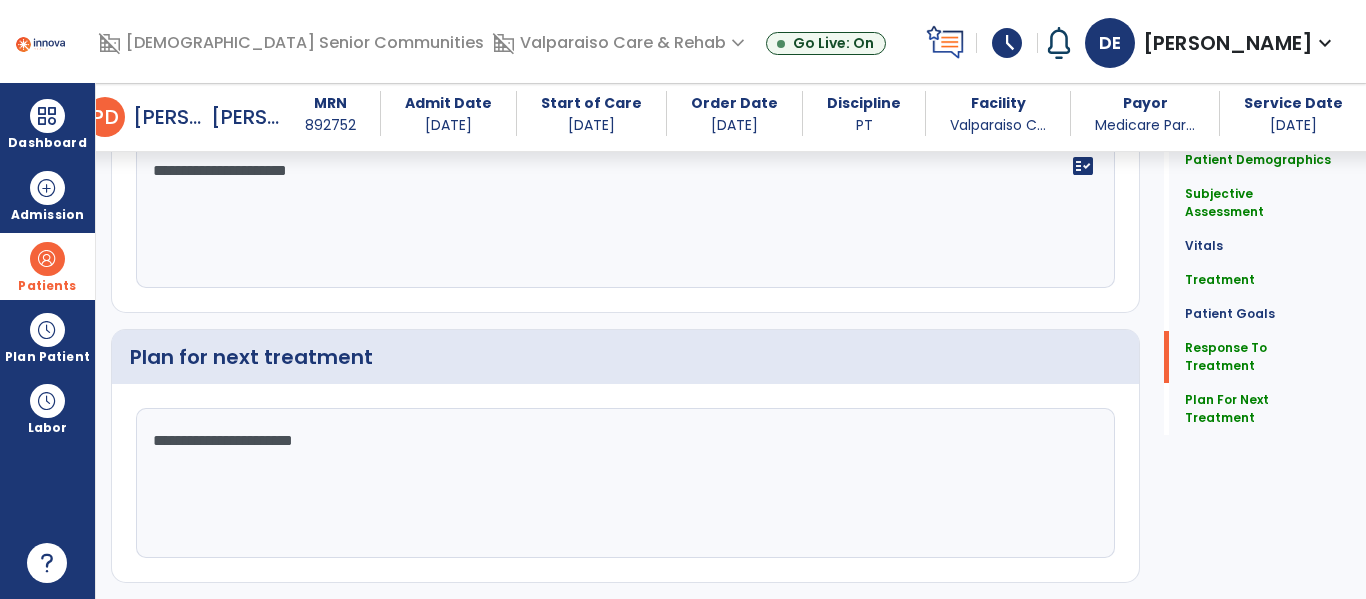 scroll, scrollTop: 4294, scrollLeft: 0, axis: vertical 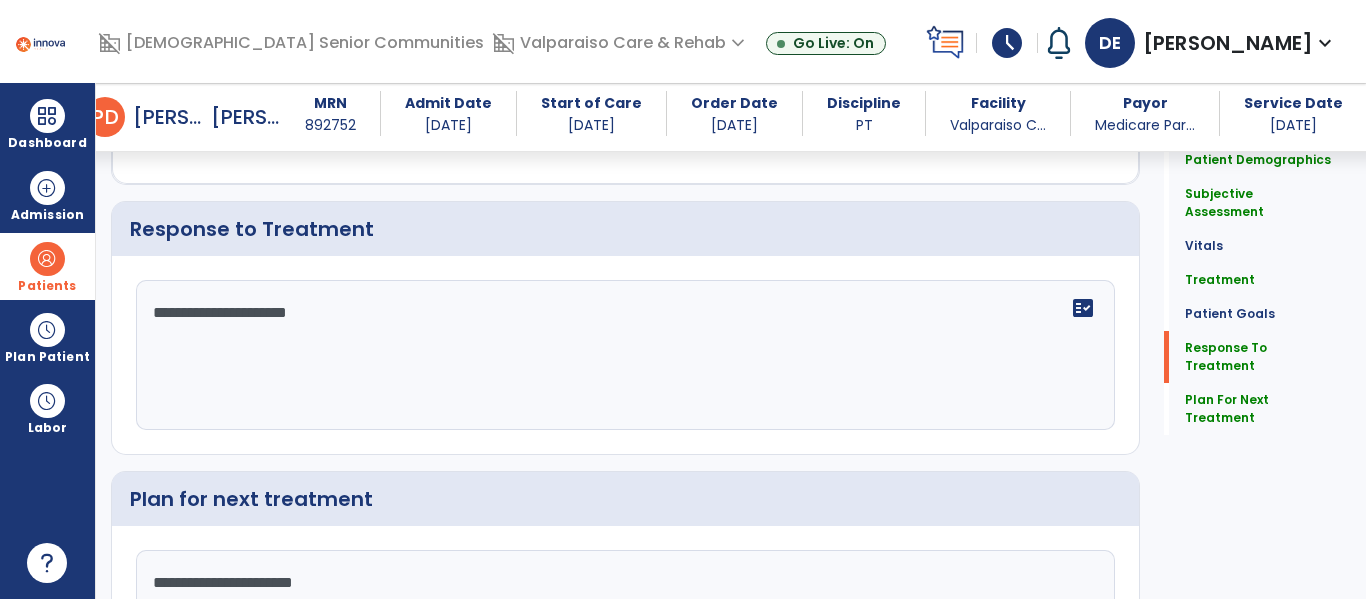 click on "**********" 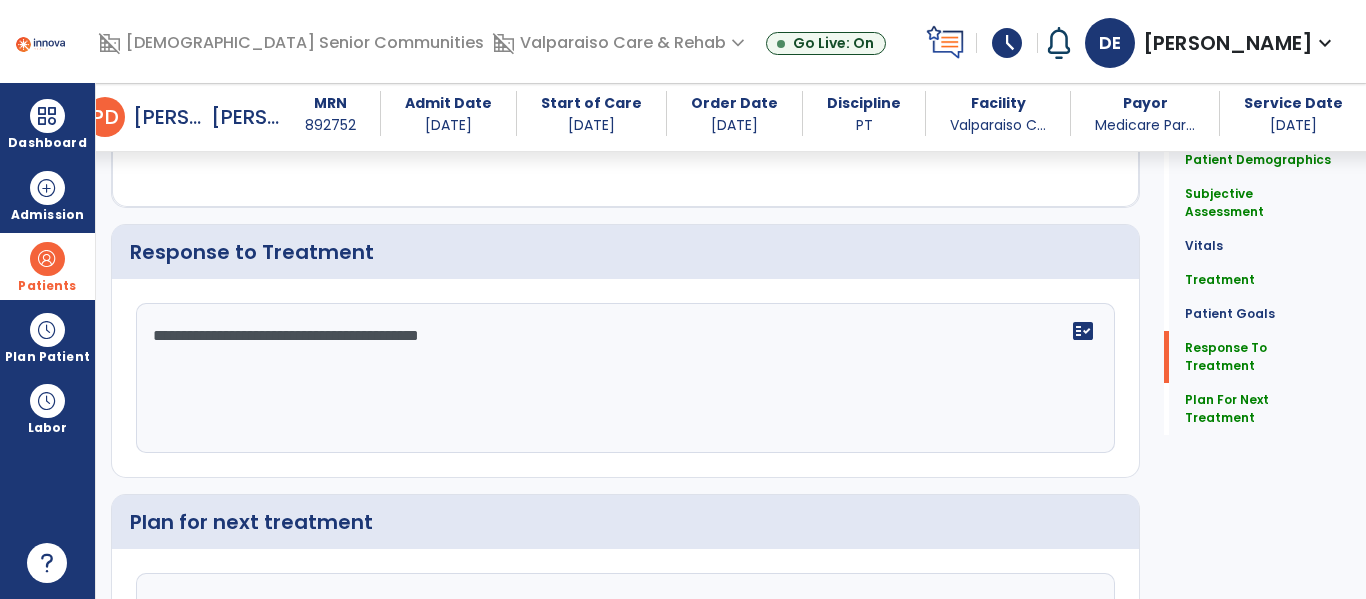 scroll, scrollTop: 4294, scrollLeft: 0, axis: vertical 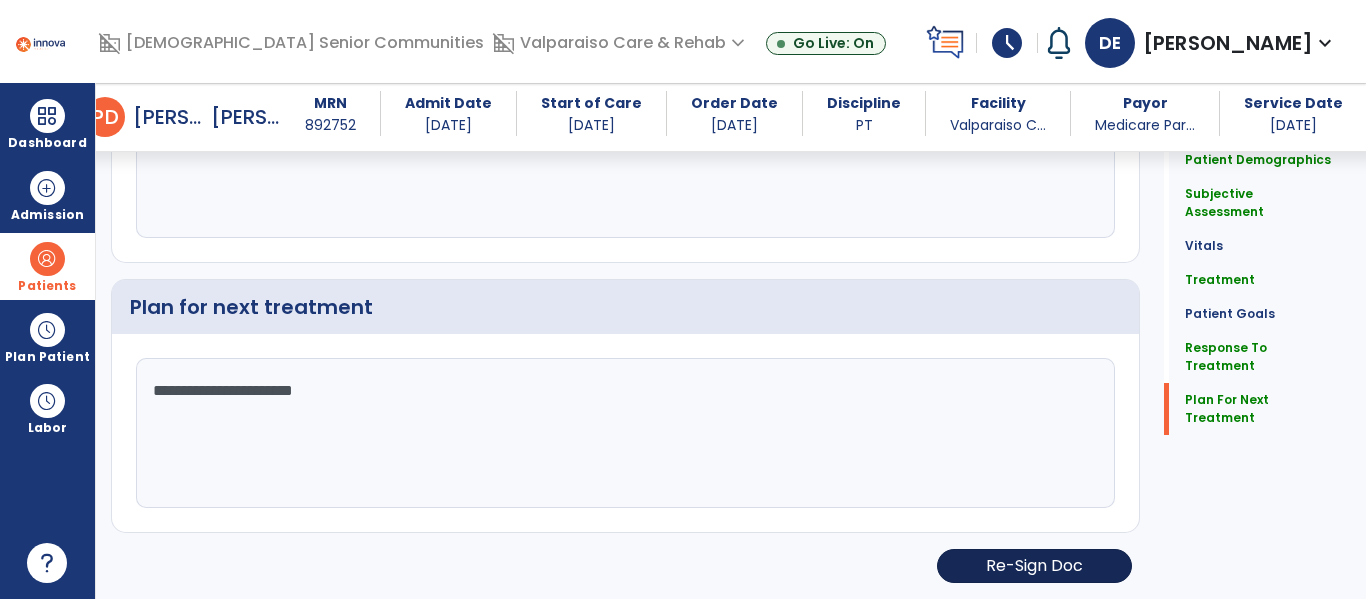 type on "**********" 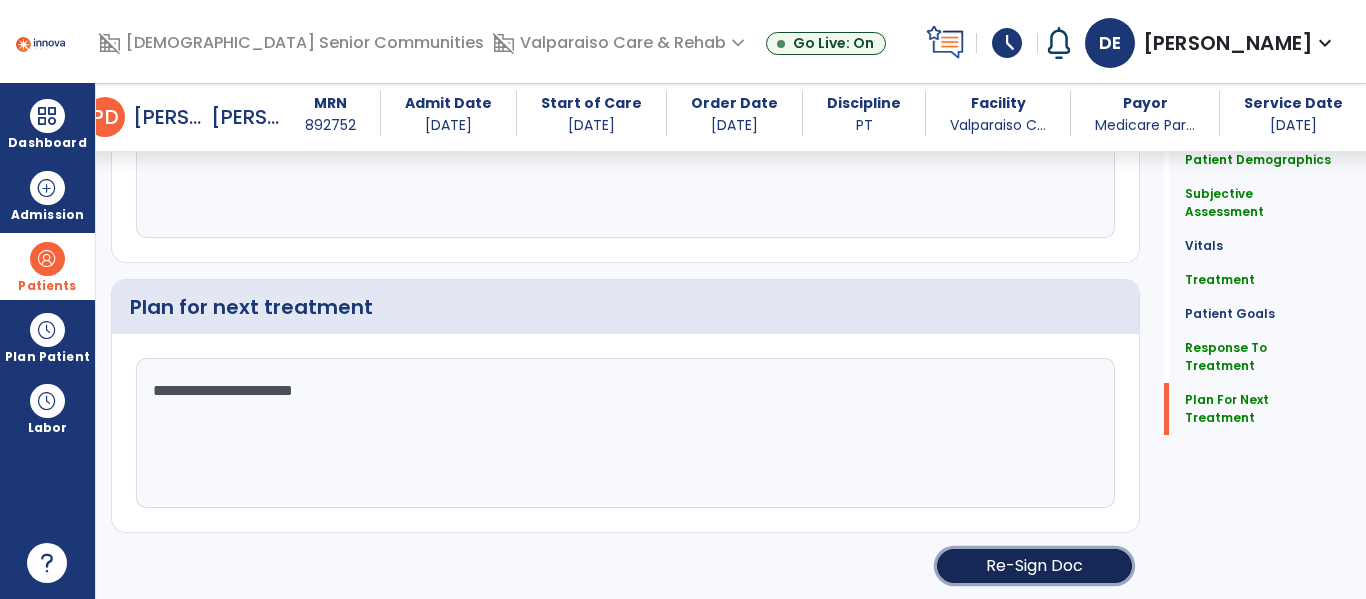 click on "Re-Sign Doc" 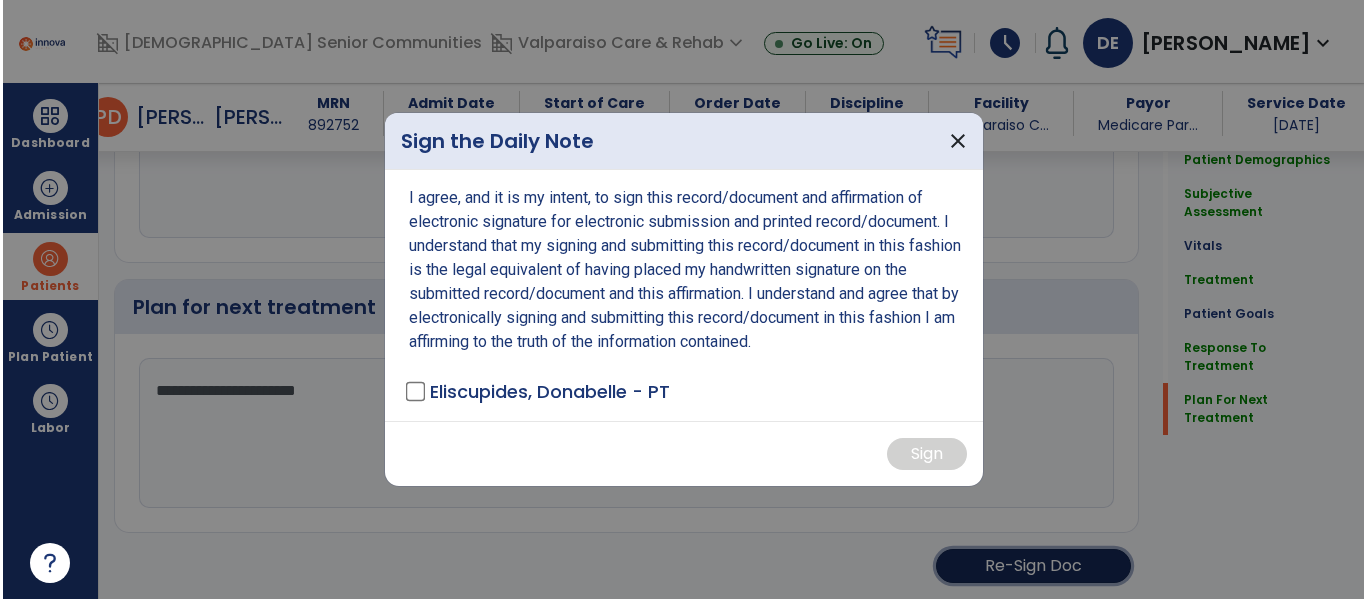 scroll, scrollTop: 4486, scrollLeft: 0, axis: vertical 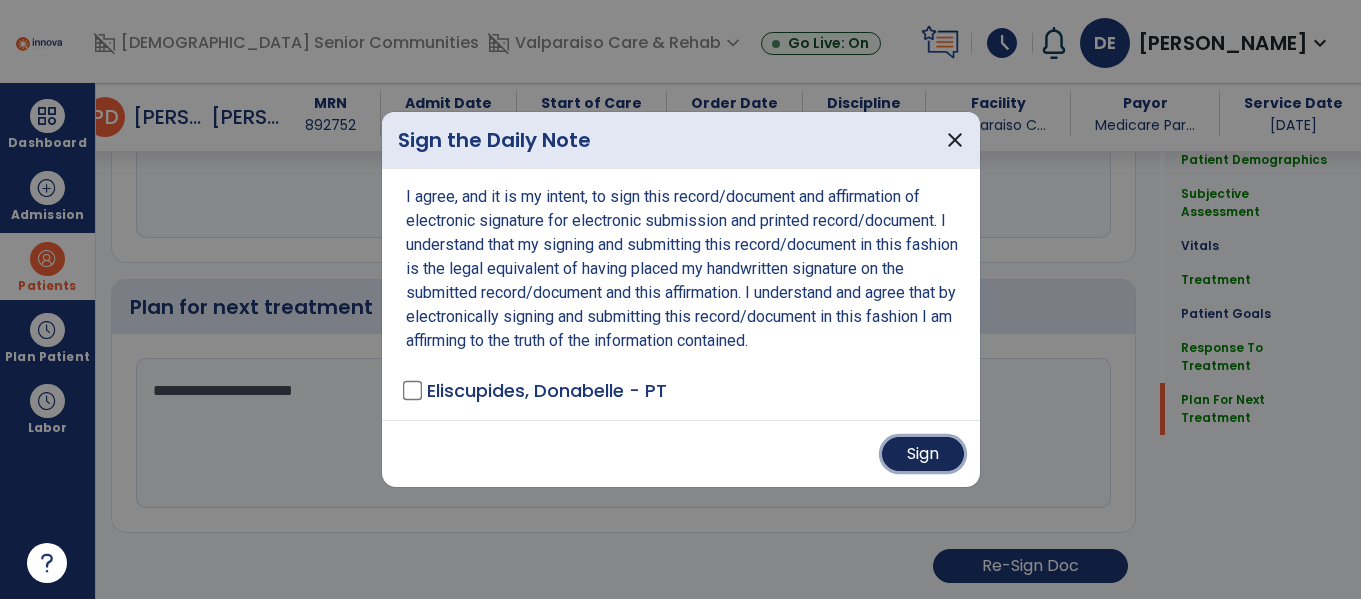 click on "Sign" at bounding box center [923, 454] 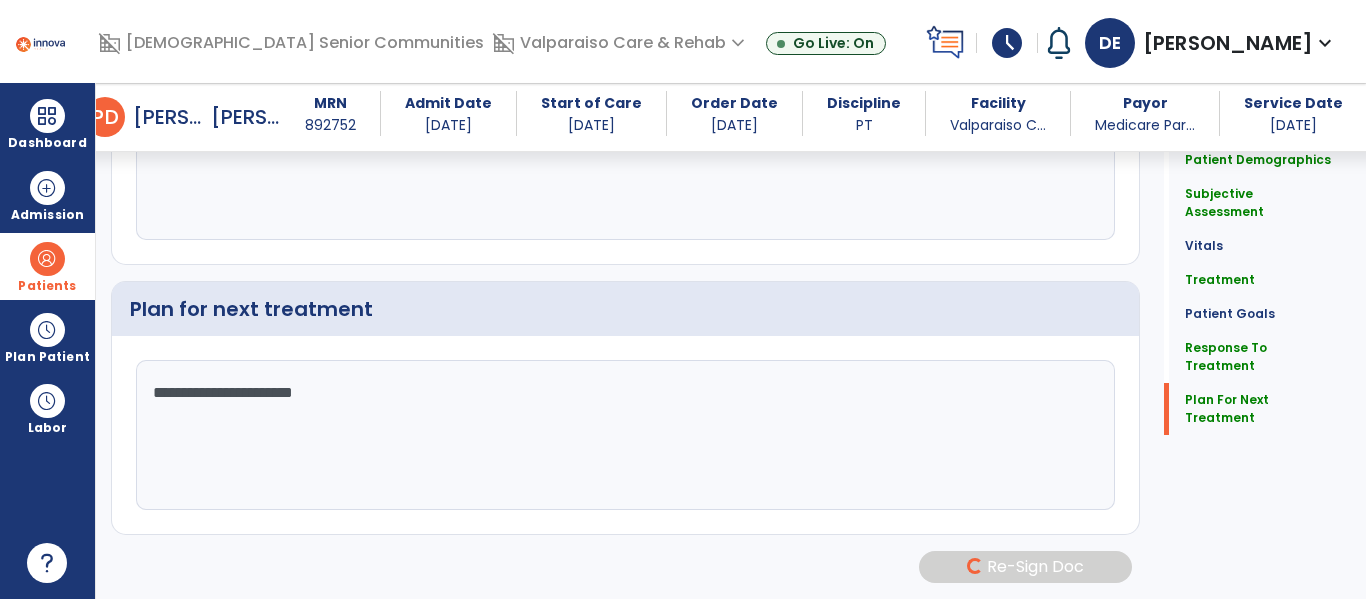 scroll, scrollTop: 4484, scrollLeft: 0, axis: vertical 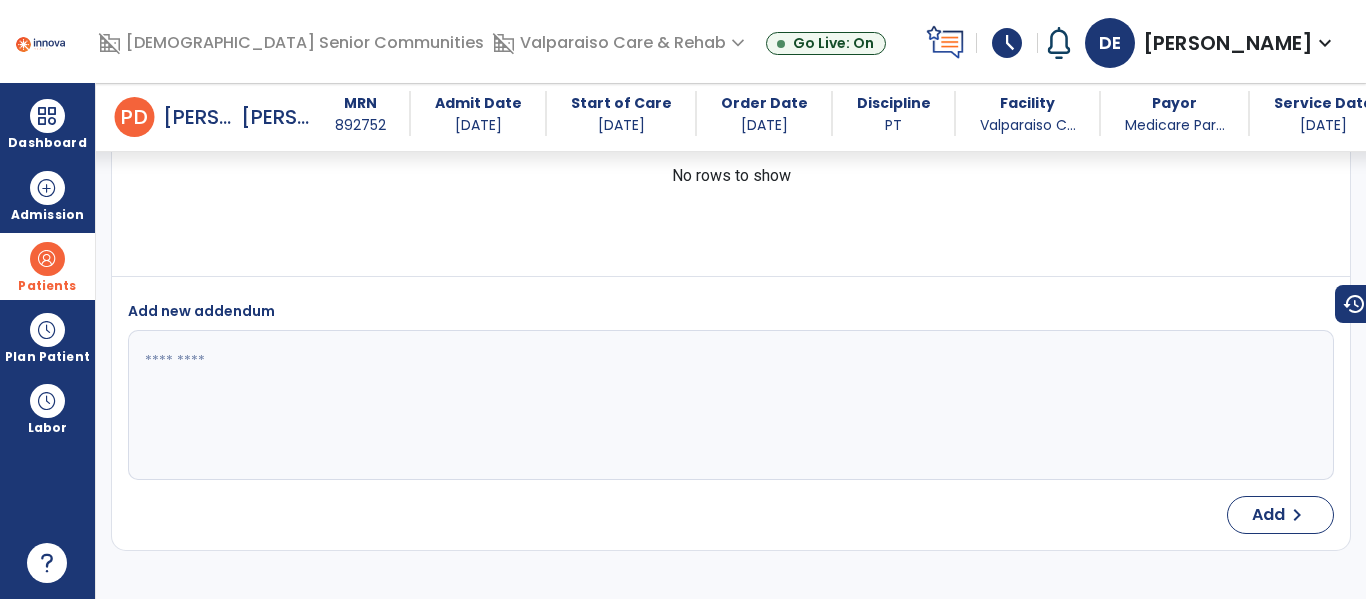 click on "Patients" at bounding box center [47, 286] 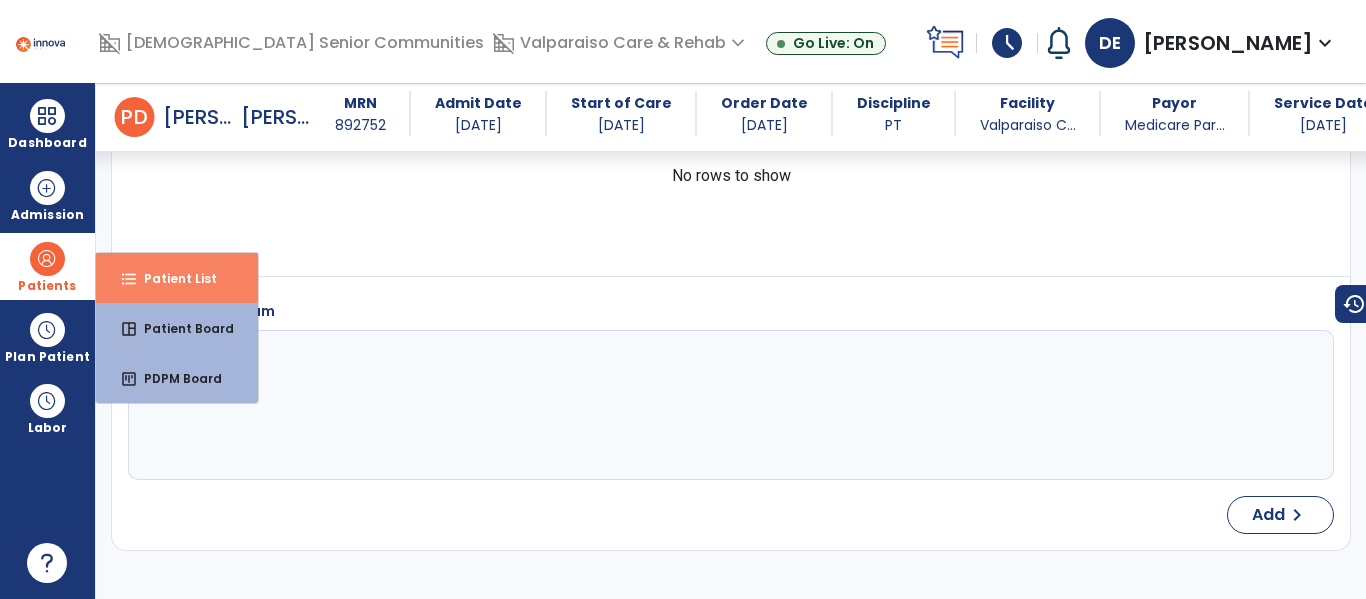 click on "format_list_bulleted  Patient List" at bounding box center [177, 278] 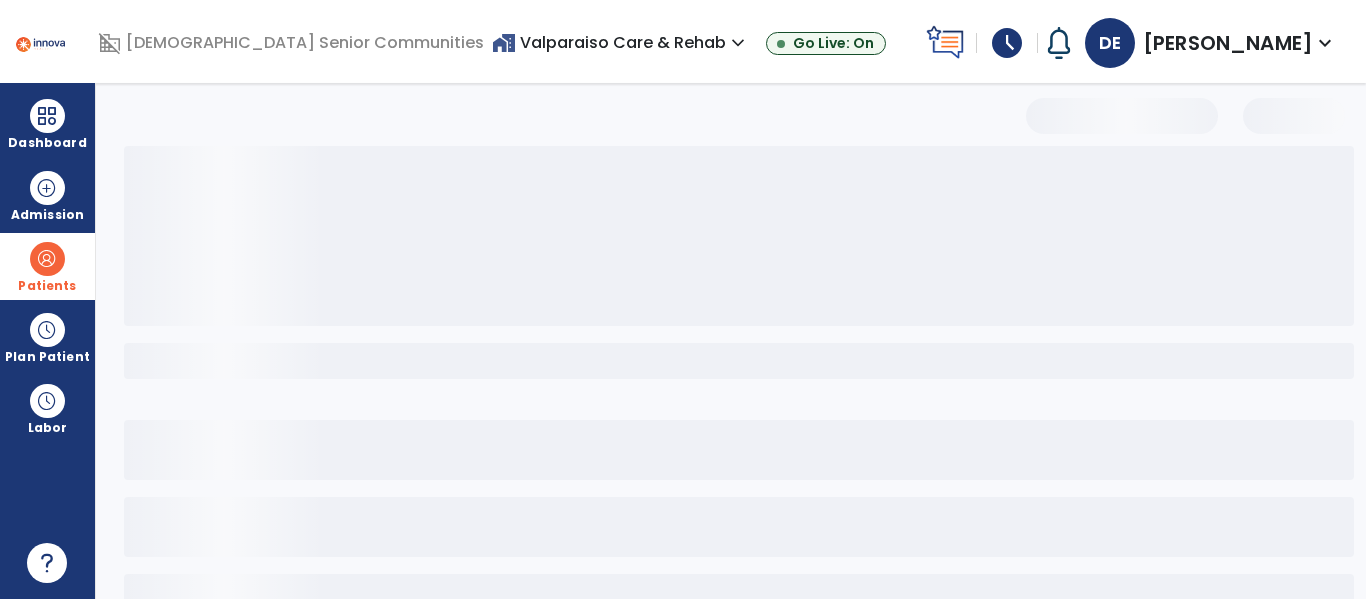 scroll, scrollTop: 0, scrollLeft: 0, axis: both 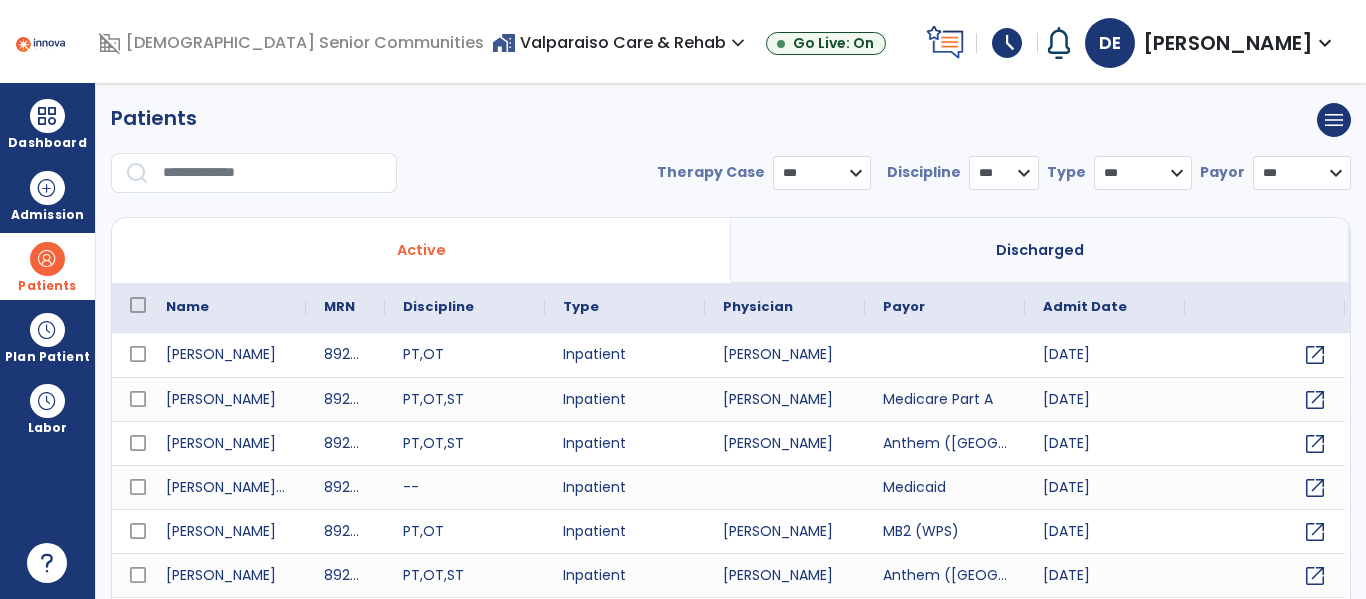 click at bounding box center (273, 173) 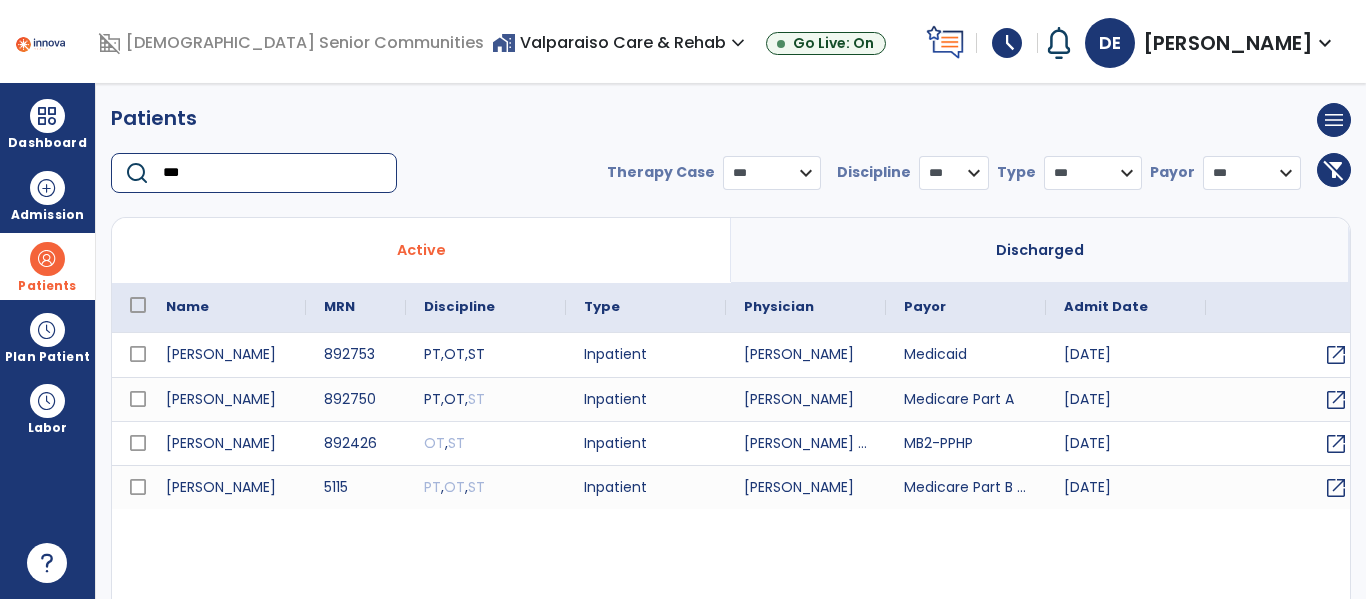 type on "***" 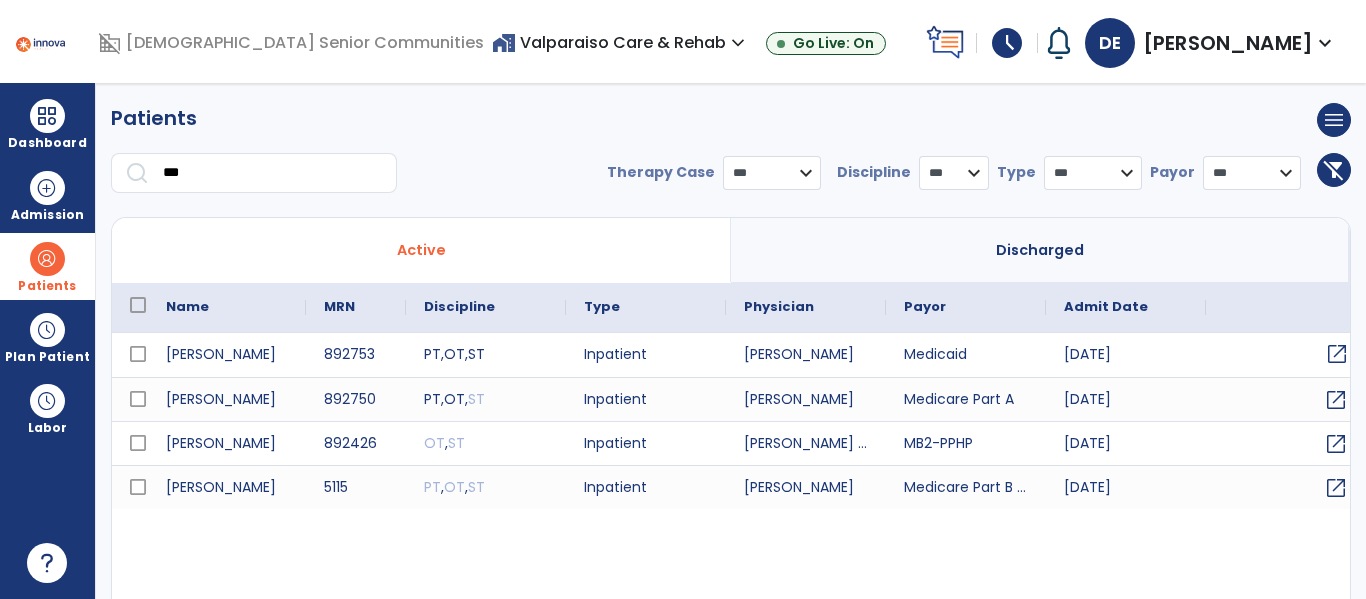 click on "open_in_new" at bounding box center (1286, 355) 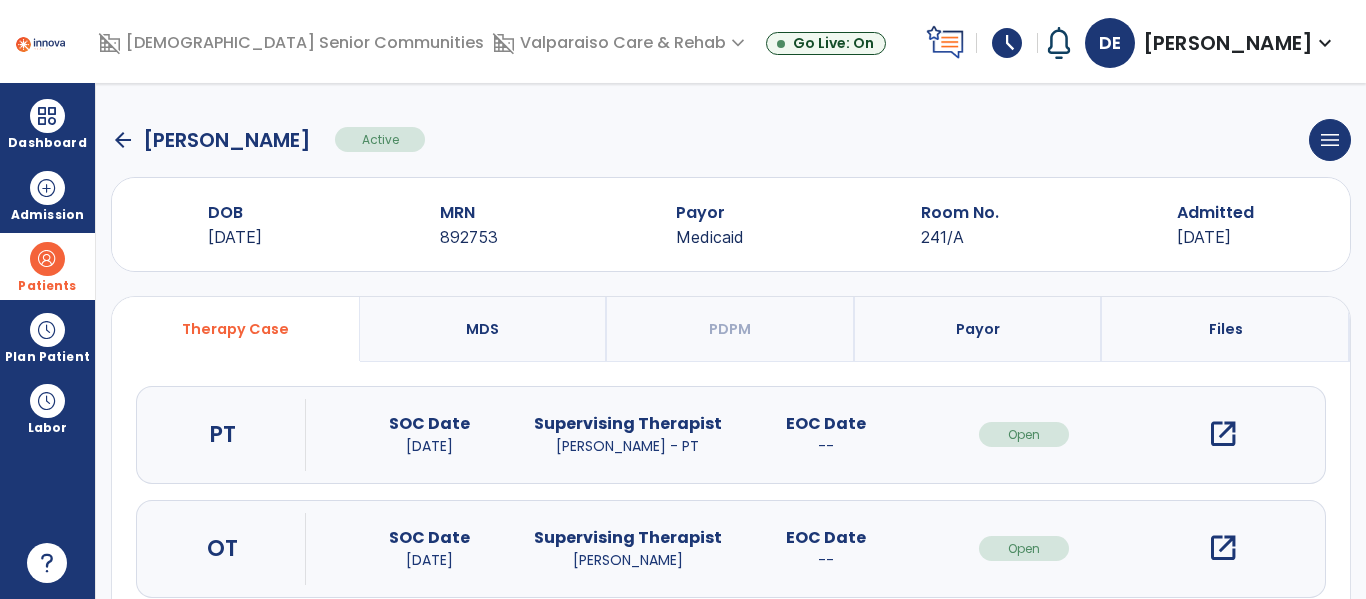 click on "open_in_new" at bounding box center (1223, 434) 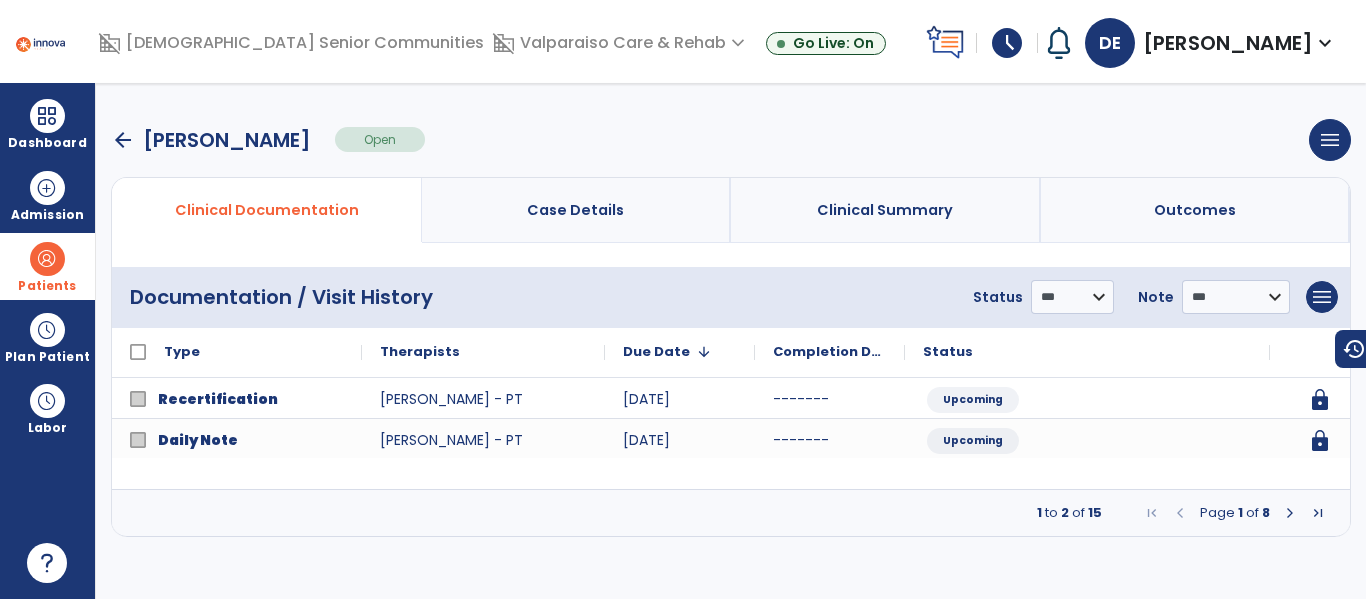 click at bounding box center (1290, 513) 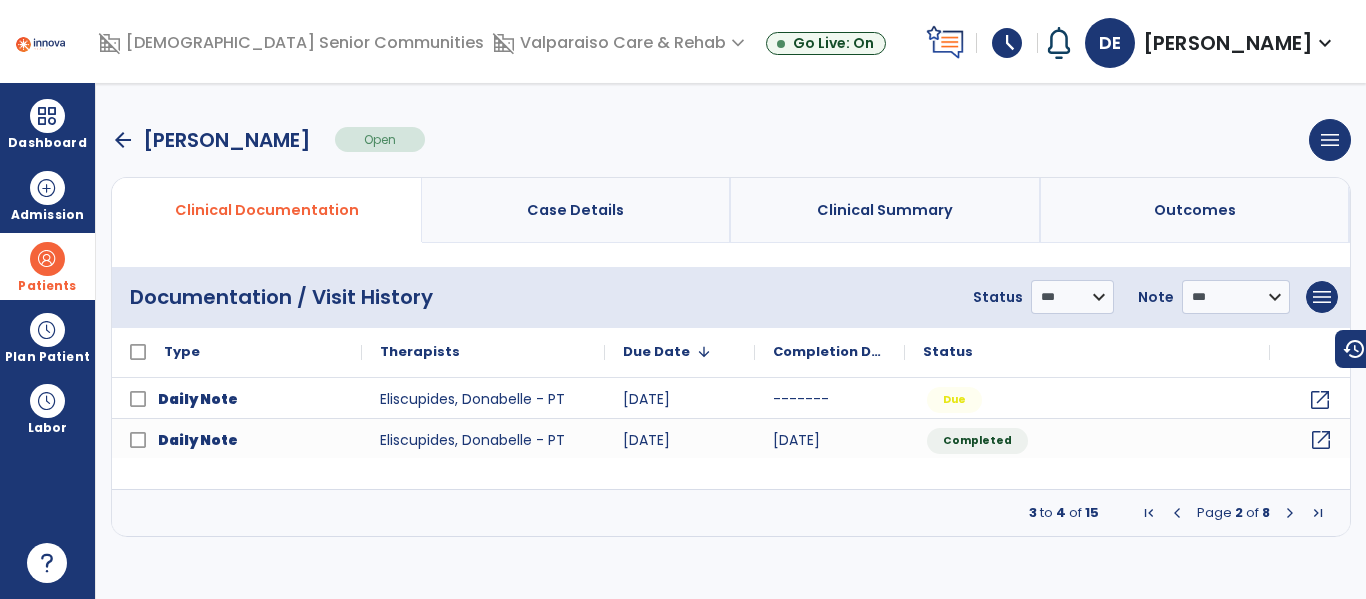 click on "open_in_new" 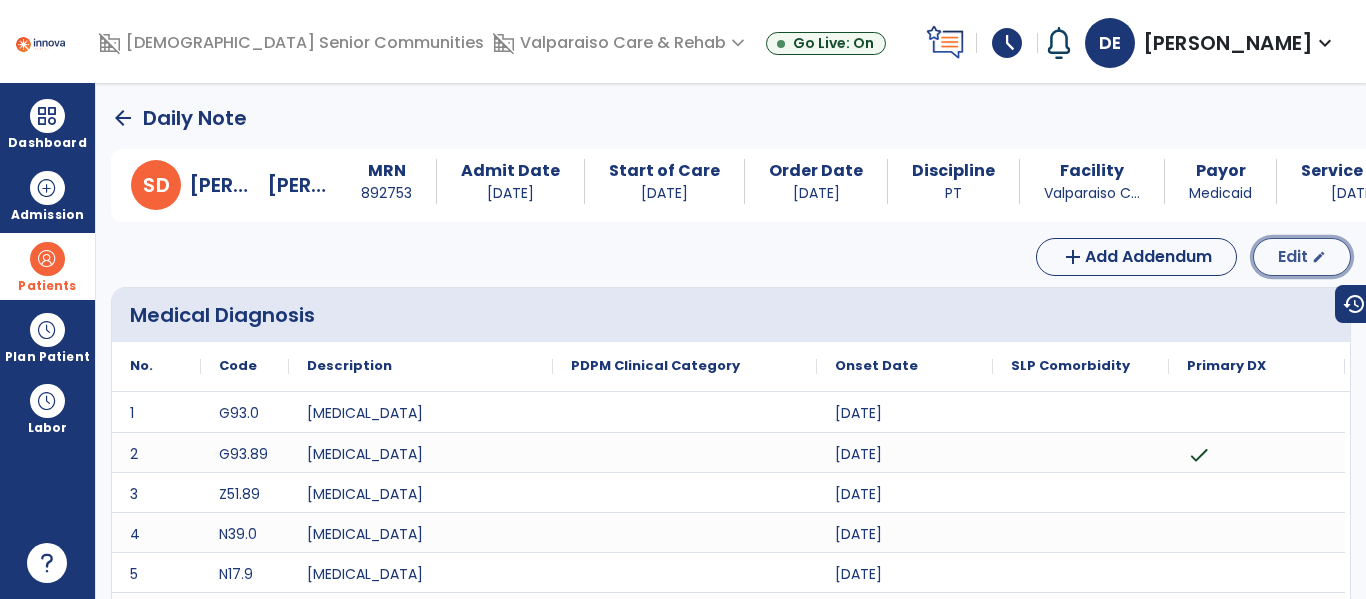 click on "Edit" 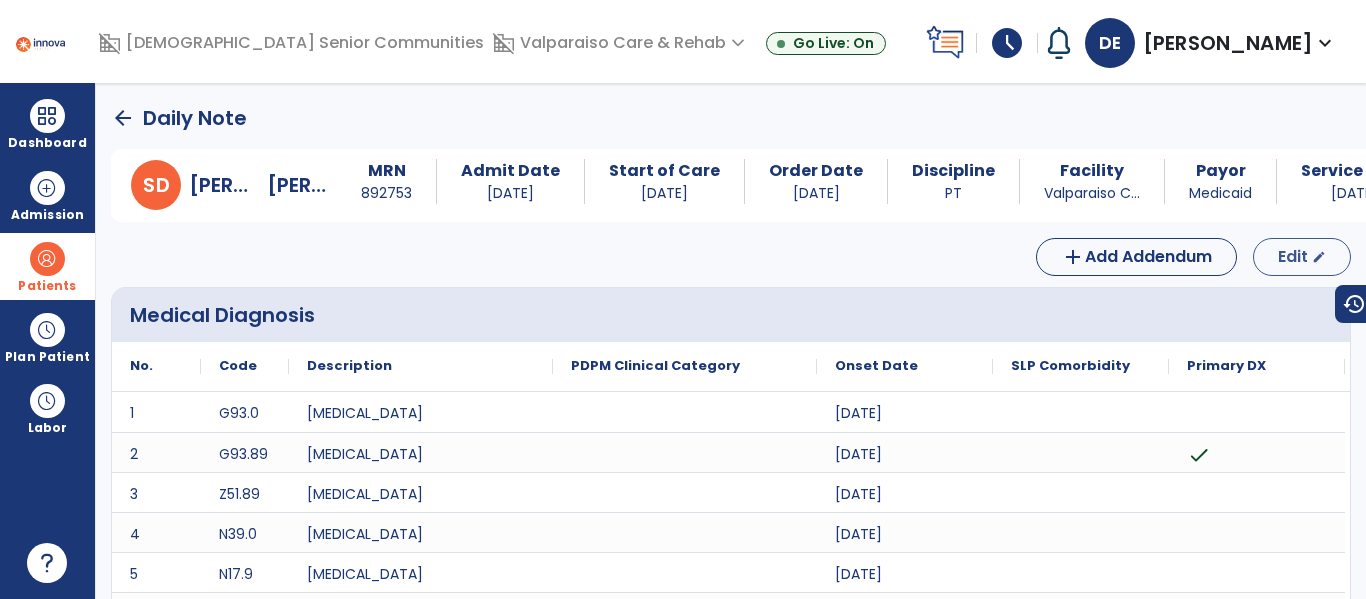 select on "*" 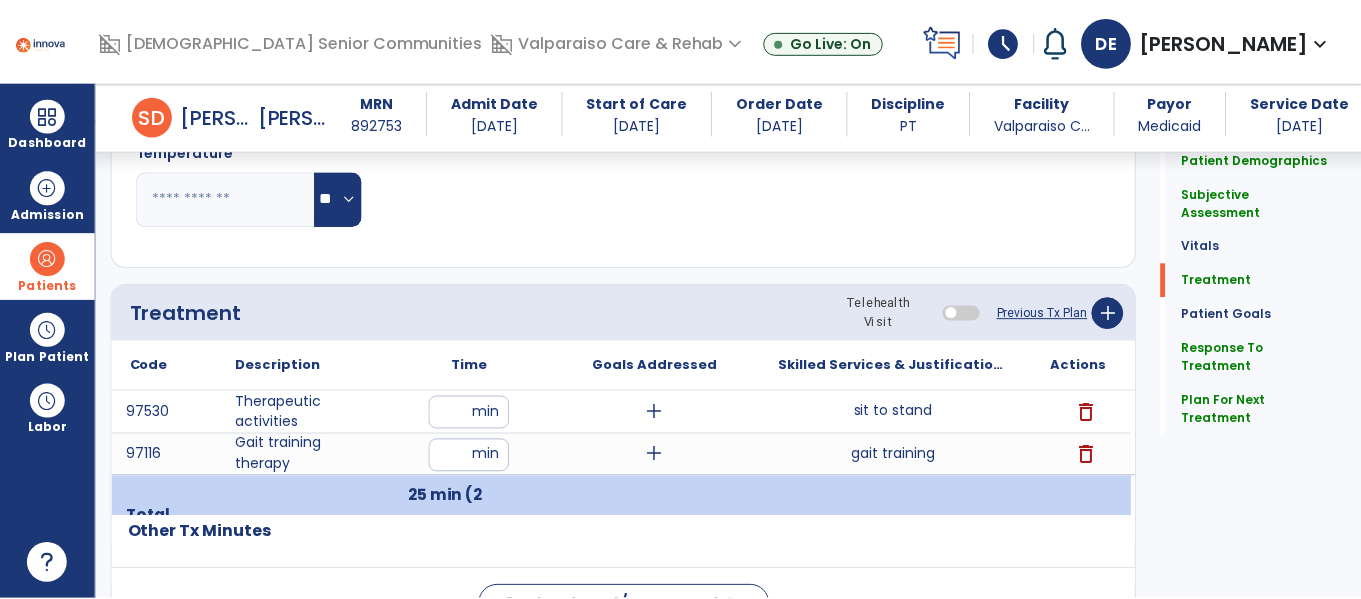 scroll, scrollTop: 1372, scrollLeft: 0, axis: vertical 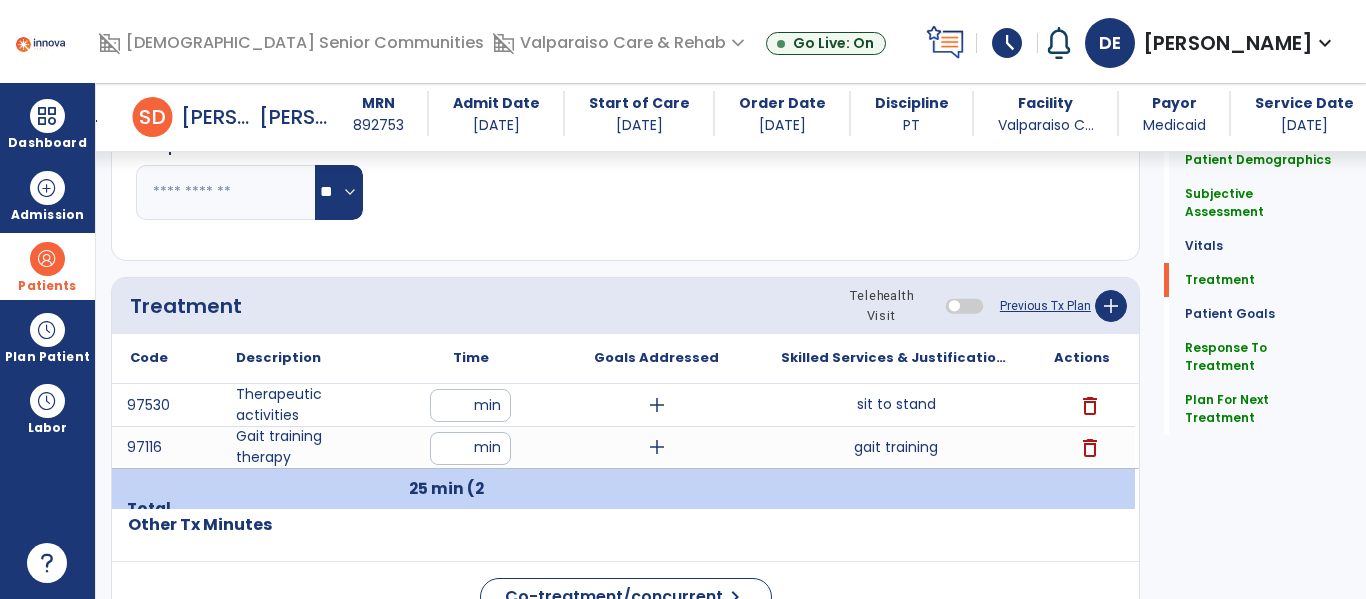 click on "sit to stand" at bounding box center (896, 404) 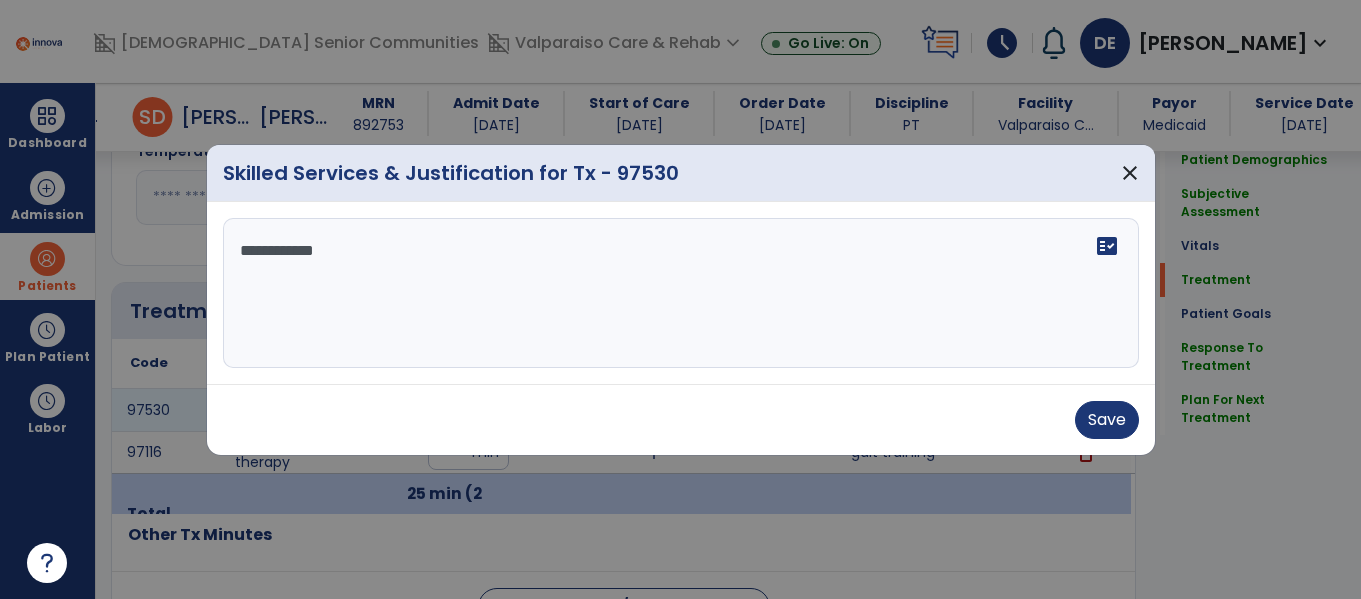 scroll, scrollTop: 1372, scrollLeft: 0, axis: vertical 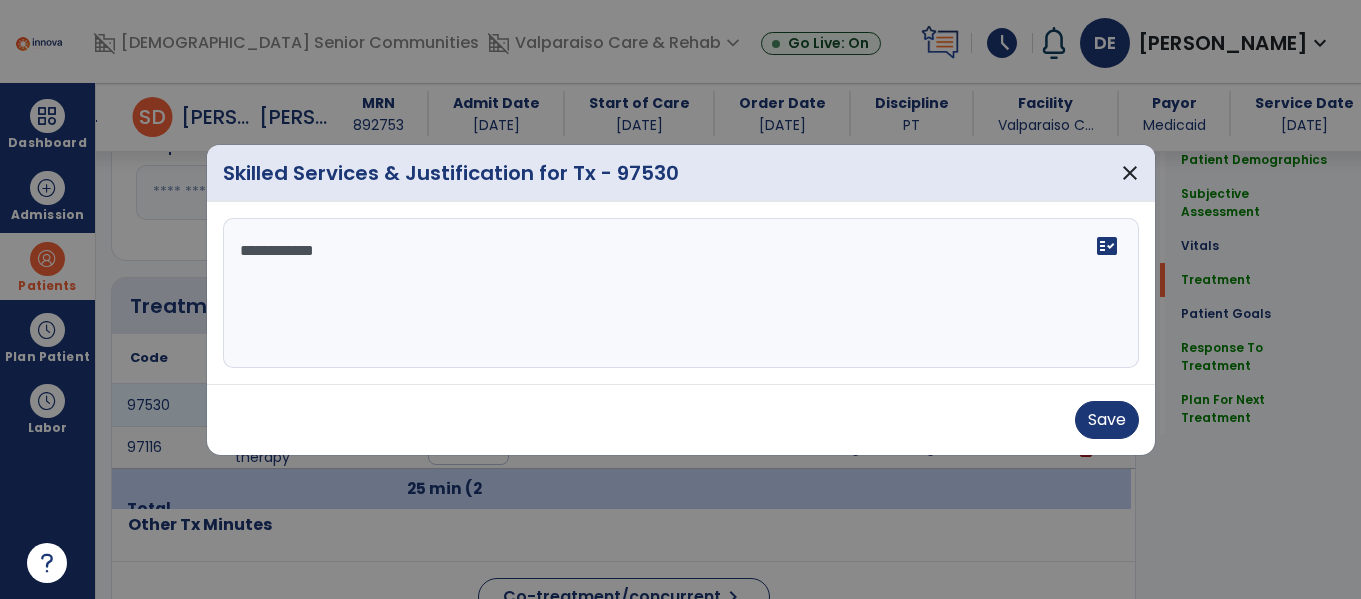 click on "**********" at bounding box center [681, 293] 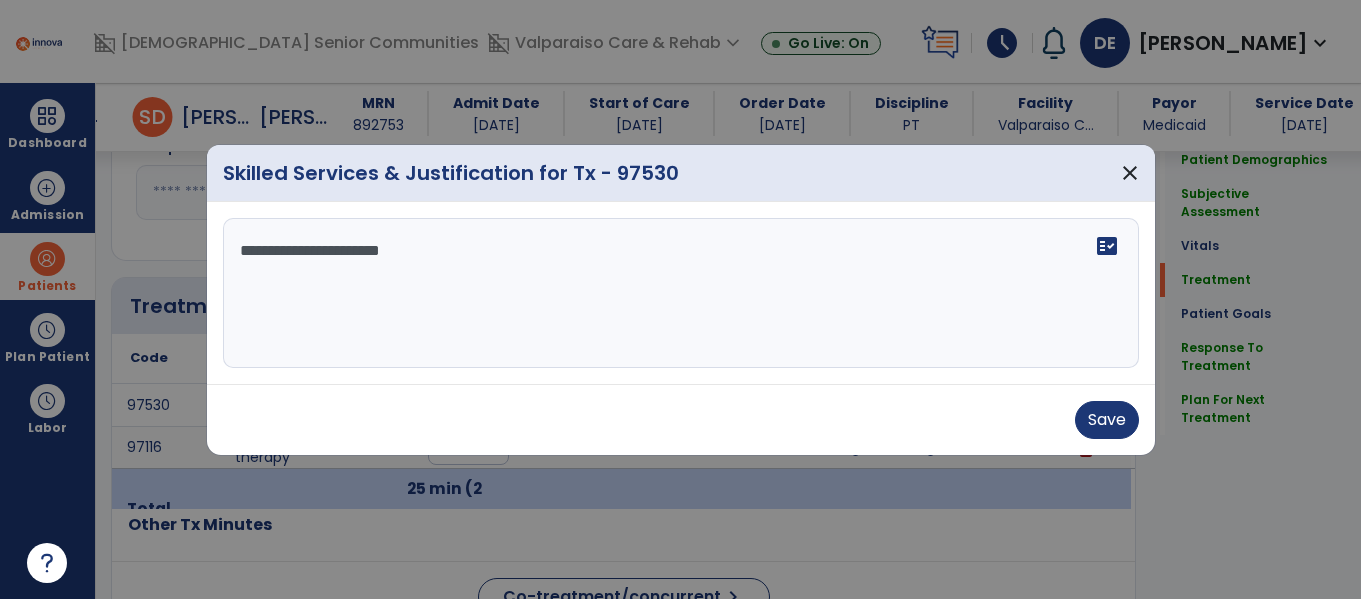 click on "**********" at bounding box center [681, 293] 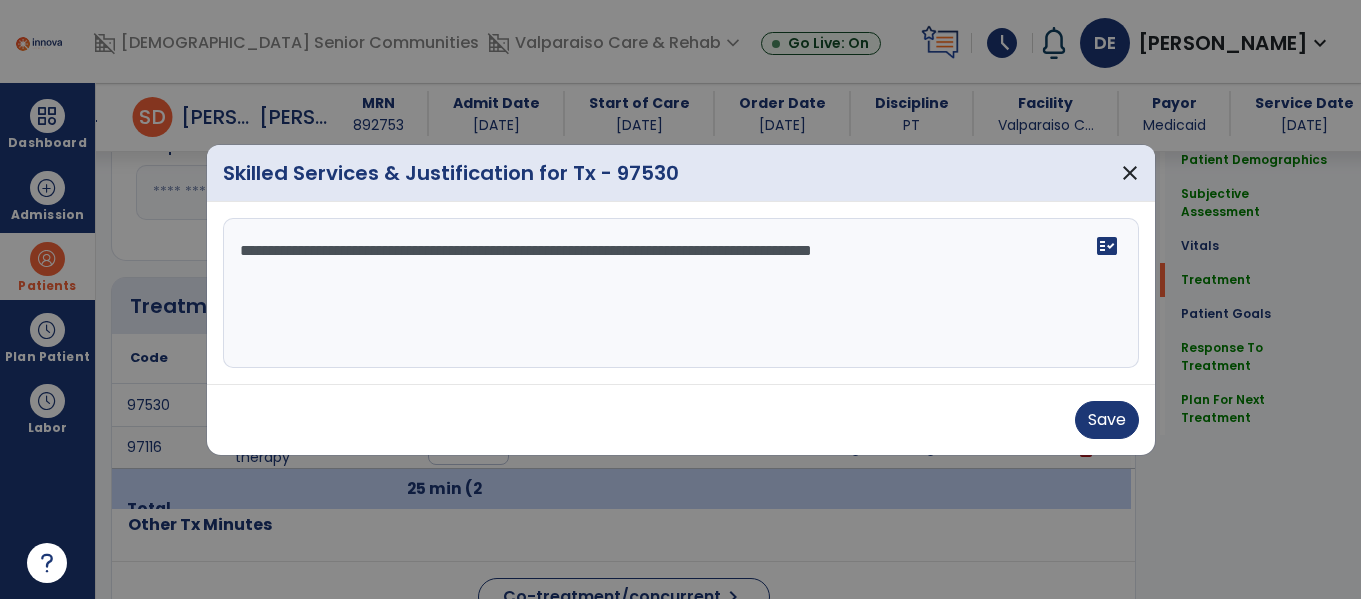 type on "**********" 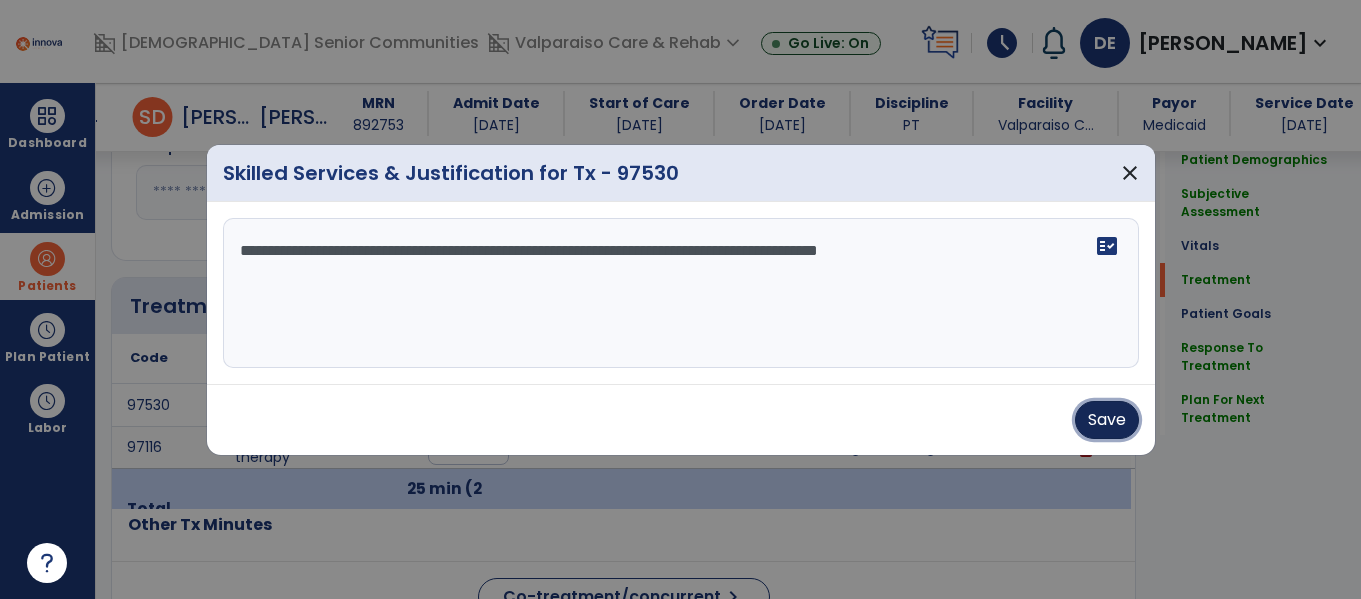 click on "Save" at bounding box center (1107, 420) 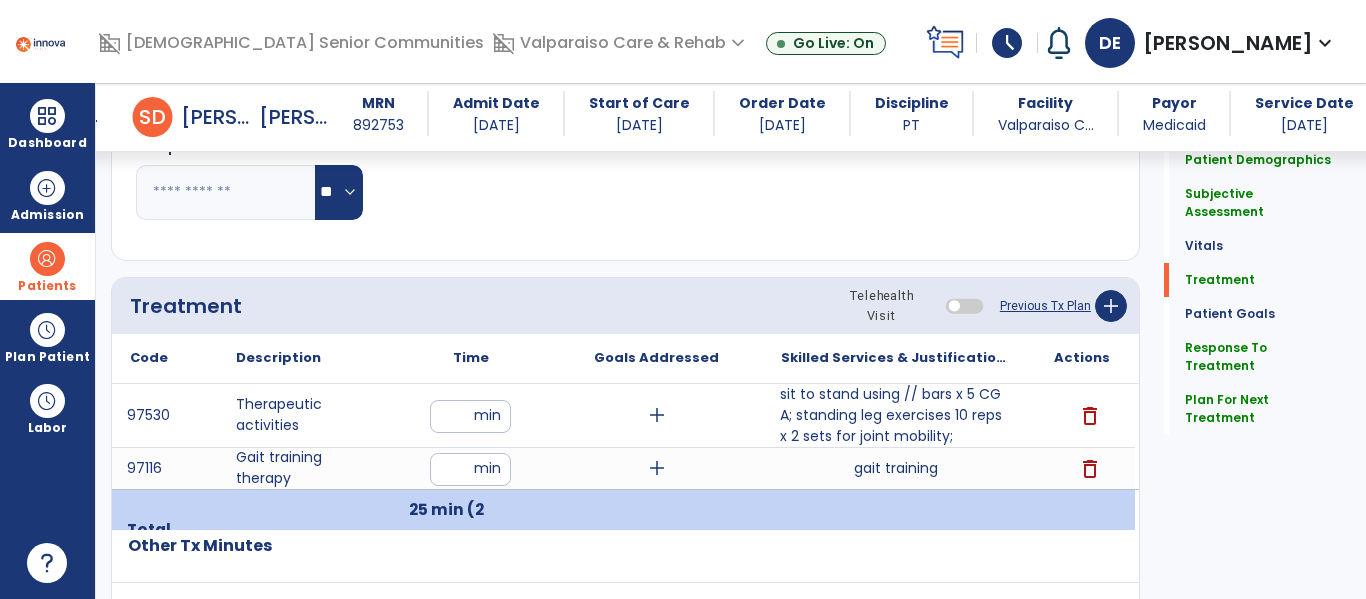 click on "gait training" at bounding box center [896, 468] 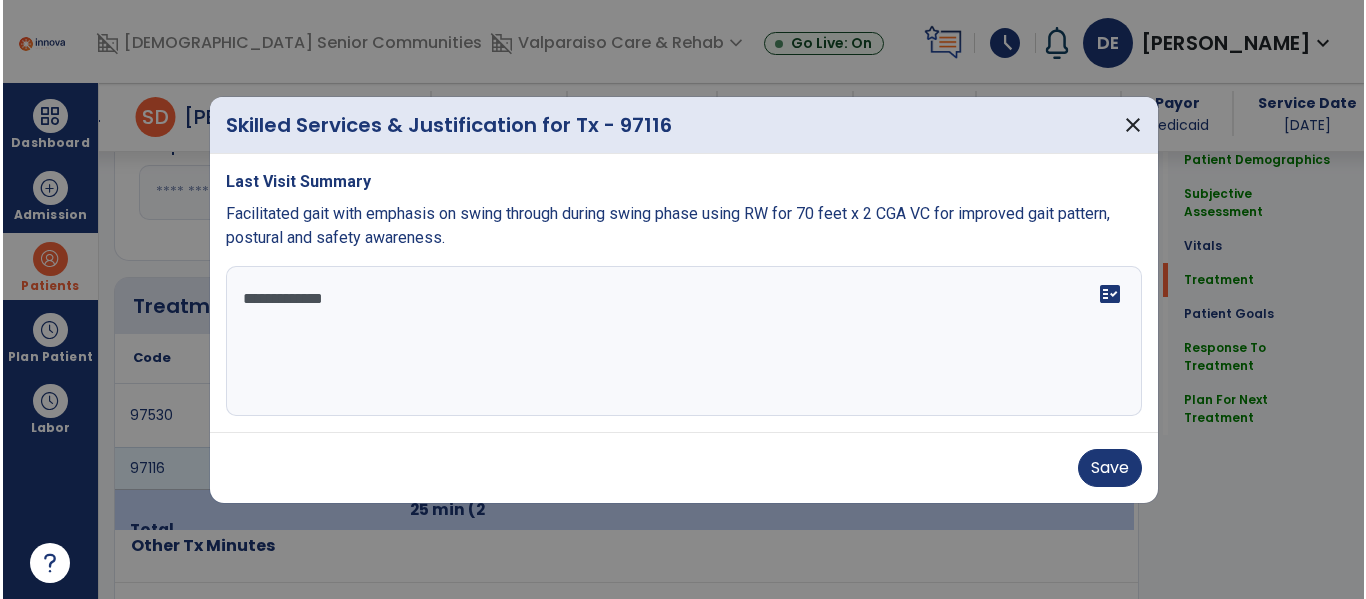 scroll, scrollTop: 1372, scrollLeft: 0, axis: vertical 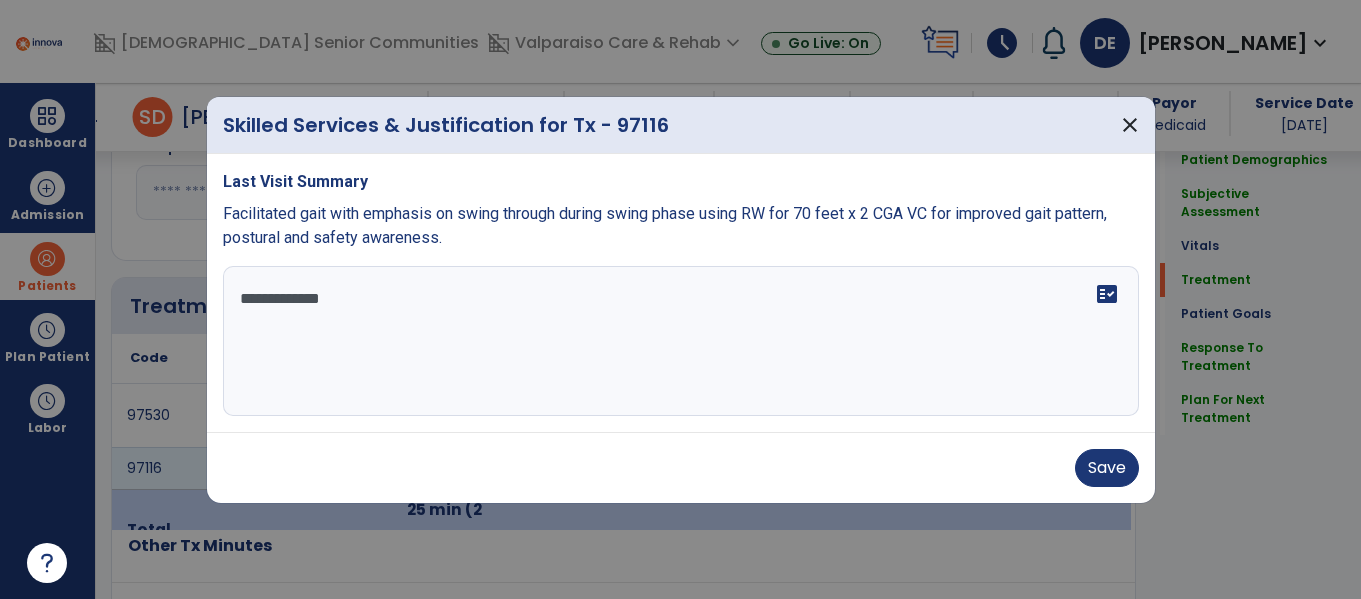 click on "**********" at bounding box center (681, 341) 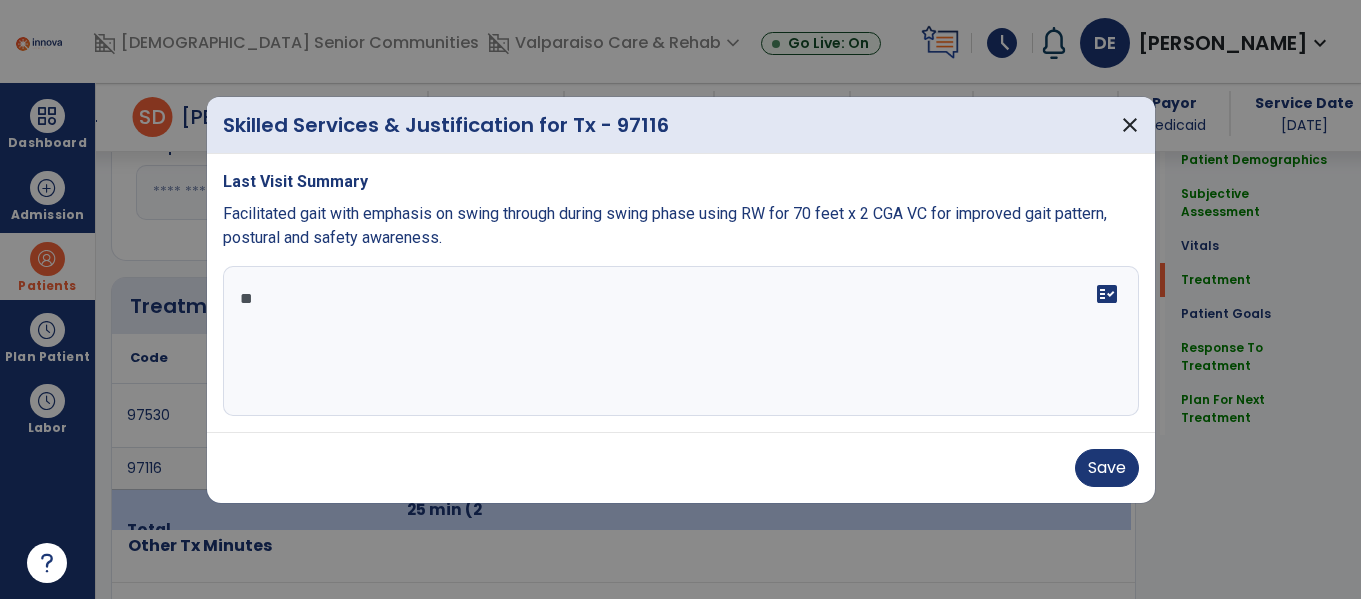type on "*" 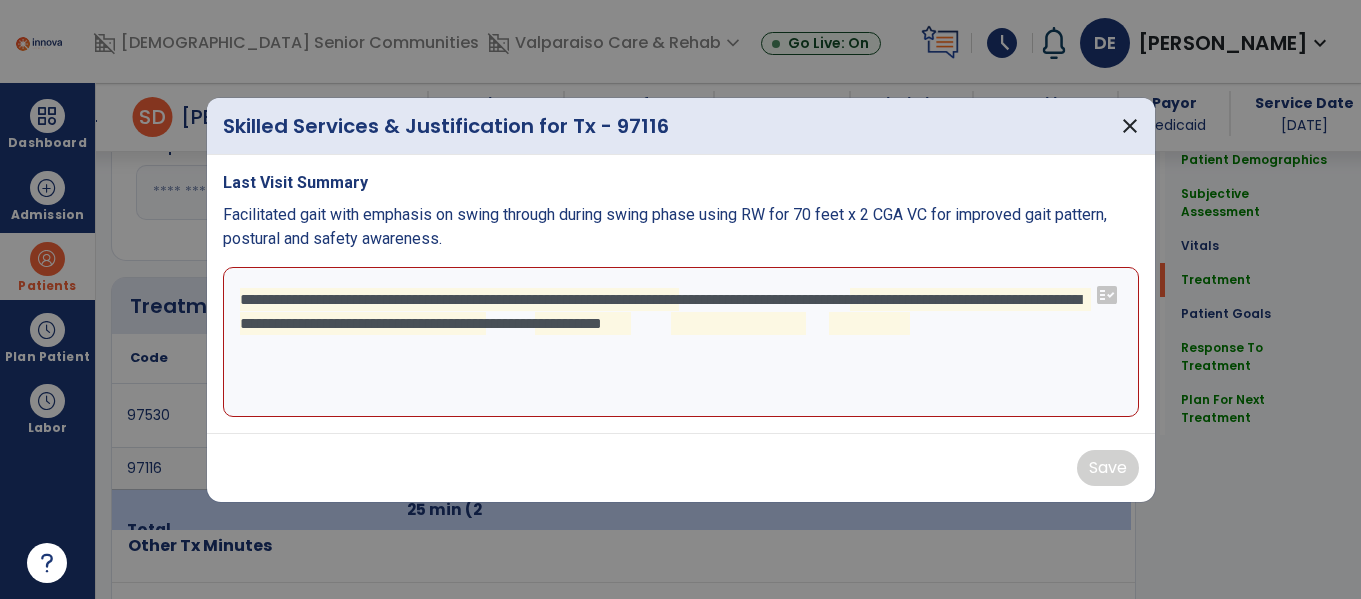 click on "**********" at bounding box center [681, 342] 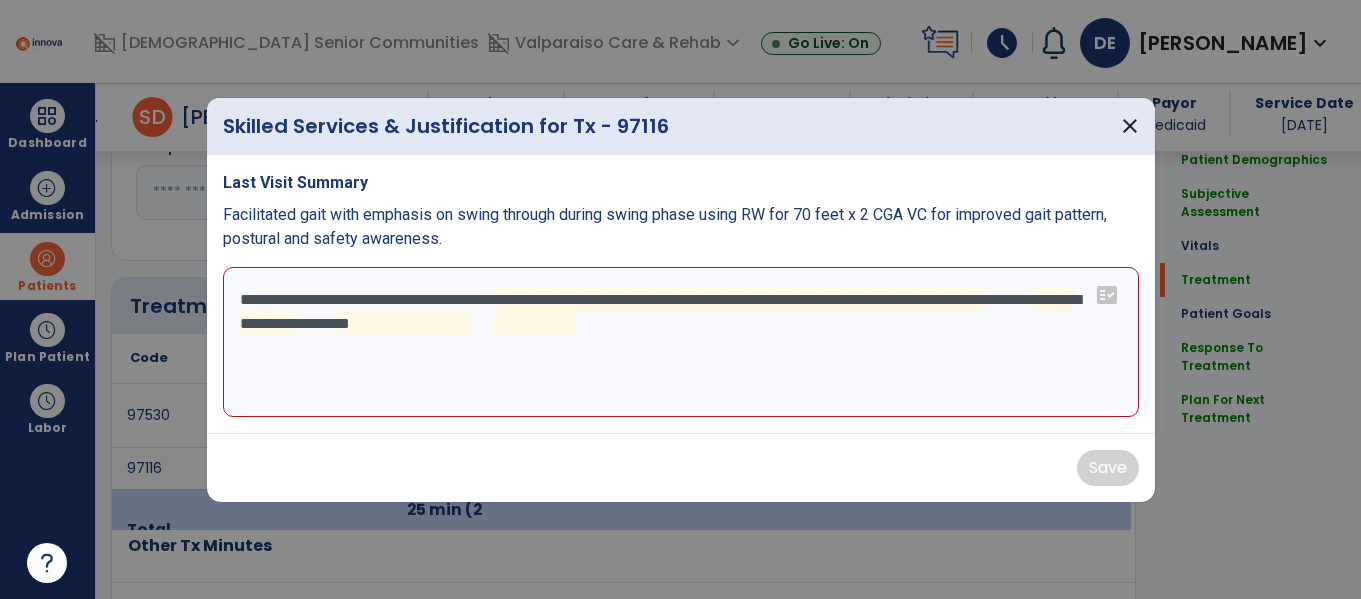 click on "**********" at bounding box center (681, 342) 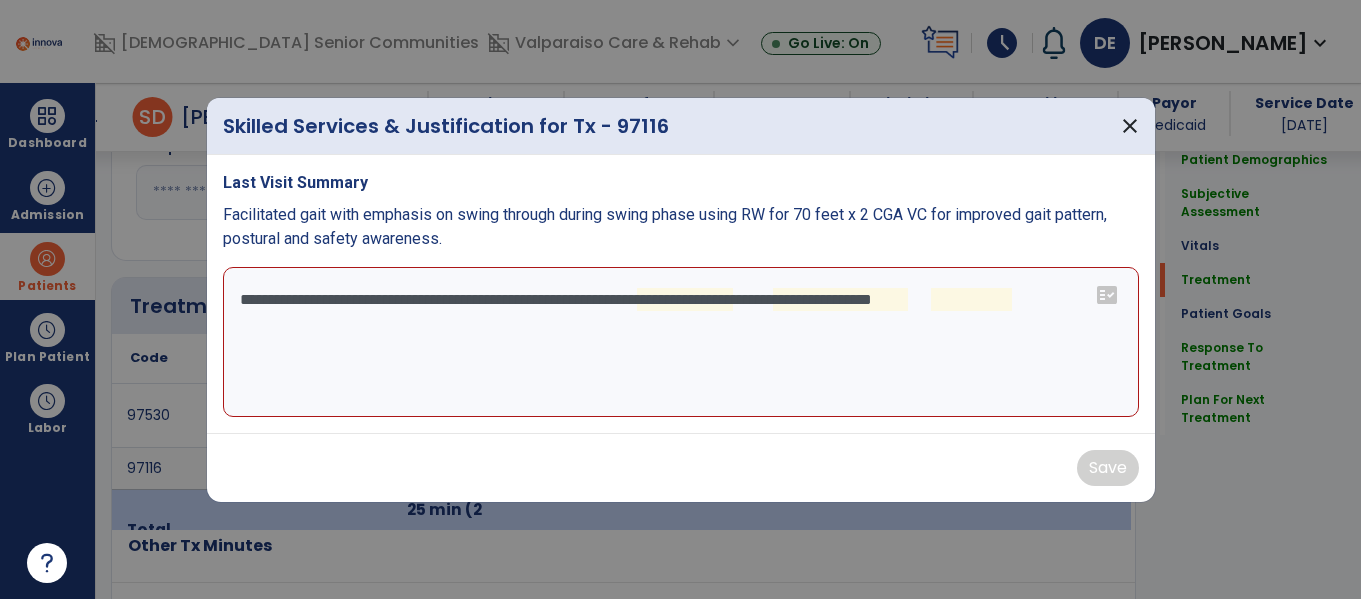 click on "**********" at bounding box center [681, 342] 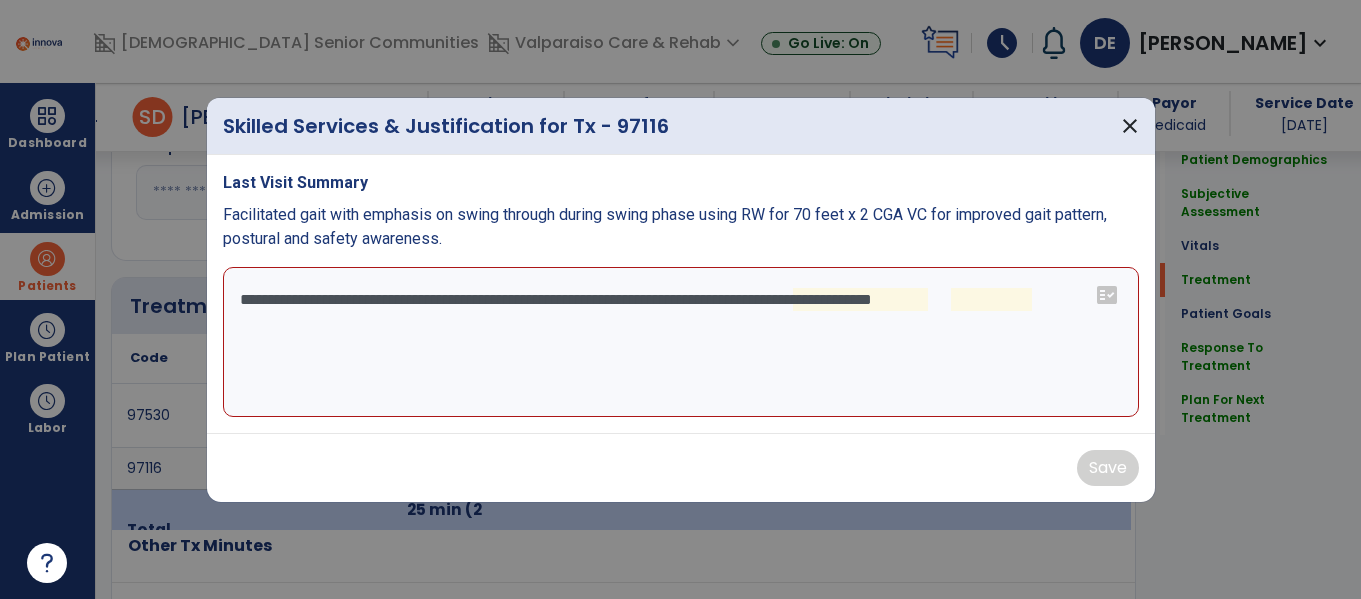 click on "**********" at bounding box center (681, 342) 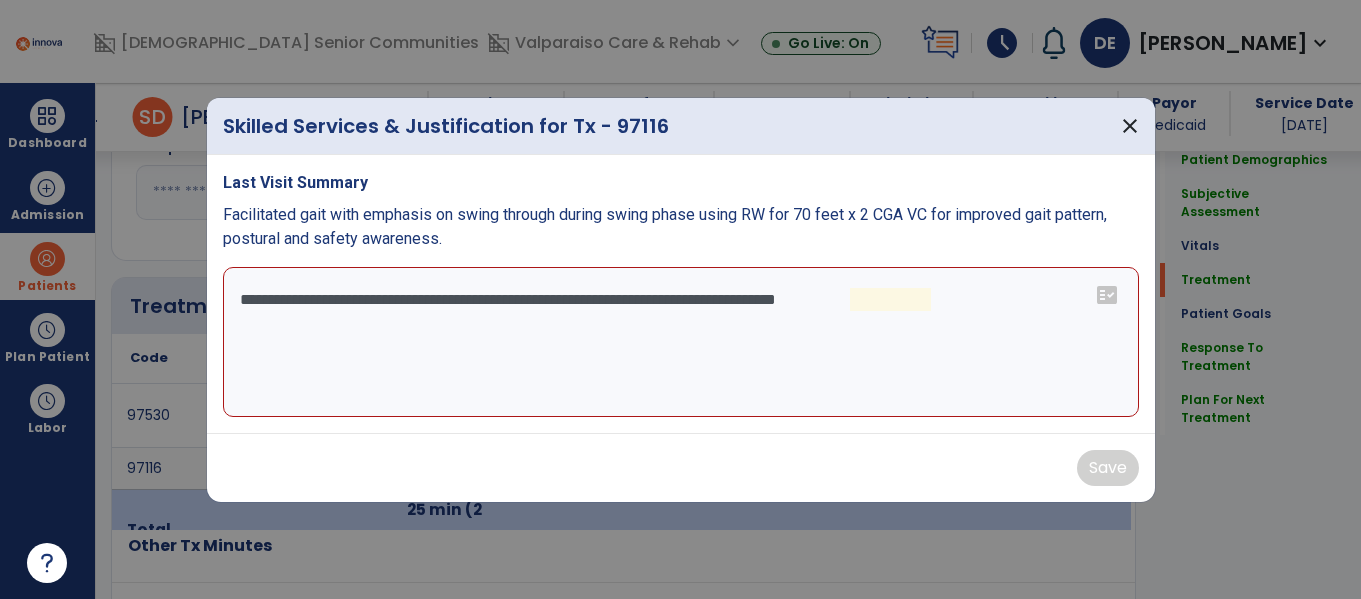 click on "**********" at bounding box center (681, 342) 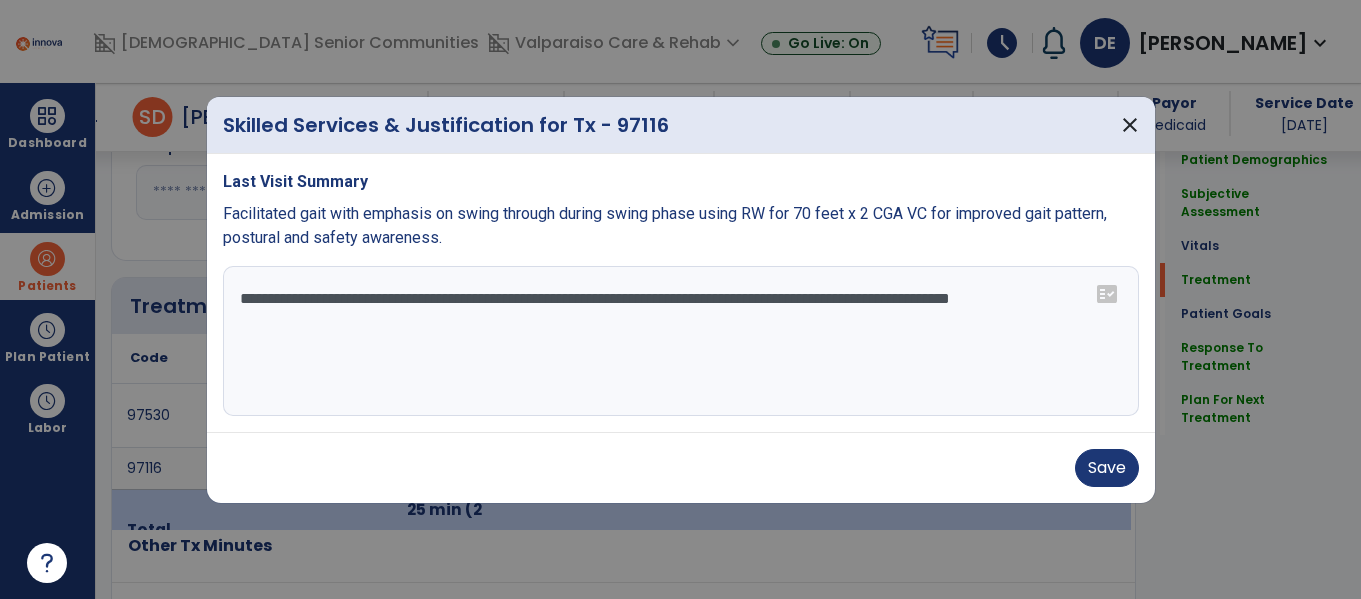 type on "**********" 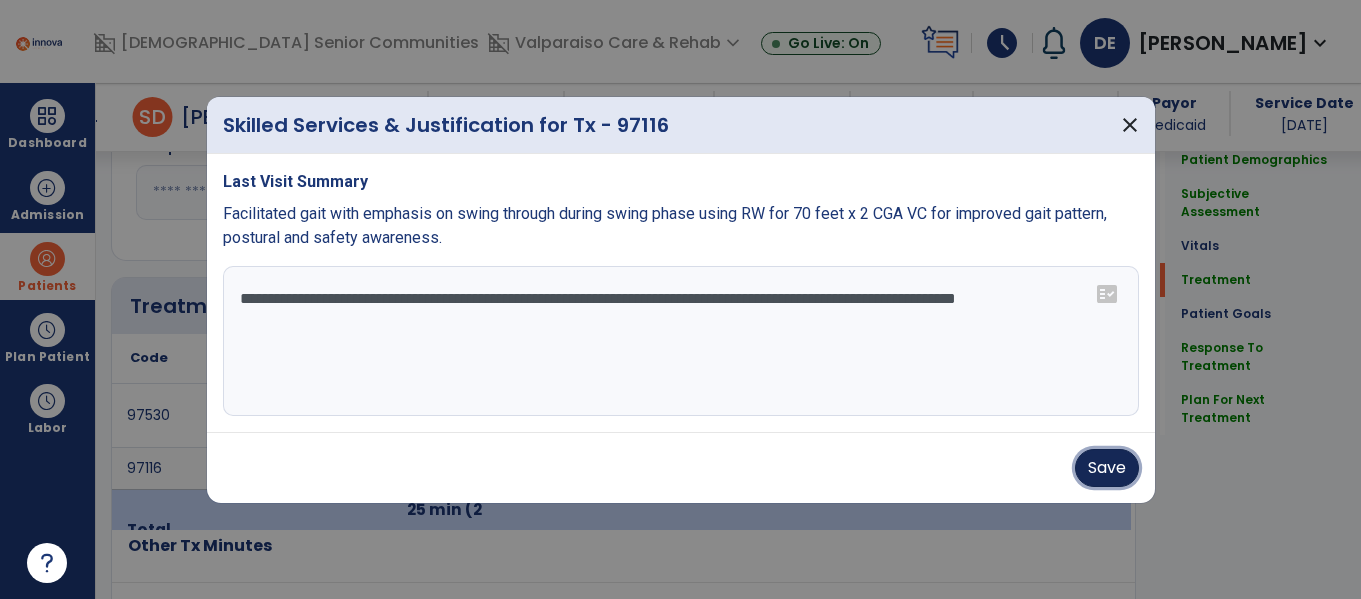 click on "Save" at bounding box center (1107, 468) 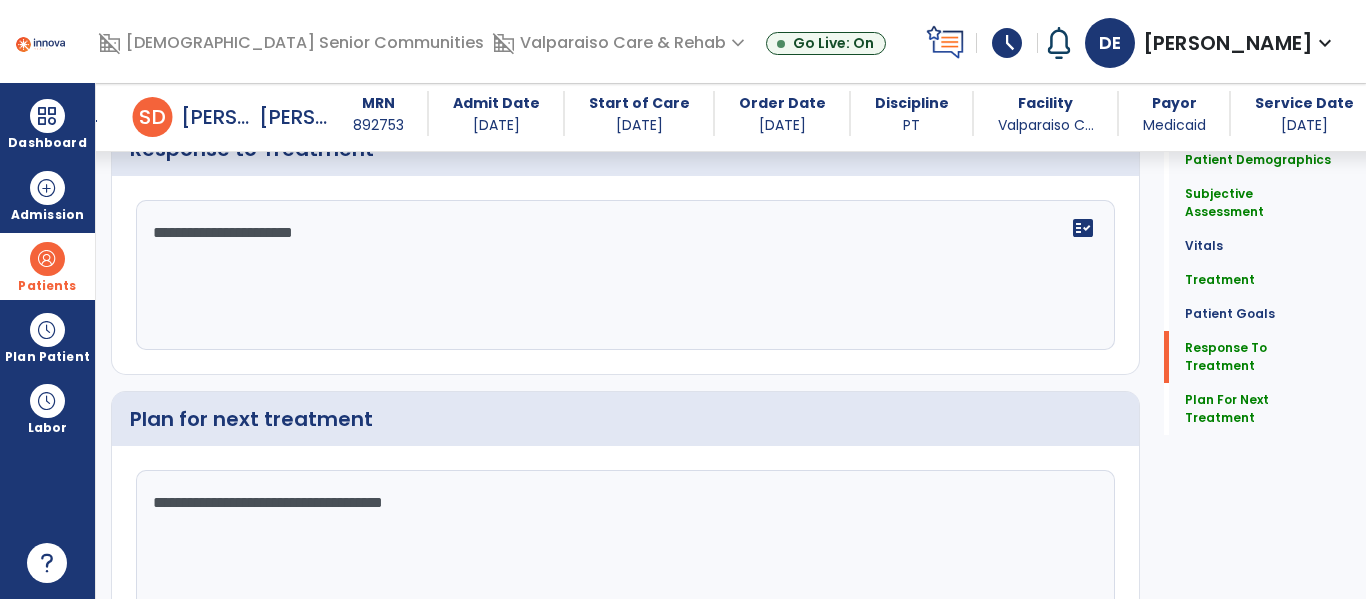 scroll, scrollTop: 3242, scrollLeft: 0, axis: vertical 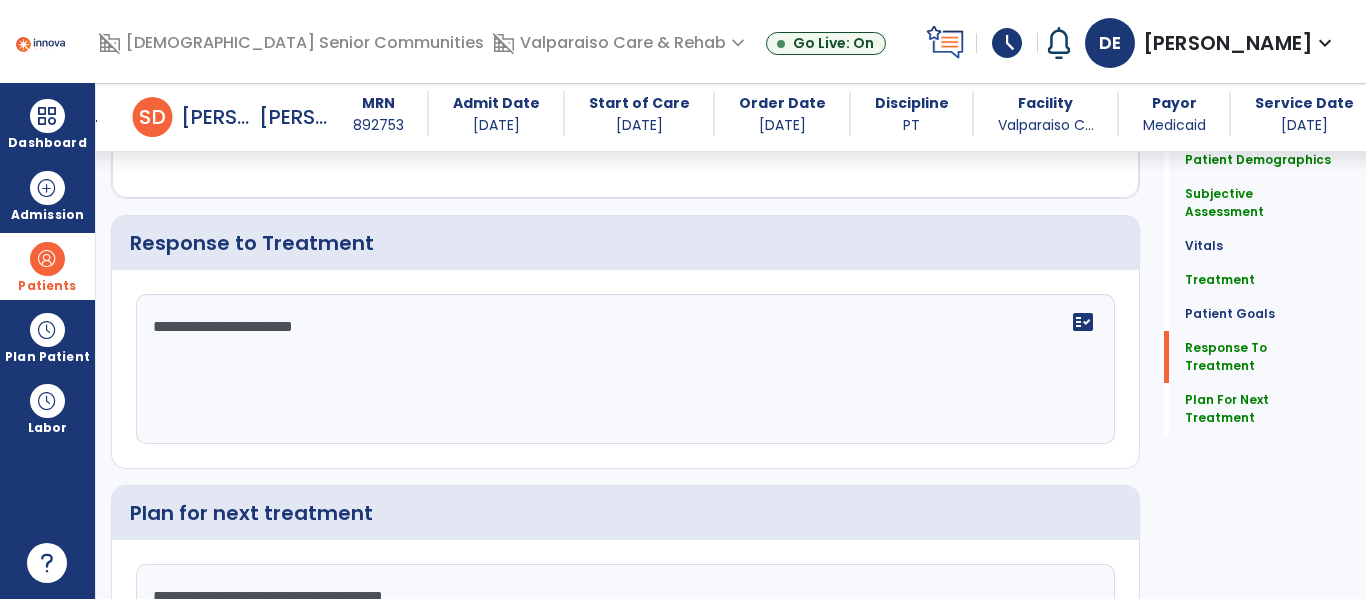 click on "**********" 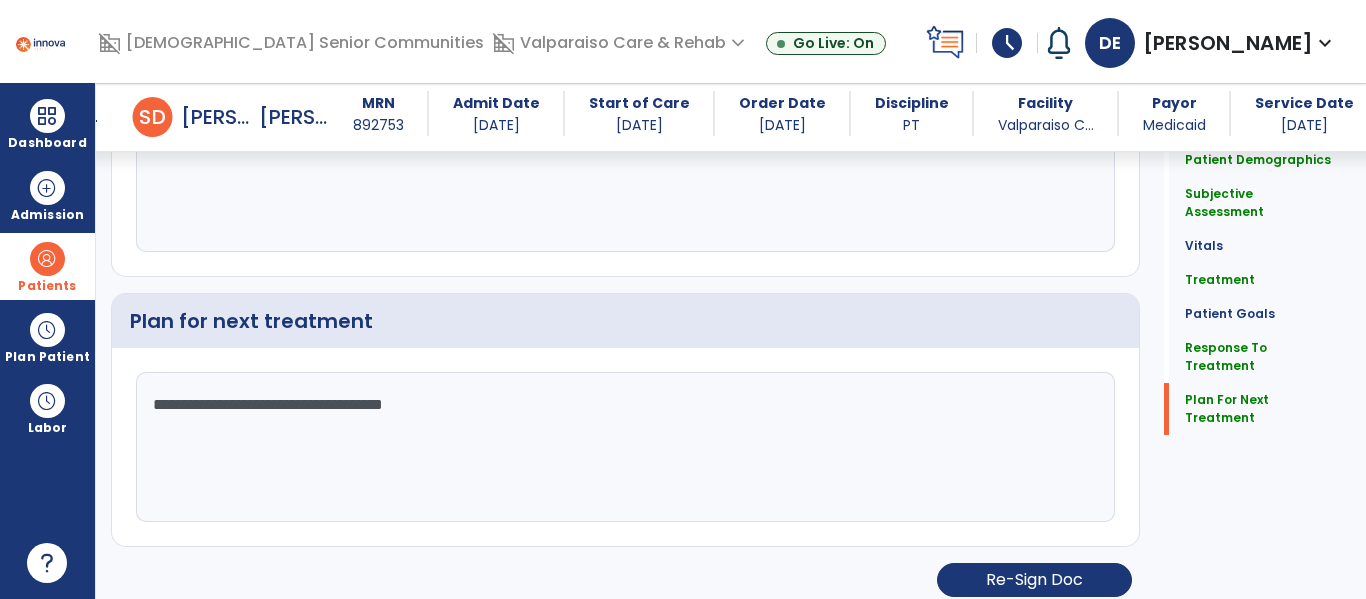 scroll, scrollTop: 3448, scrollLeft: 0, axis: vertical 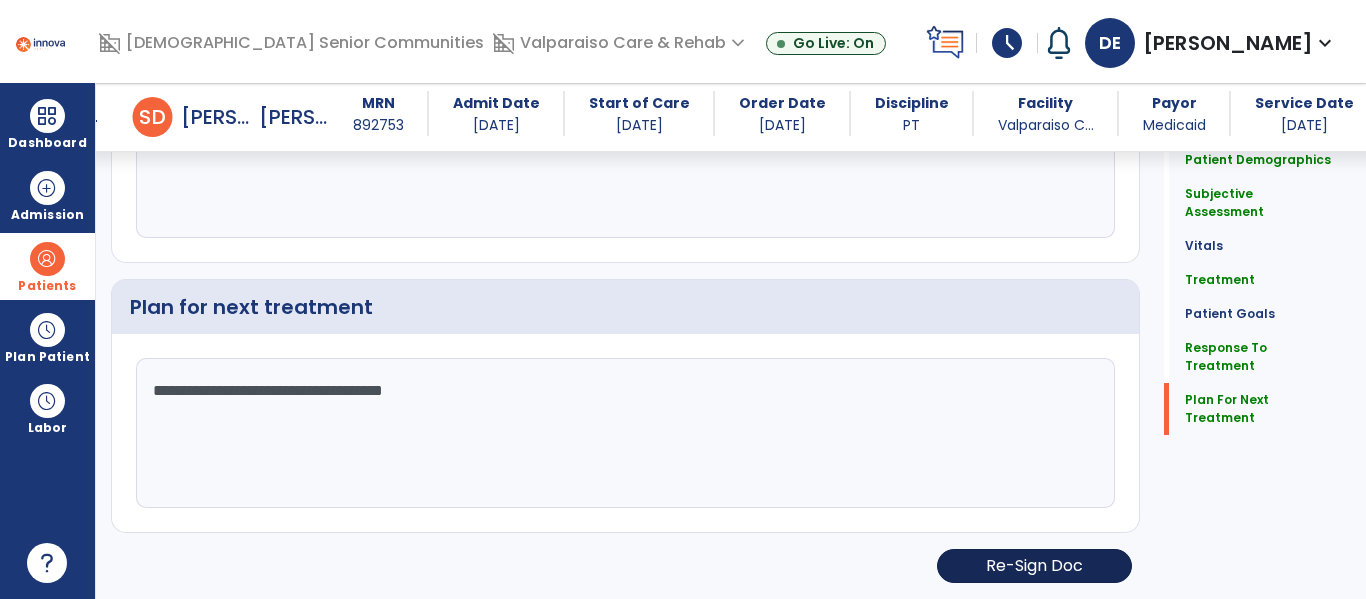 type on "**********" 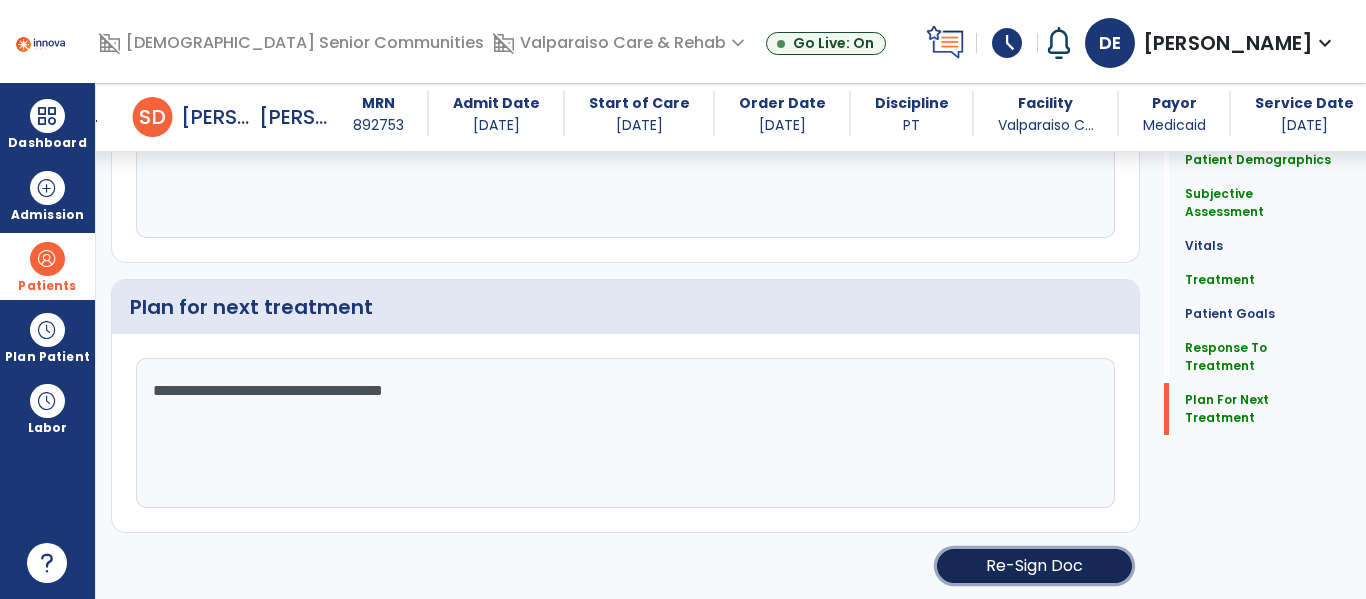 click on "Re-Sign Doc" 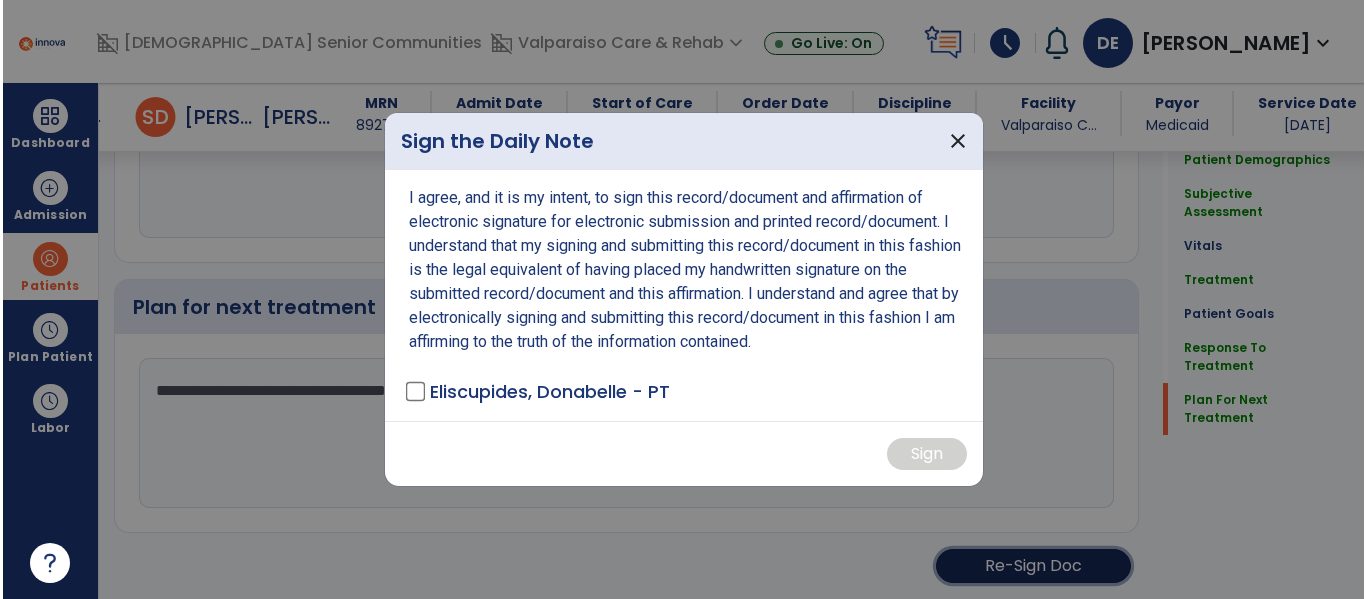scroll, scrollTop: 3448, scrollLeft: 0, axis: vertical 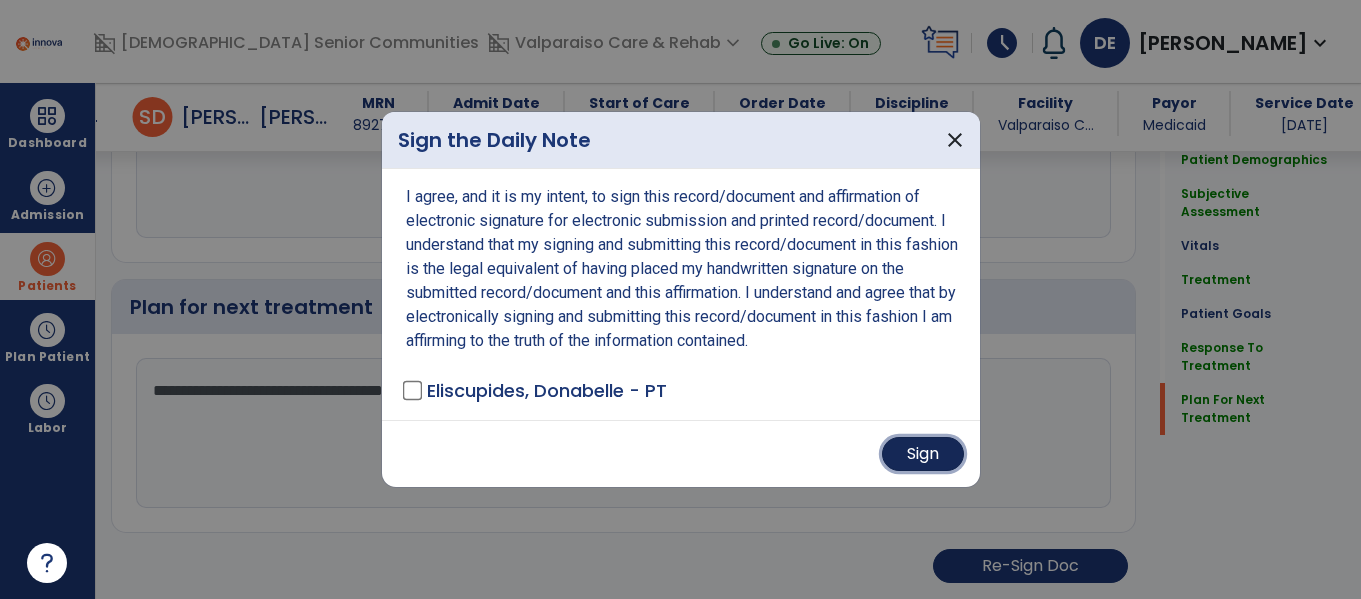 click on "Sign" at bounding box center (923, 454) 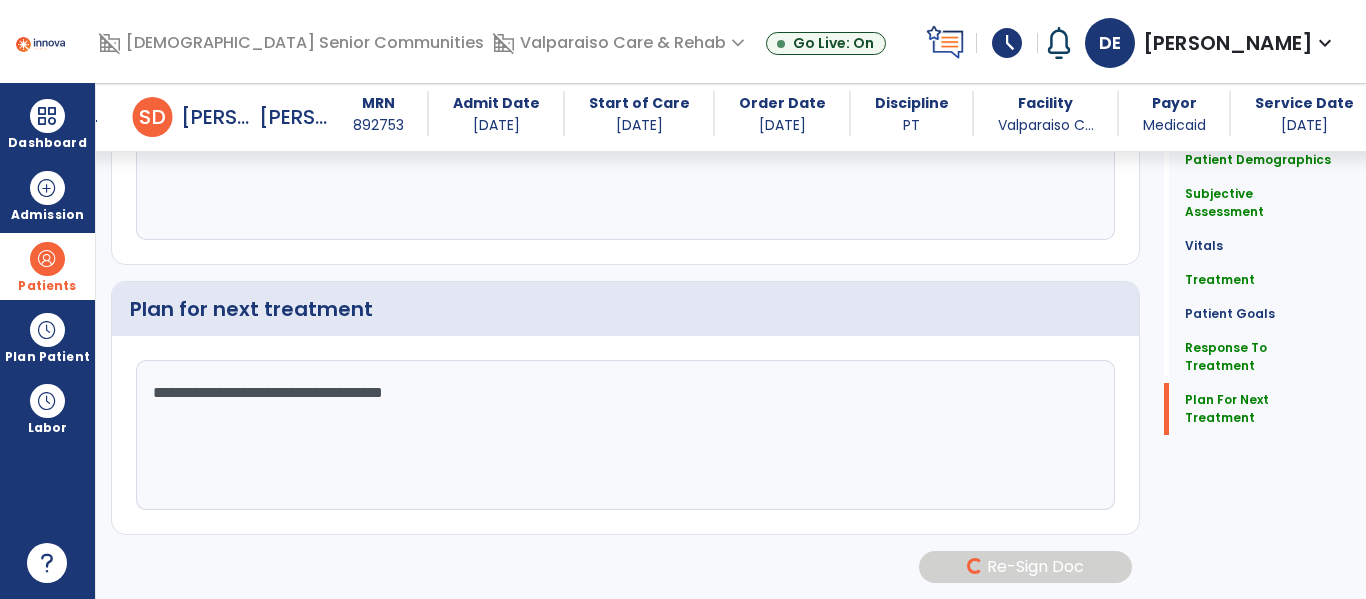 scroll, scrollTop: 3446, scrollLeft: 0, axis: vertical 